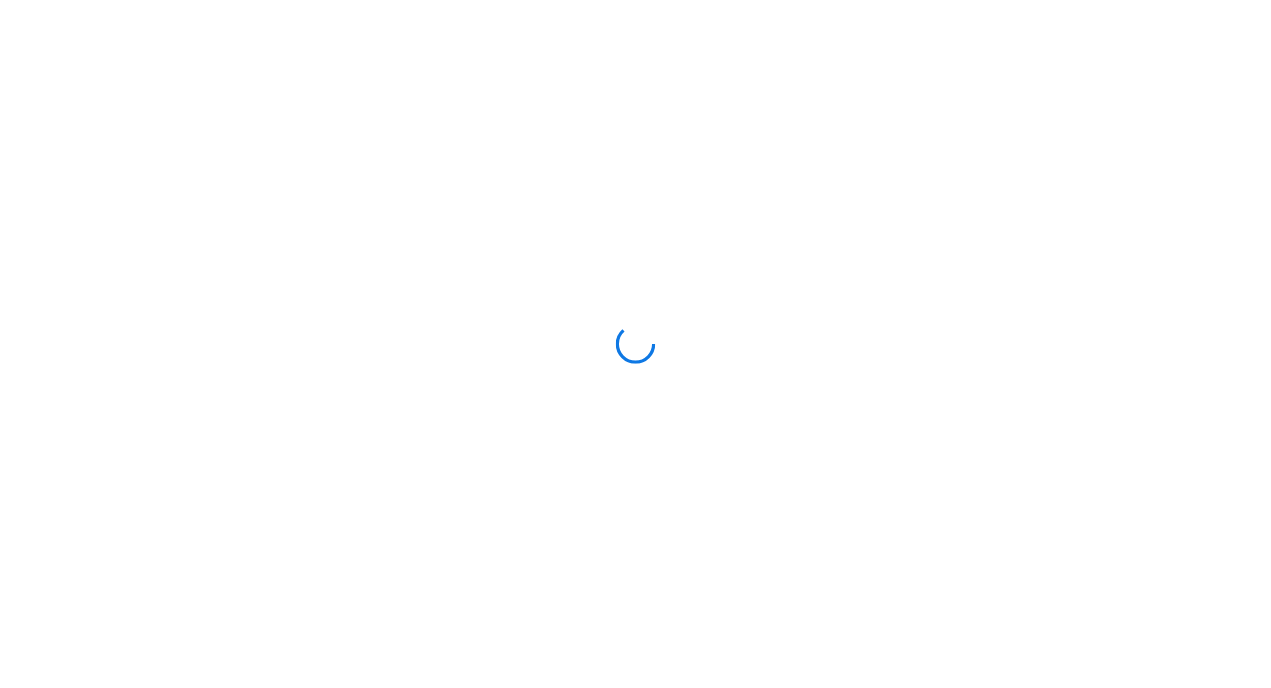 scroll, scrollTop: 0, scrollLeft: 0, axis: both 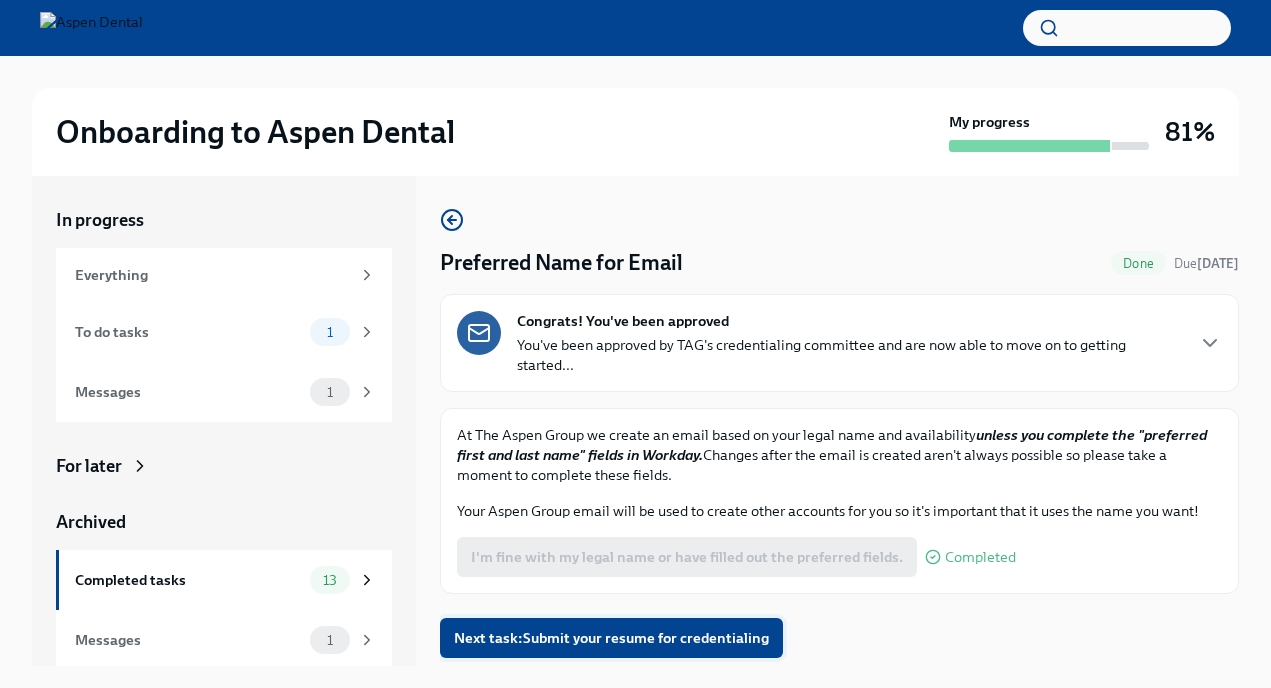click on "Next task :  Submit your resume for credentialing" at bounding box center (611, 638) 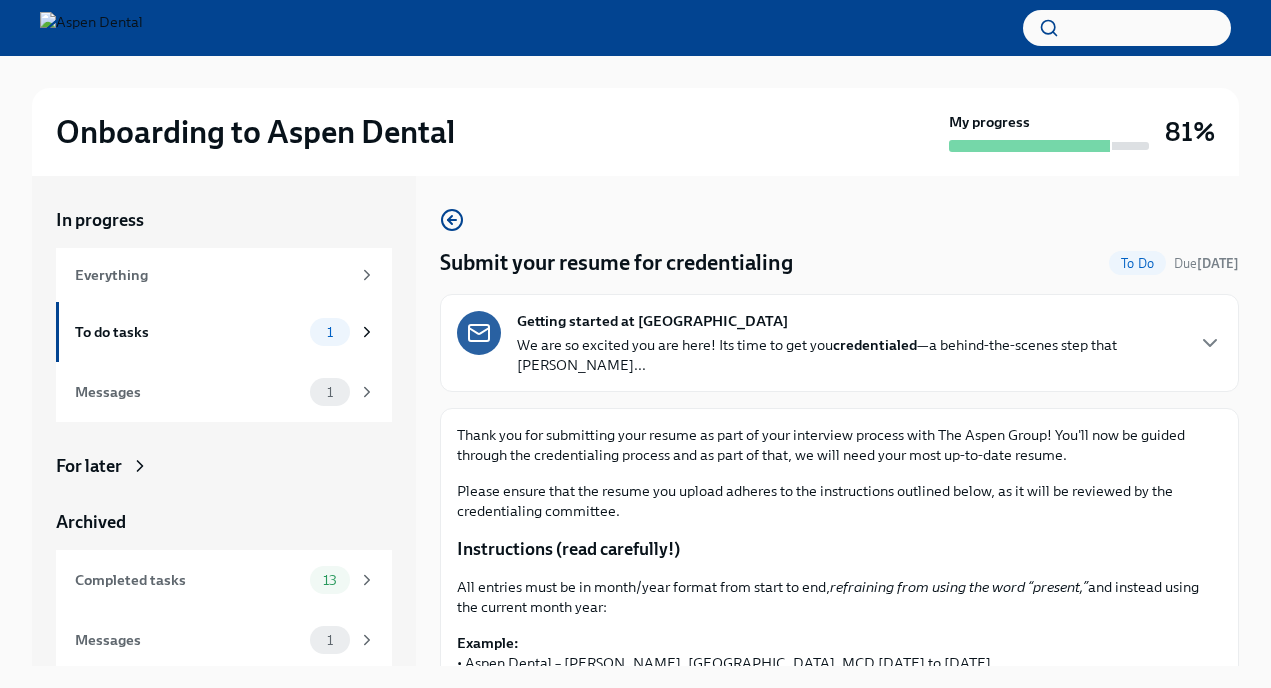 scroll, scrollTop: 36, scrollLeft: 0, axis: vertical 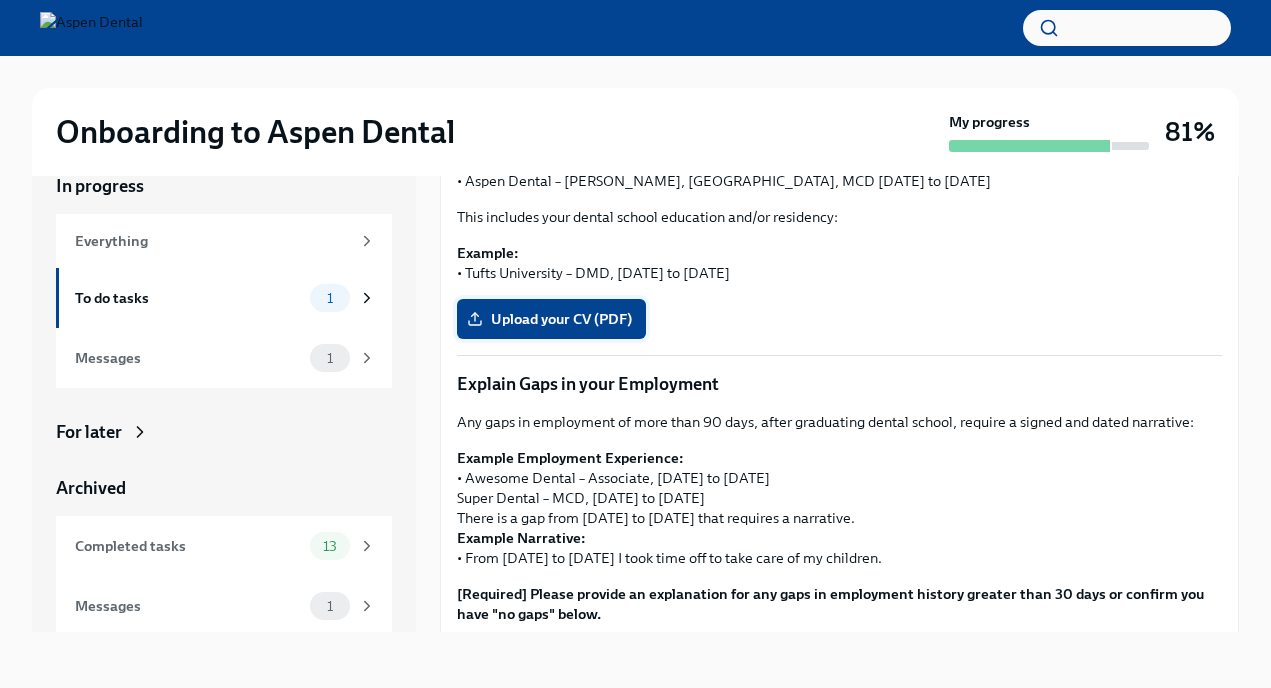 click on "Upload your CV (PDF)" at bounding box center (551, 319) 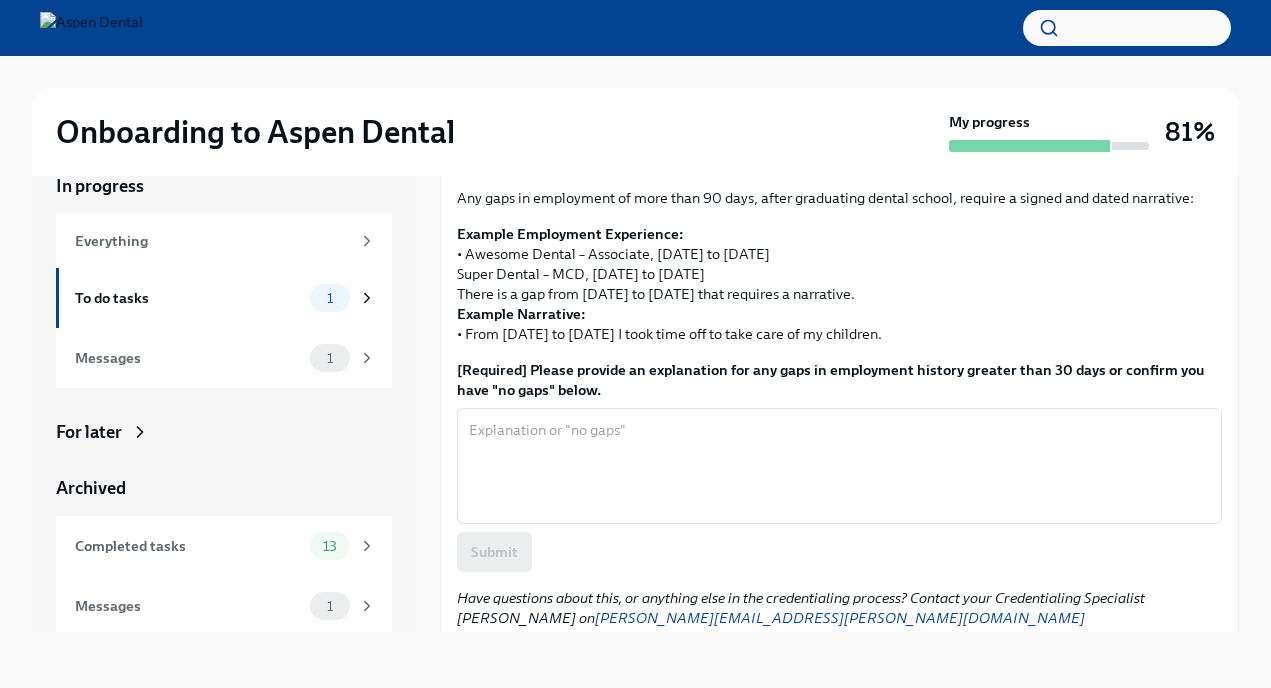 scroll, scrollTop: 657, scrollLeft: 0, axis: vertical 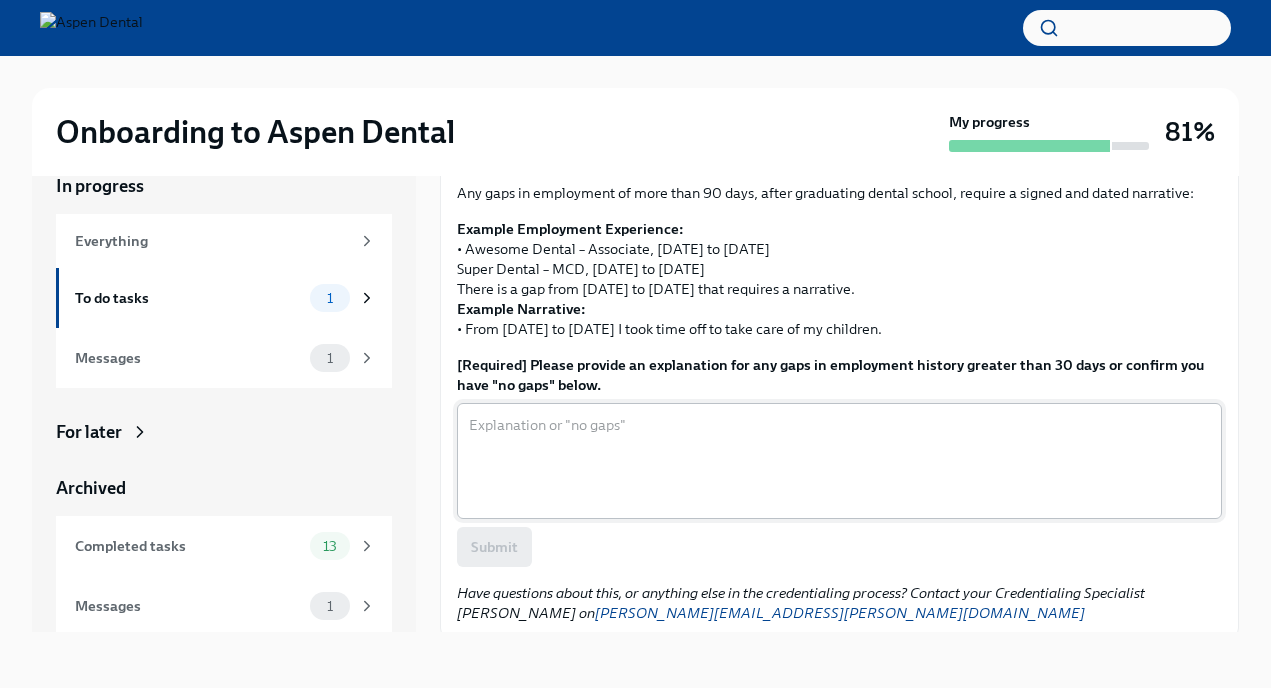click on "[Required] Please provide an explanation for any gaps in employment history greater than 30 days or confirm you have "no gaps" below." at bounding box center (839, 461) 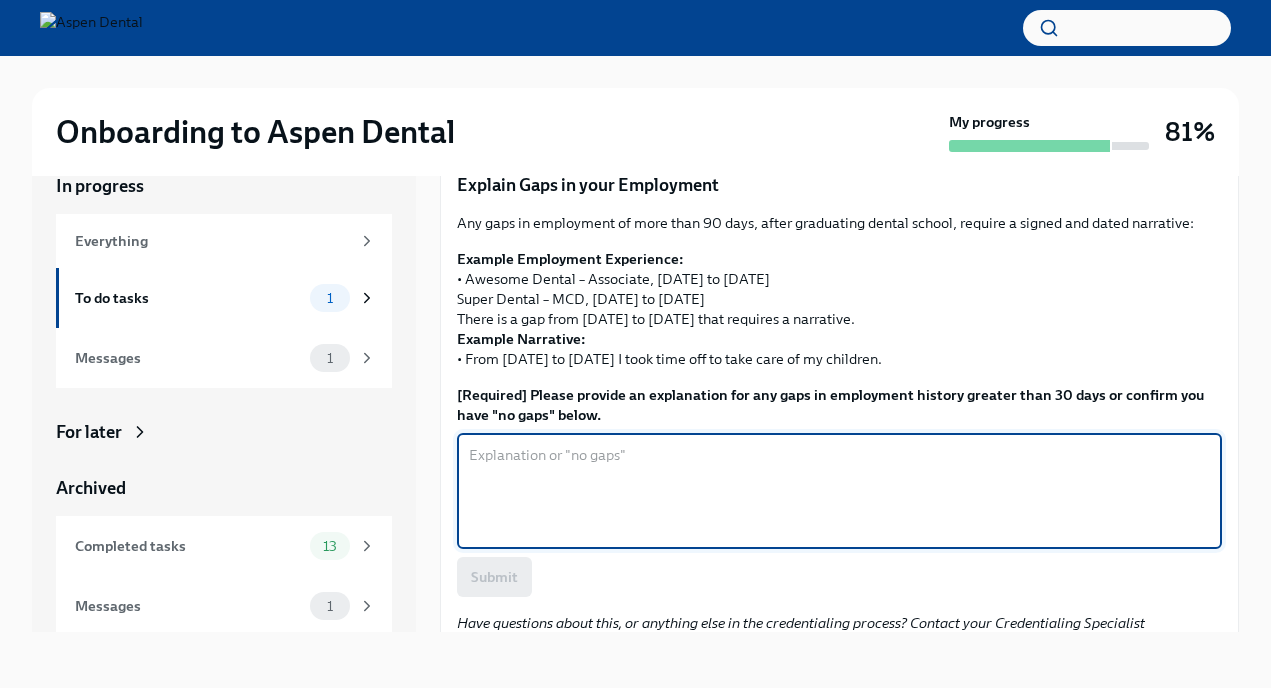 scroll, scrollTop: 652, scrollLeft: 0, axis: vertical 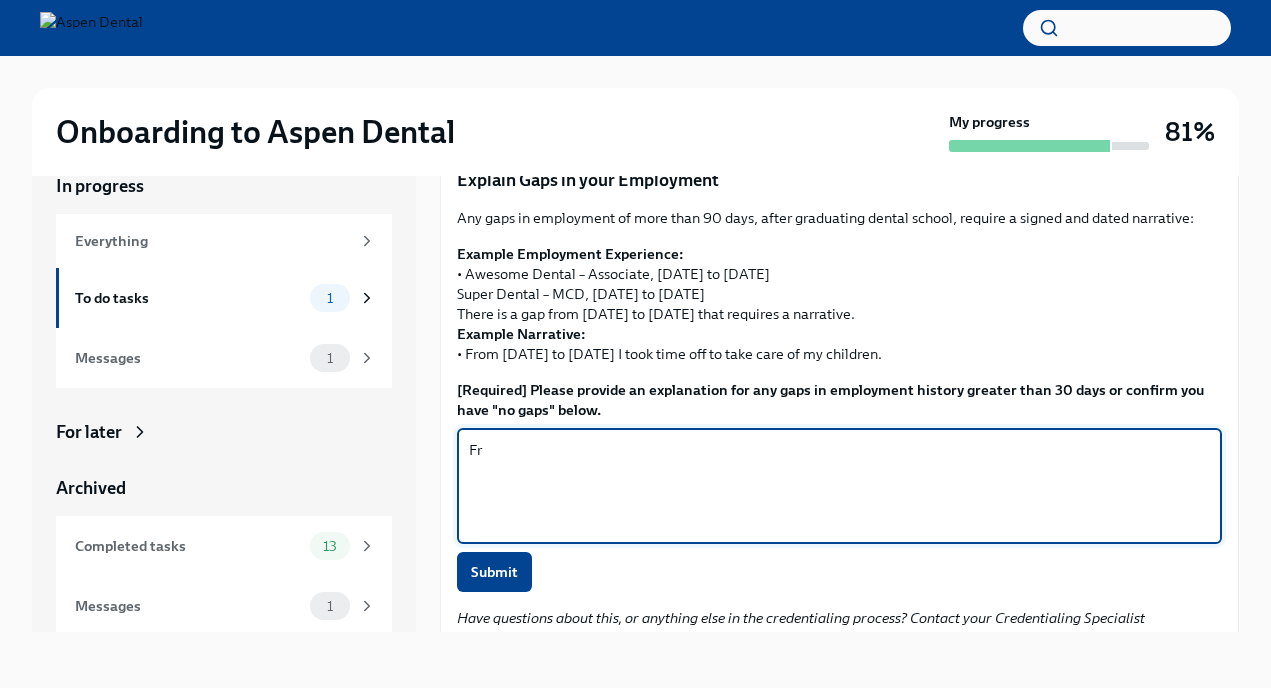 type on "F" 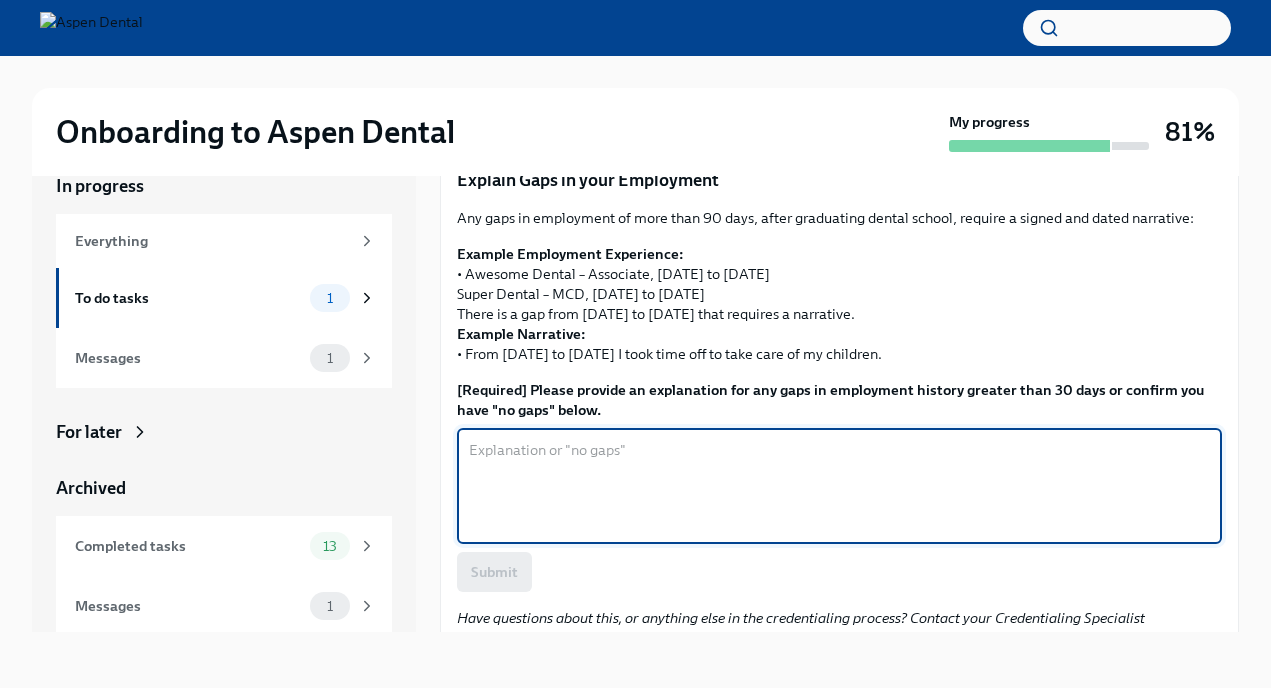 click on "[Required] Please provide an explanation for any gaps in employment history greater than 30 days or confirm you have "no gaps" below." at bounding box center (839, 486) 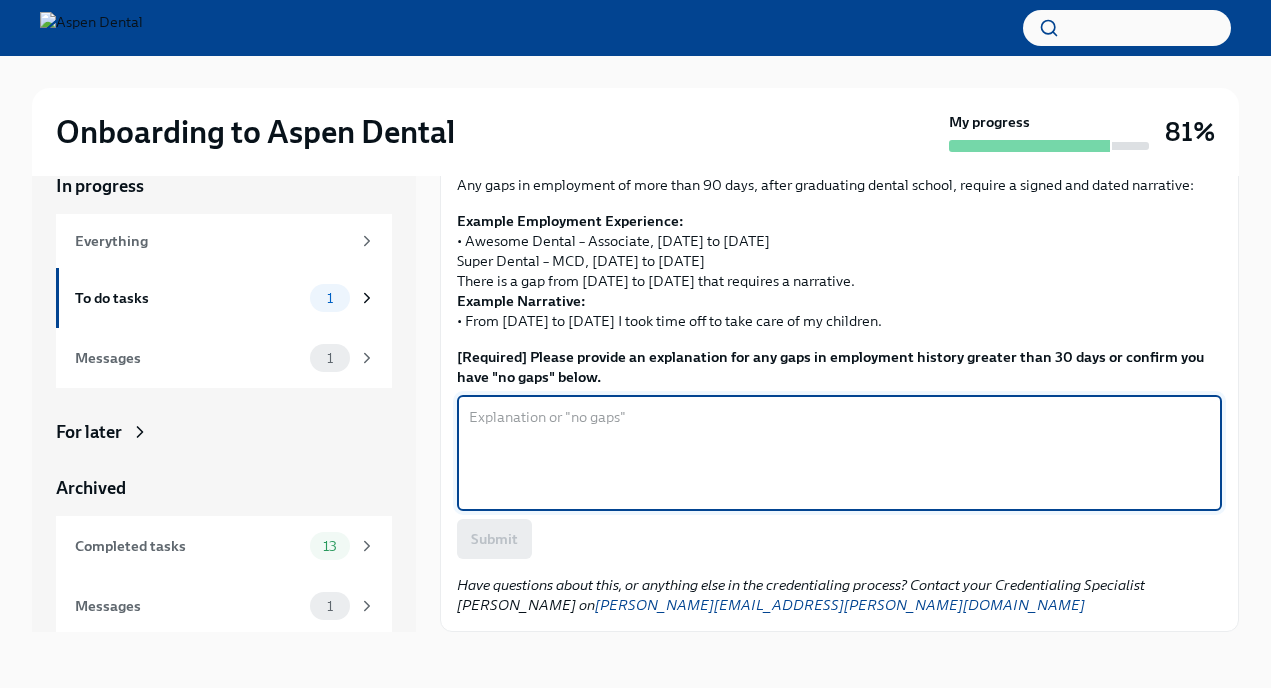 click on "[Required] Please provide an explanation for any gaps in employment history greater than 30 days or confirm you have "no gaps" below." at bounding box center [839, 453] 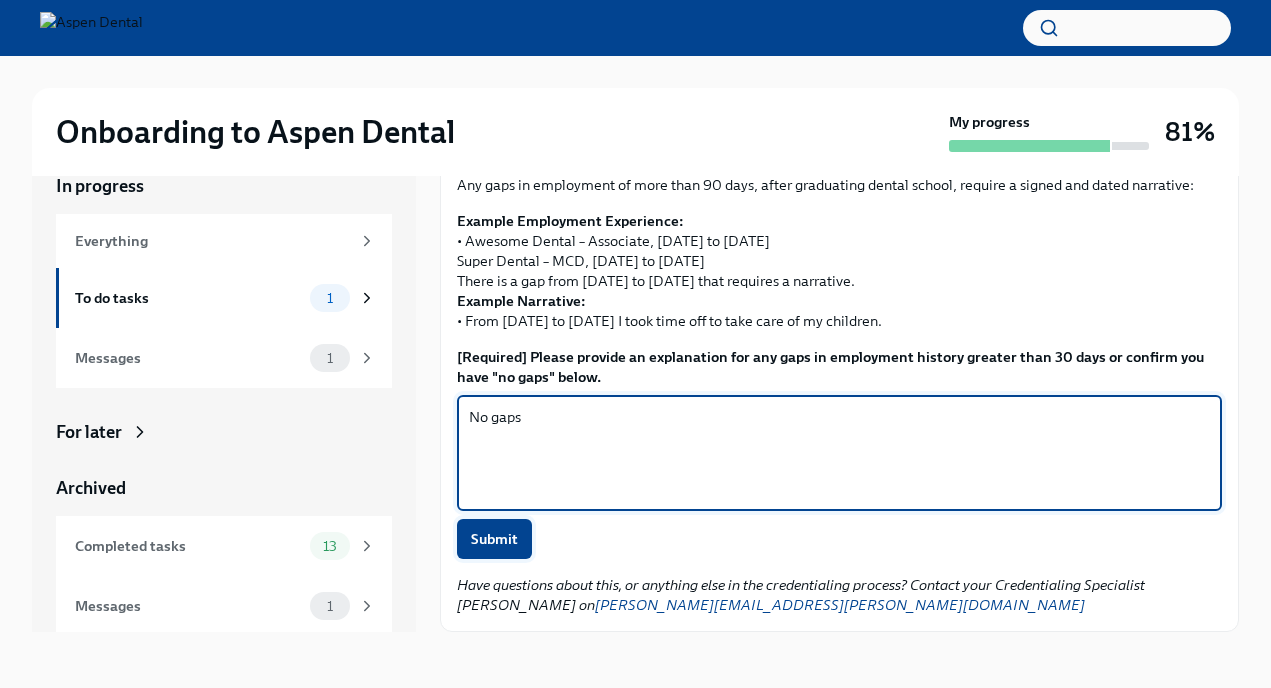 type on "No gaps" 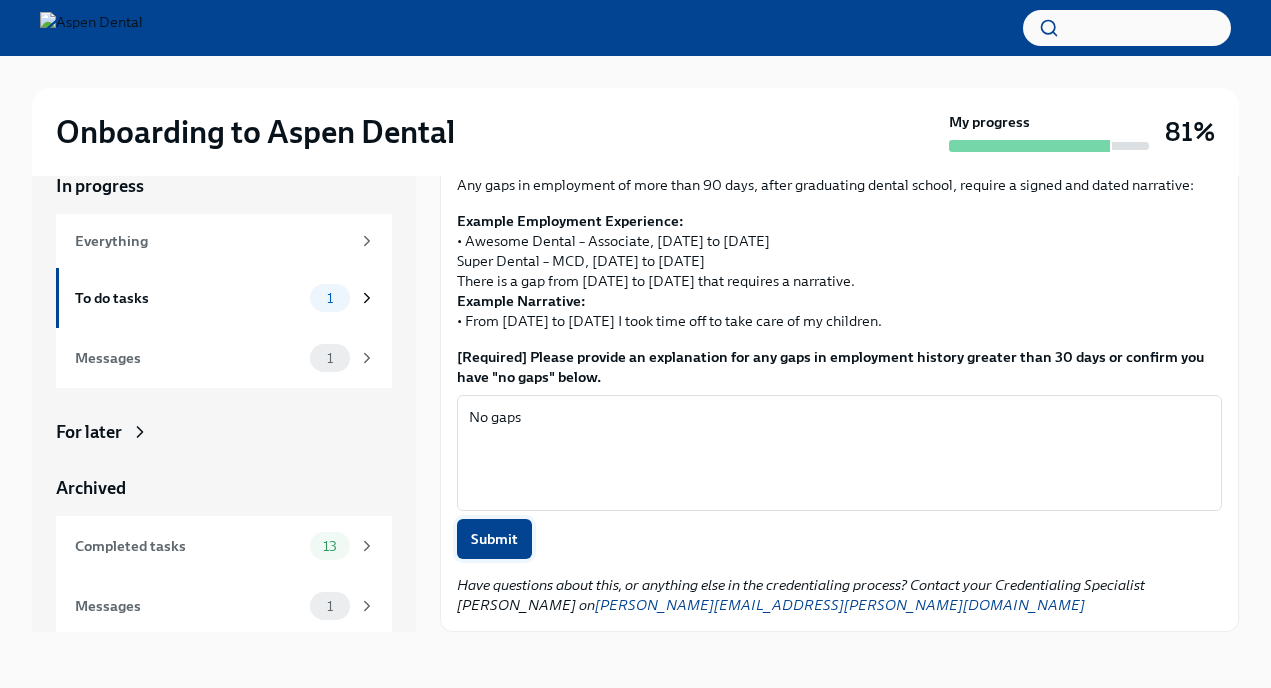 click on "Submit" at bounding box center [494, 539] 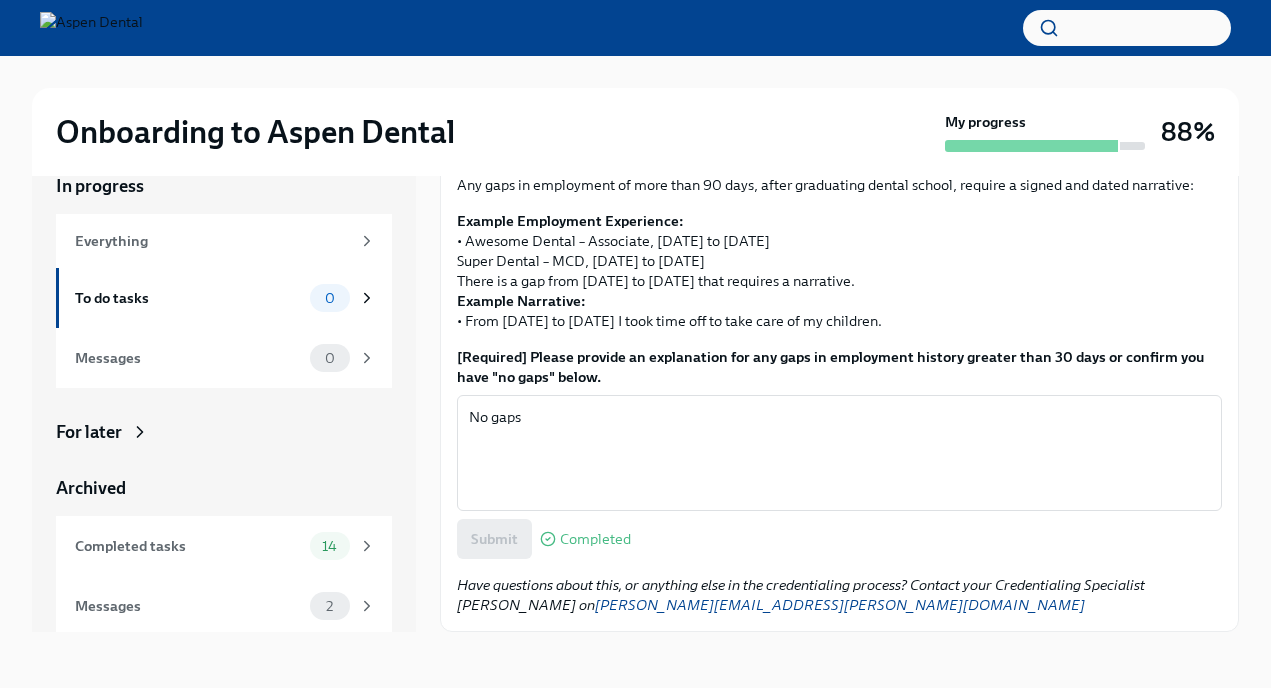 scroll, scrollTop: 230, scrollLeft: 0, axis: vertical 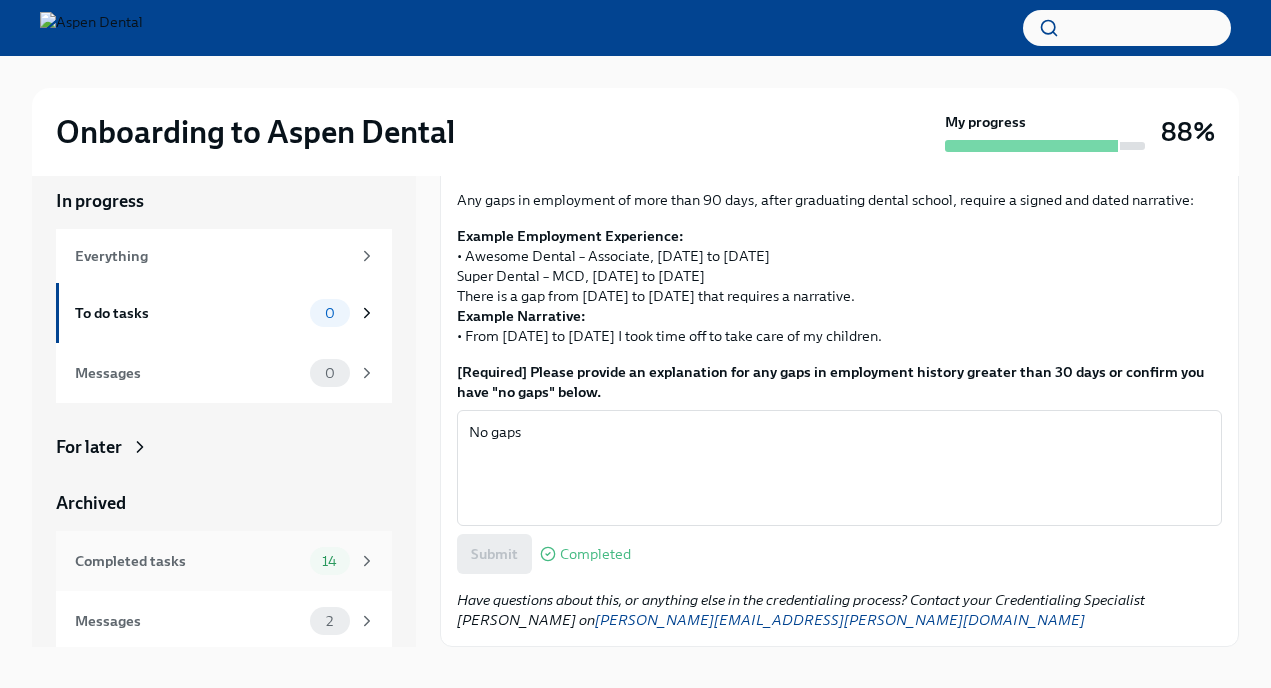 click on "Completed tasks" at bounding box center [188, 561] 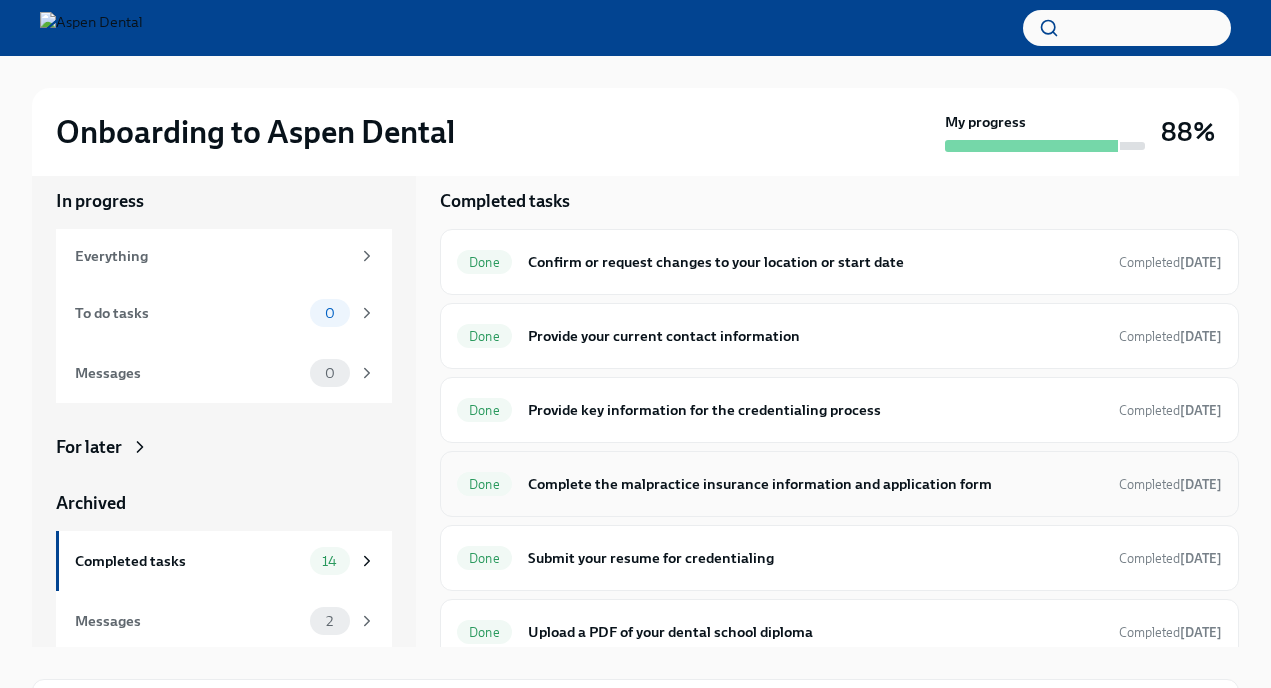 scroll, scrollTop: 635, scrollLeft: 0, axis: vertical 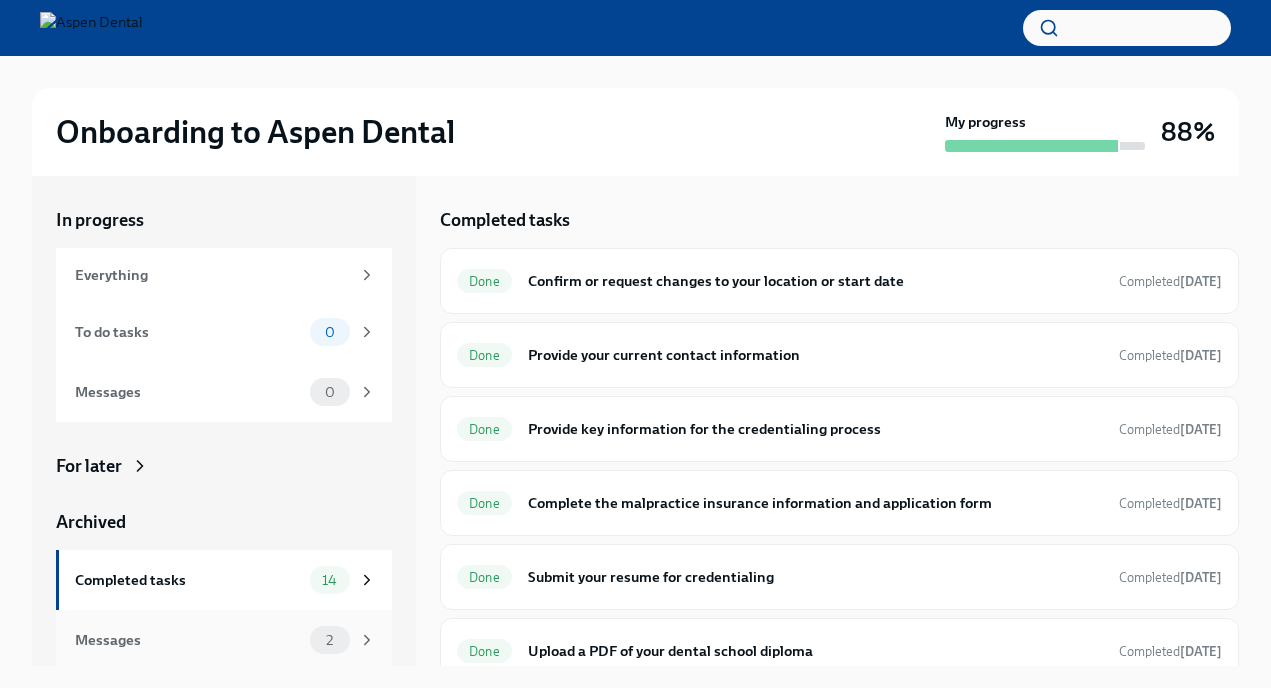 click on "Messages" at bounding box center [188, 640] 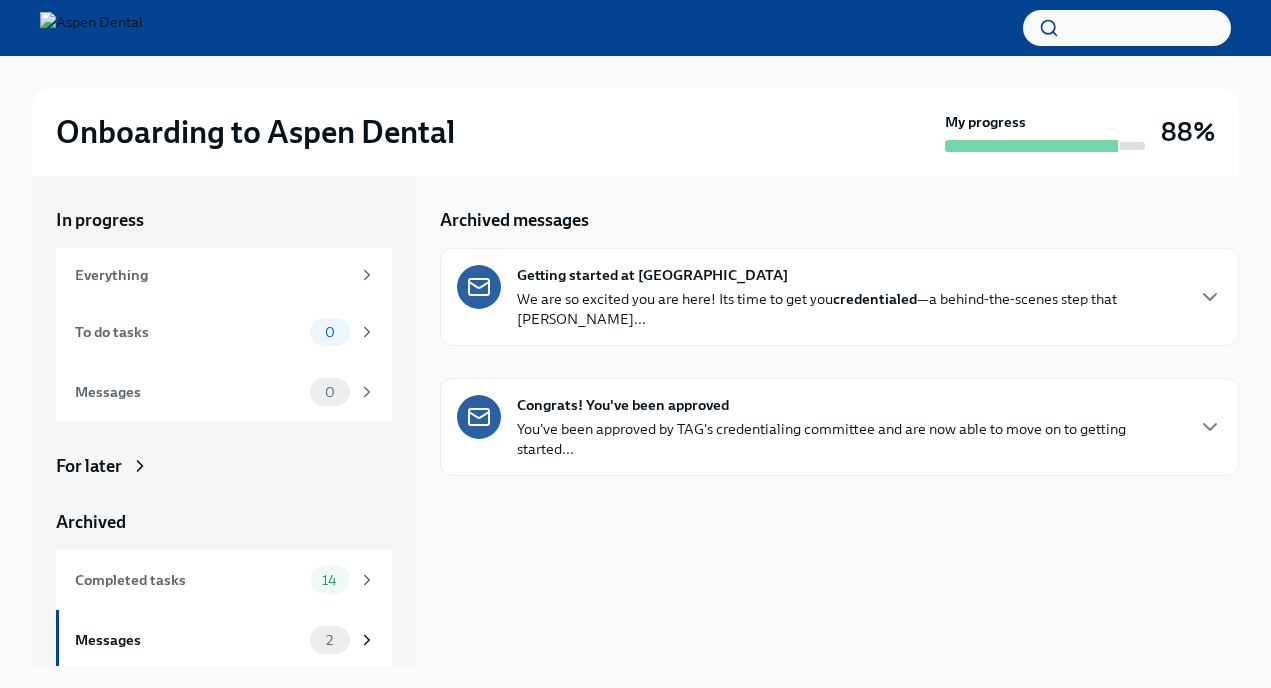 click on "We are so excited you are here! Its time to get you  credentialed —a behind-the-scenes step that confi..." at bounding box center (849, 309) 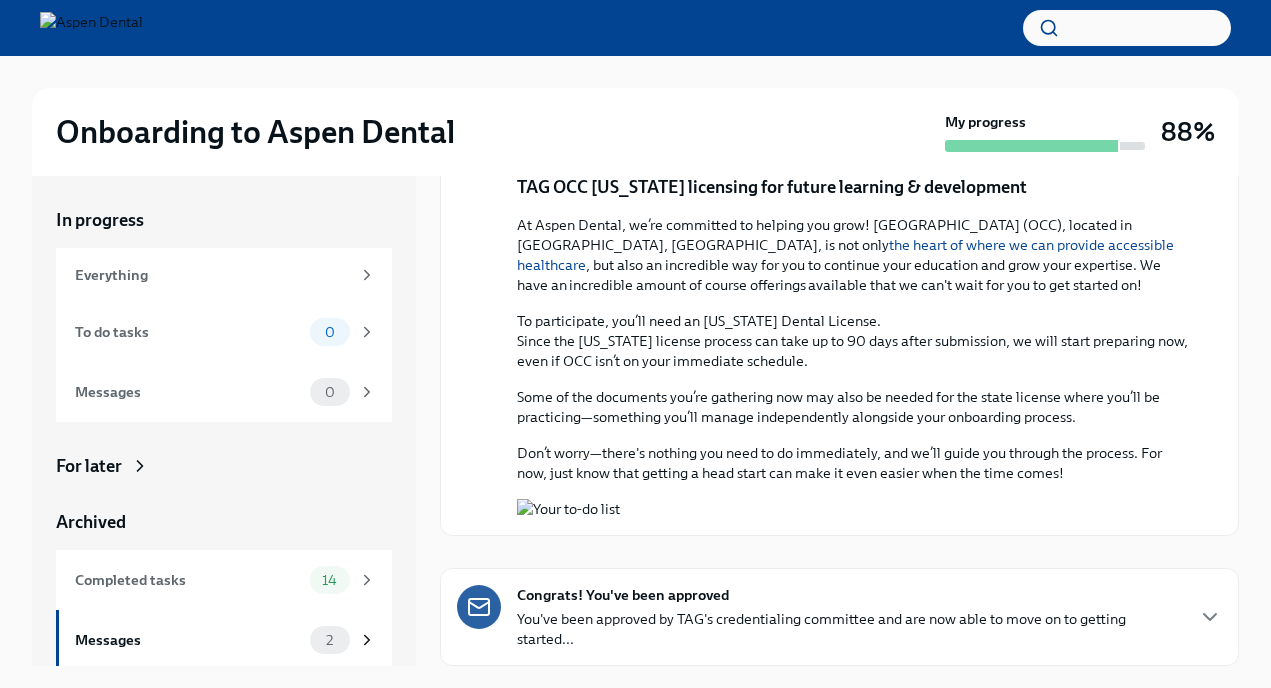 scroll, scrollTop: 1754, scrollLeft: 0, axis: vertical 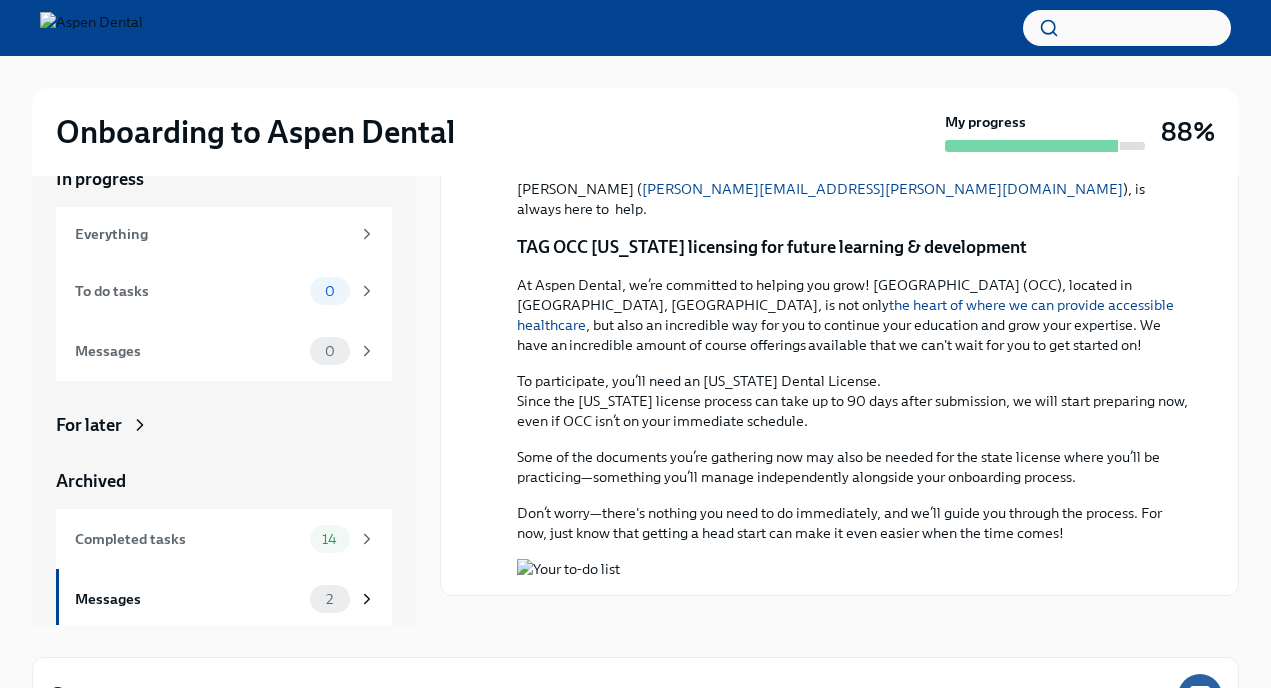 click at bounding box center (853, -115) 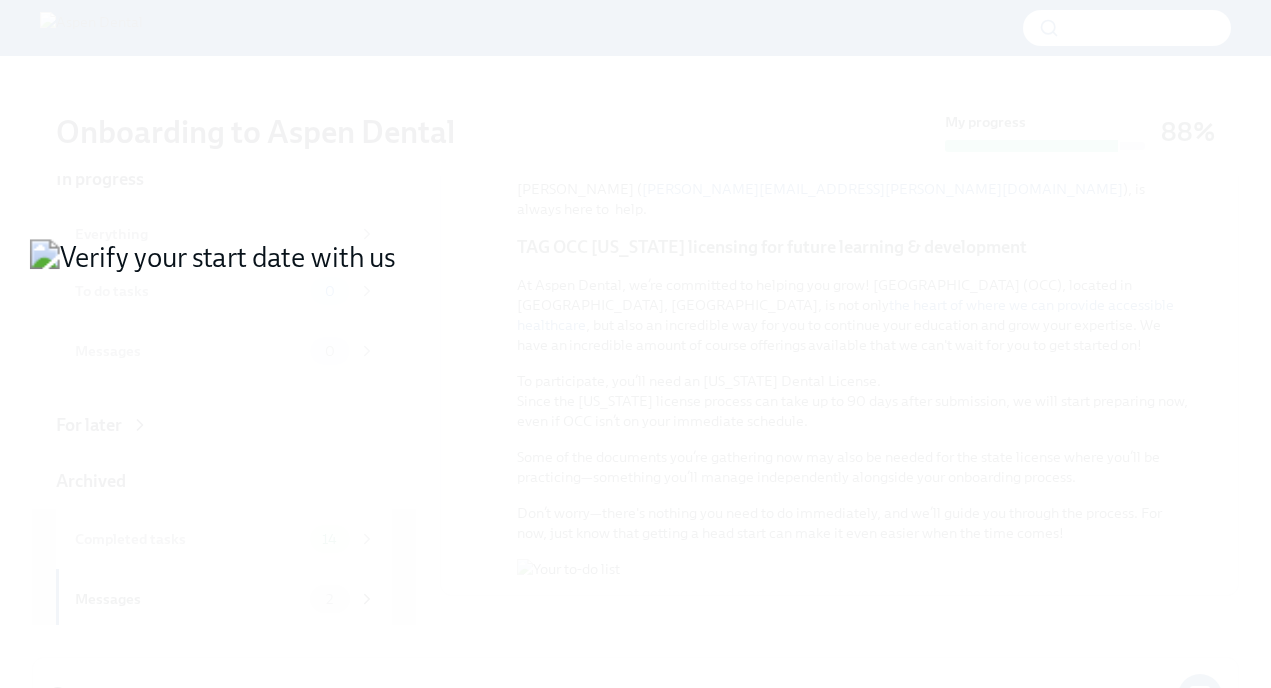 click at bounding box center [635, 344] 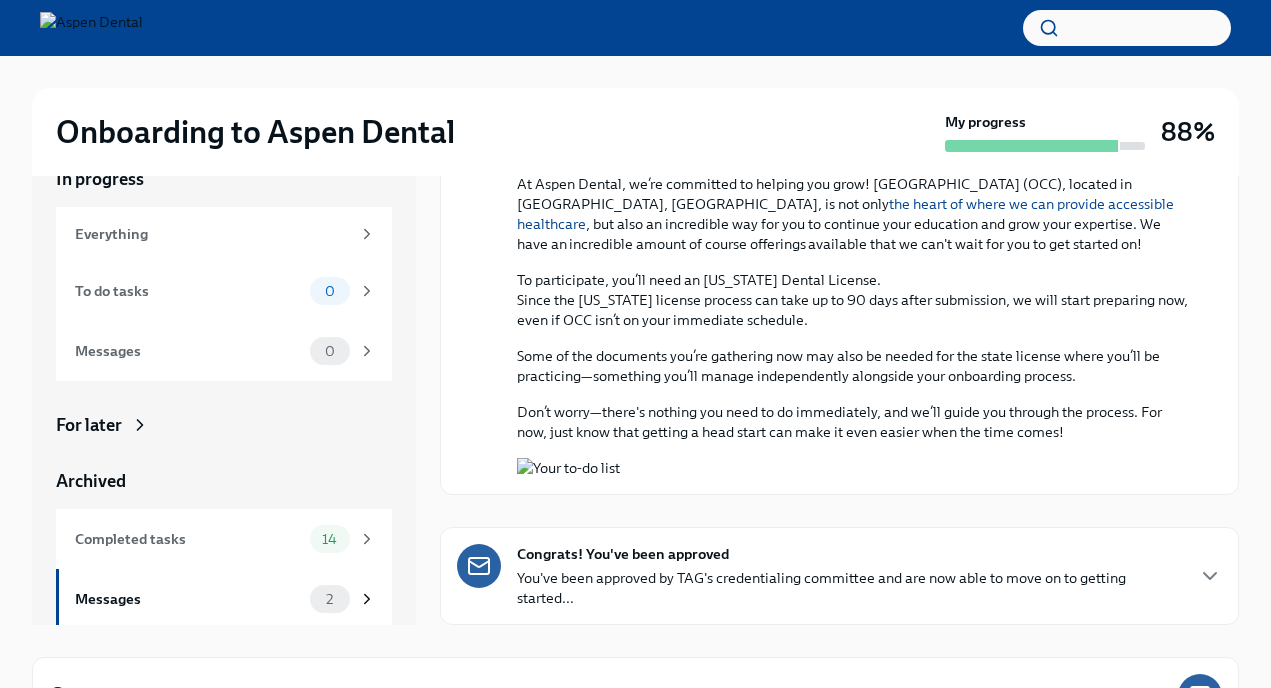 scroll, scrollTop: 1754, scrollLeft: 0, axis: vertical 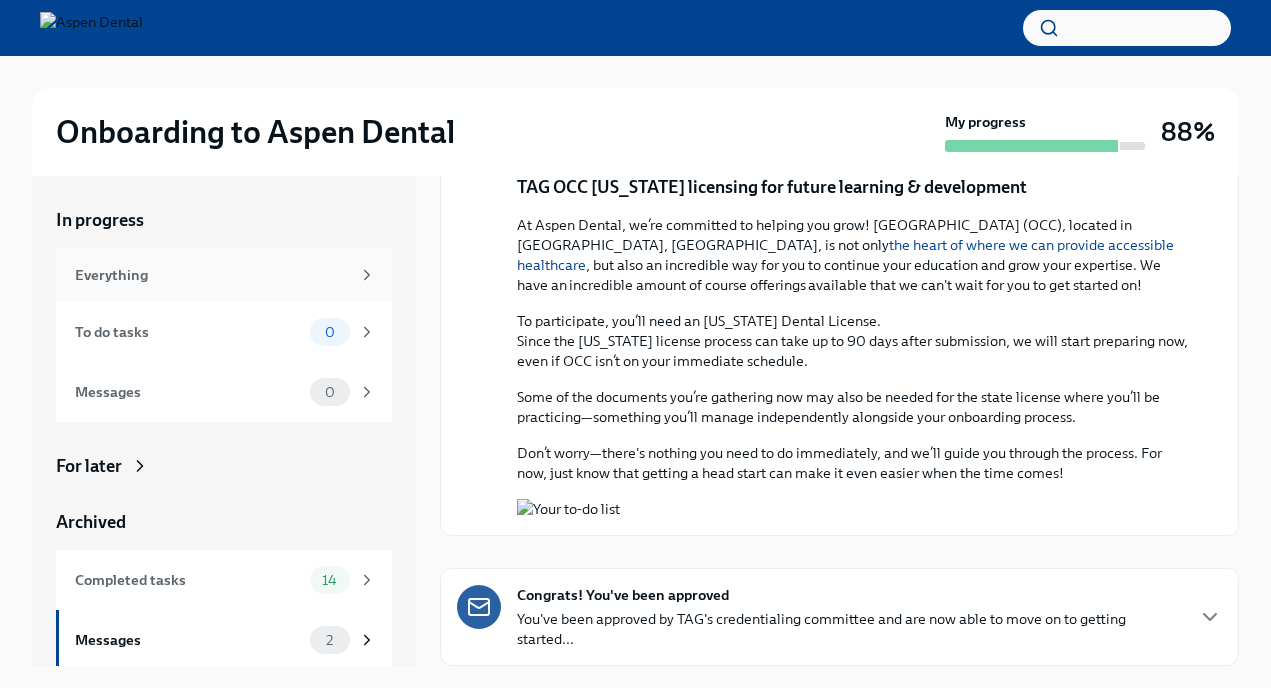 click on "Everything" at bounding box center [224, 275] 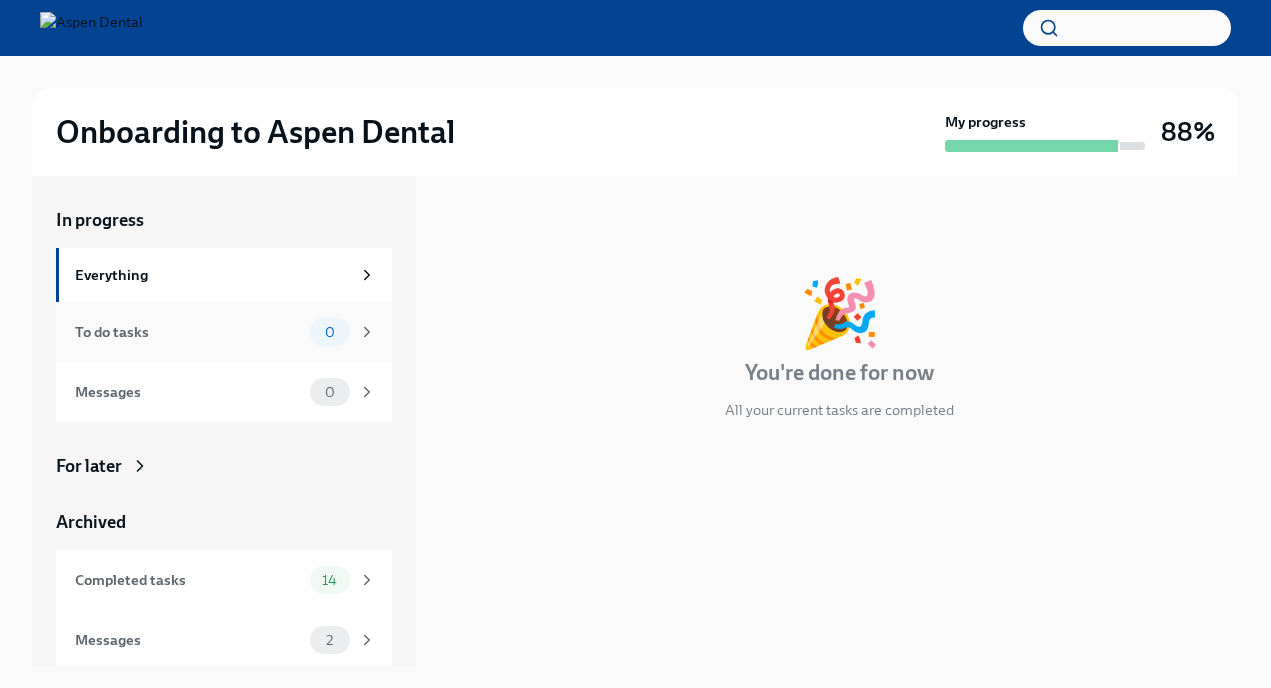 click on "To do tasks" at bounding box center (188, 332) 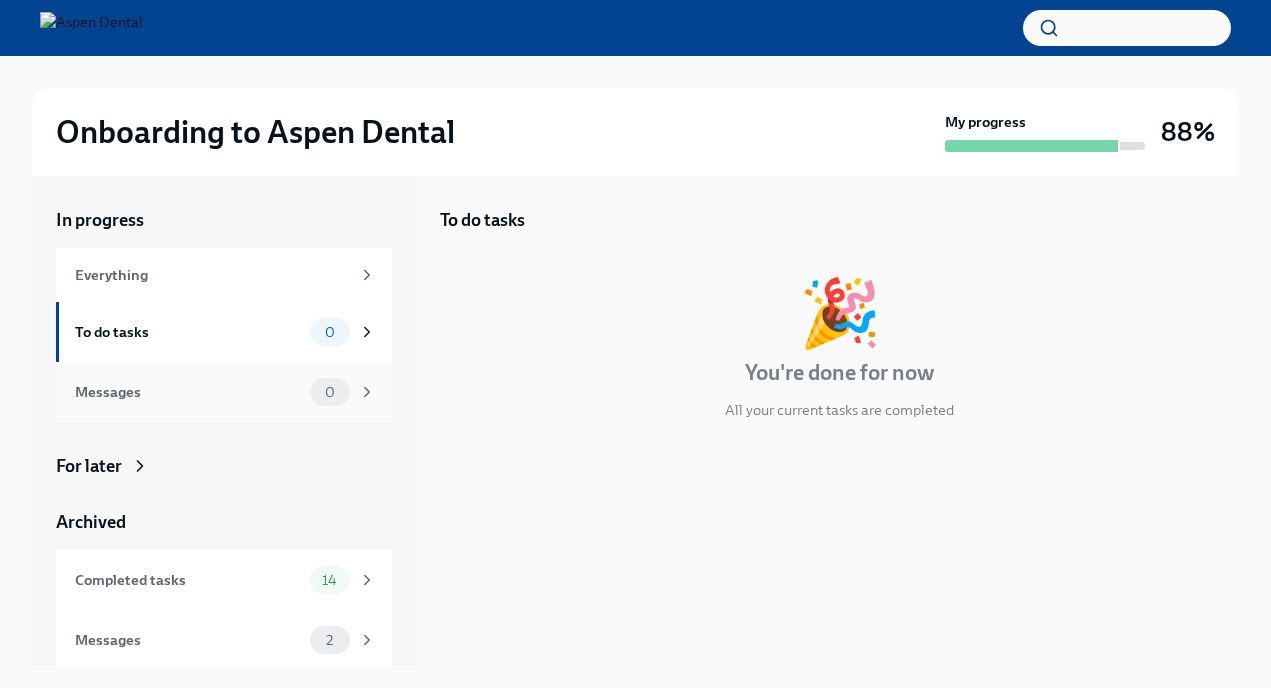 click on "Messages" at bounding box center (188, 392) 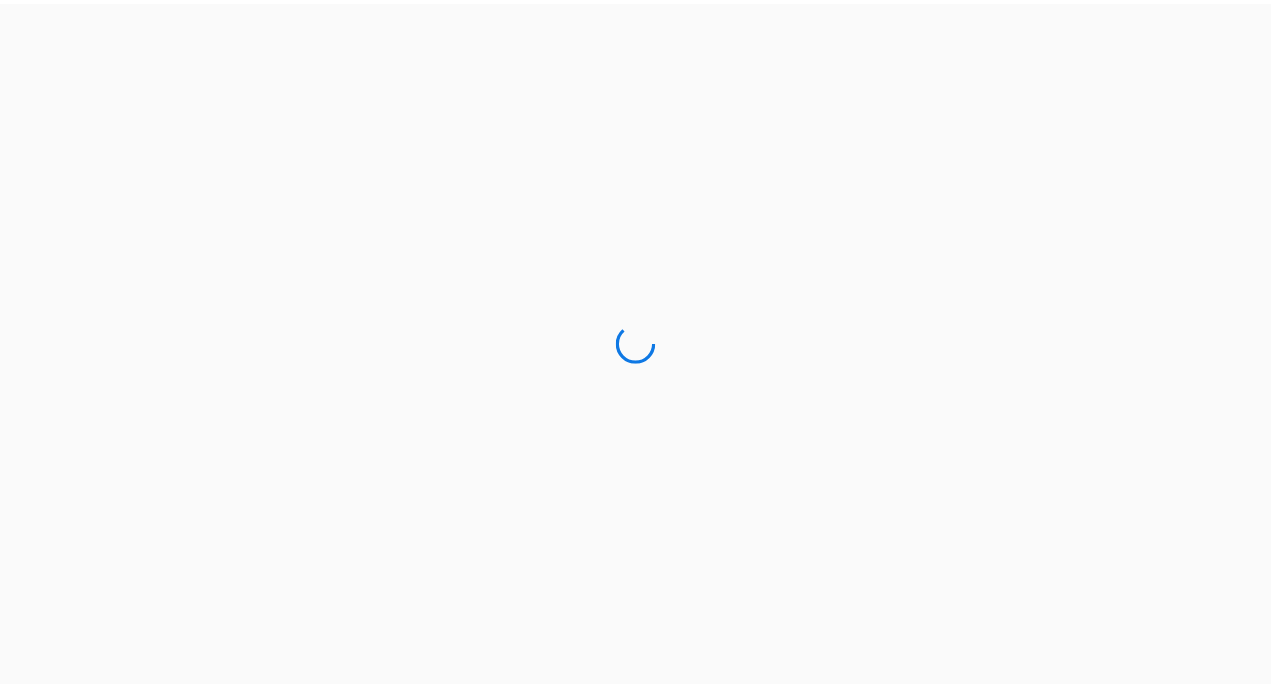 scroll, scrollTop: 0, scrollLeft: 0, axis: both 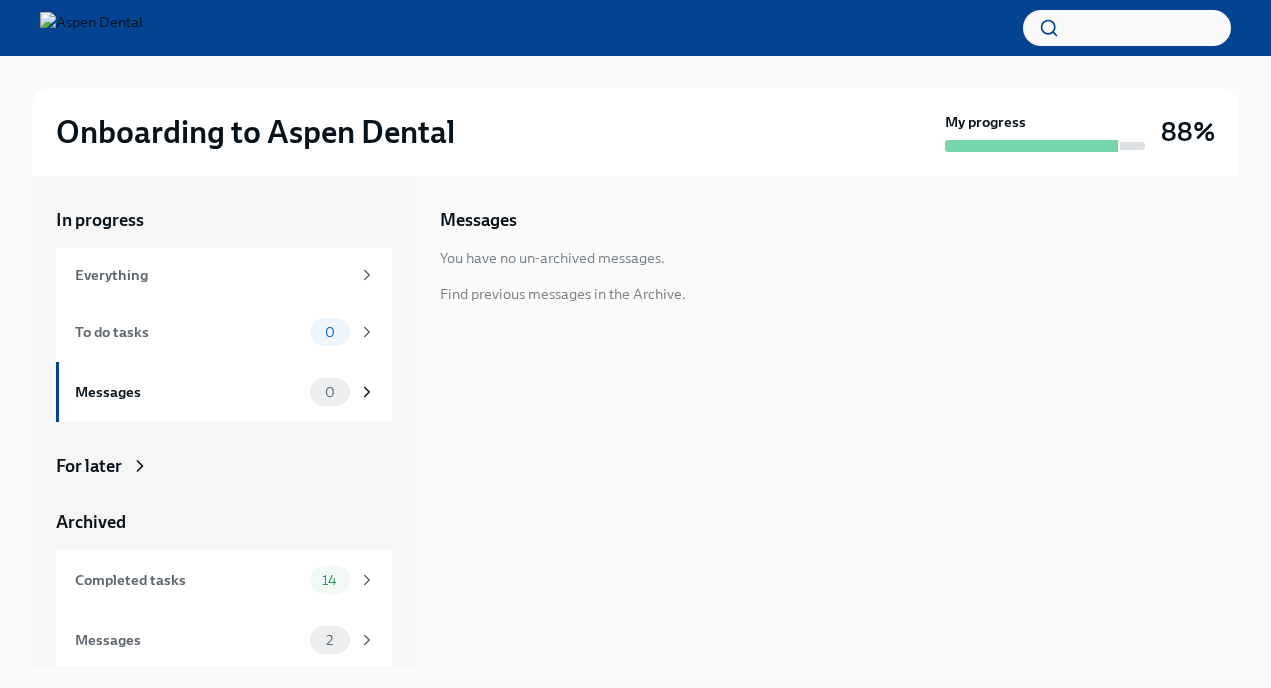 click on "My progress" at bounding box center (1045, 132) 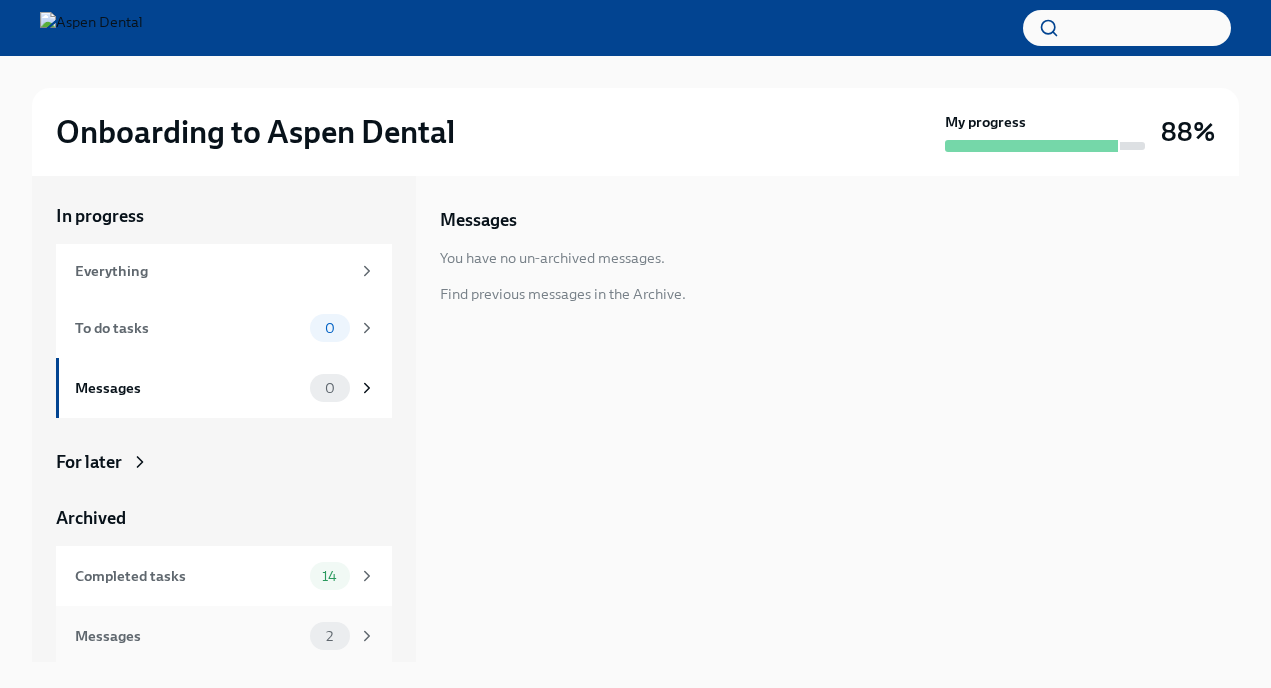 click on "Messages" at bounding box center [188, 636] 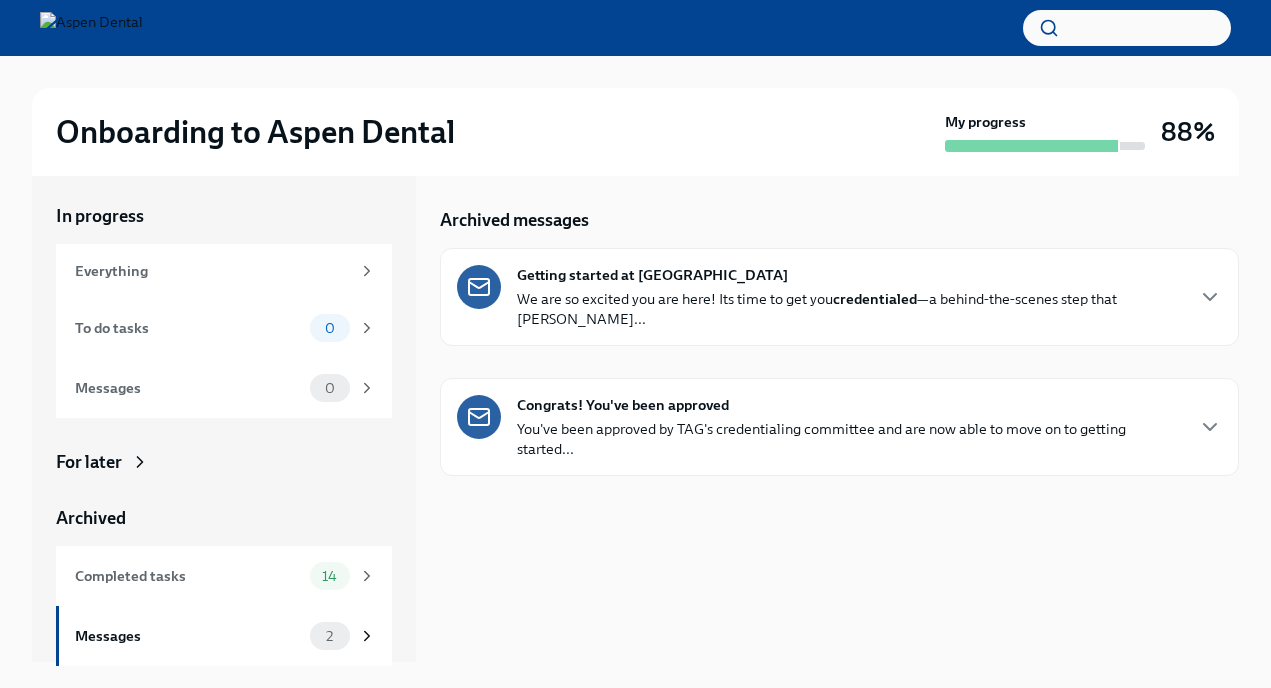 click on "We are so excited you are here! Its time to get you  credentialed —a behind-the-scenes step that confi..." at bounding box center (849, 309) 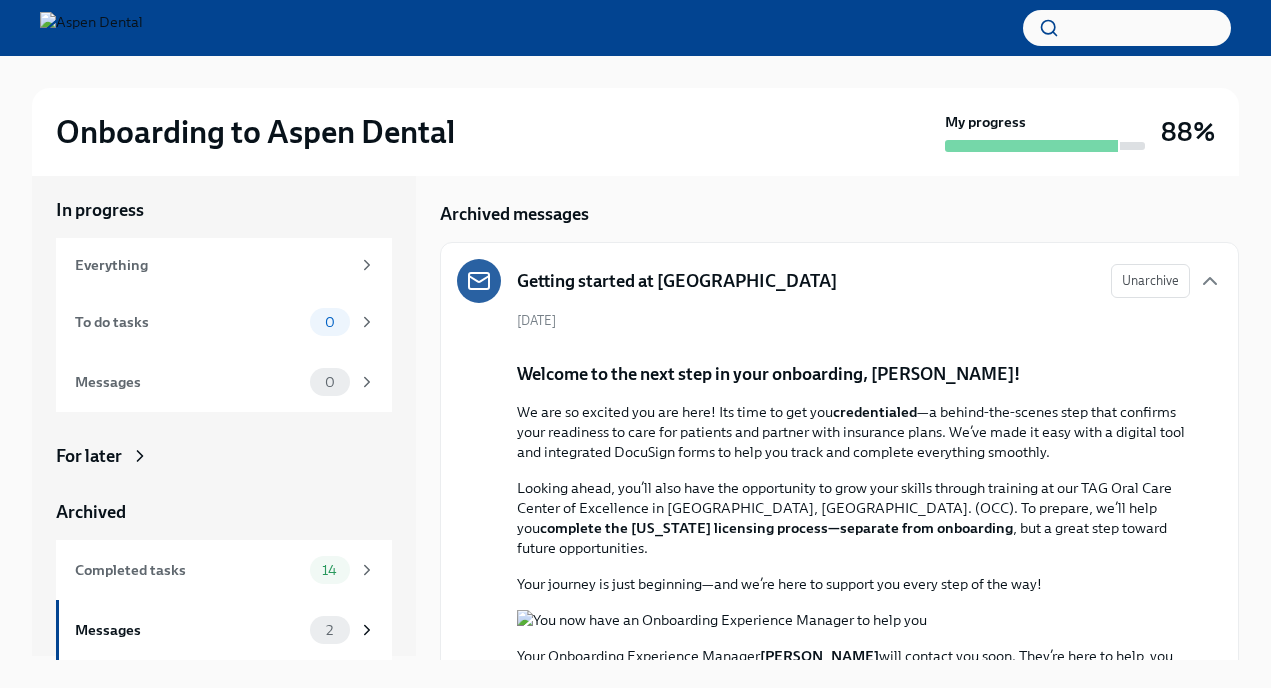 scroll, scrollTop: 293, scrollLeft: 0, axis: vertical 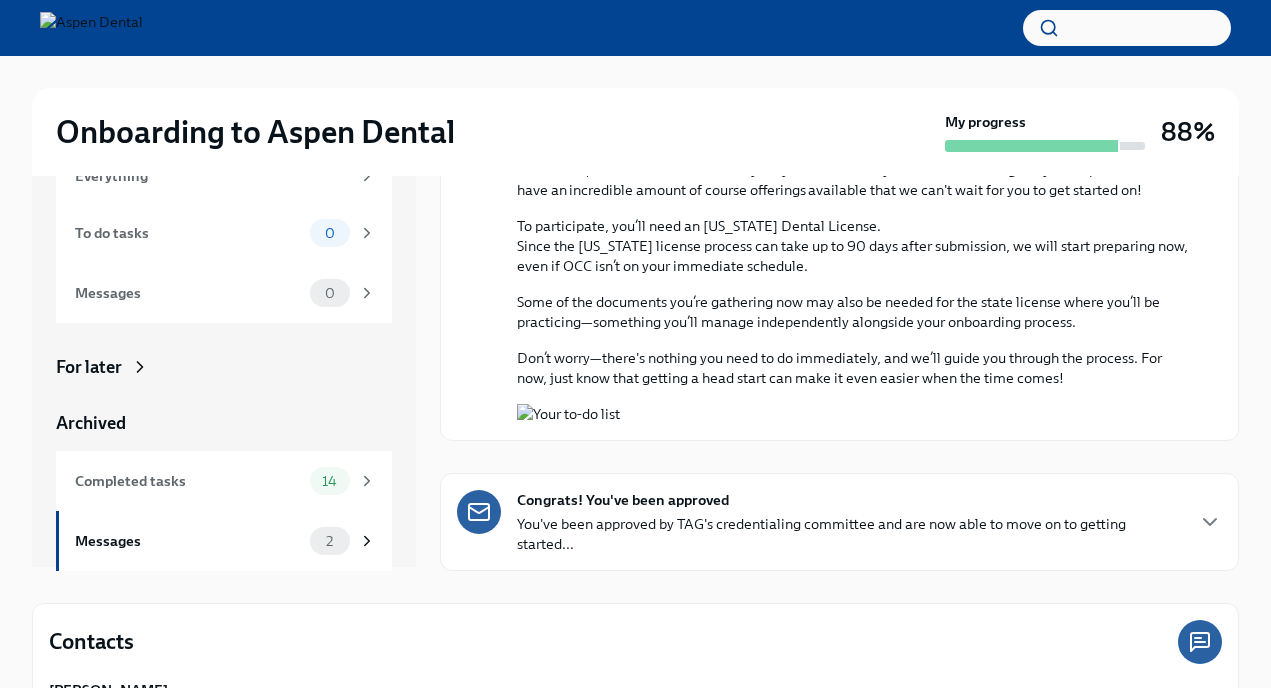 click on "Congrats! You've been approved" at bounding box center (623, 500) 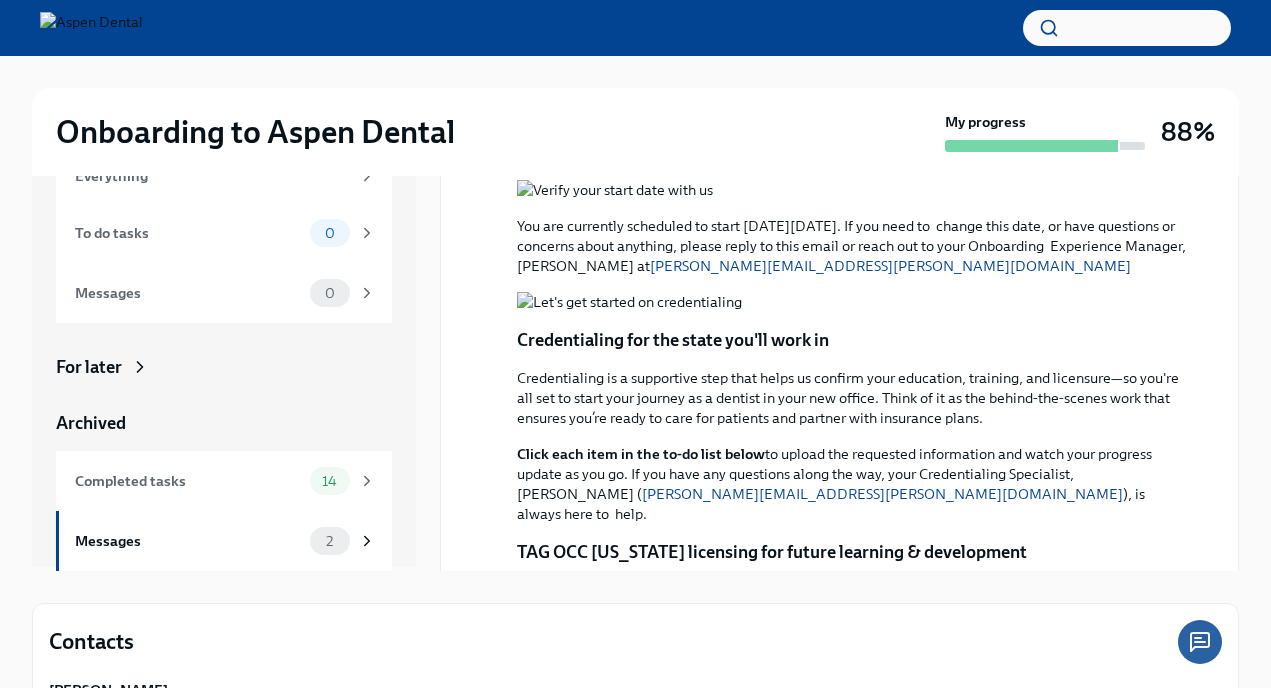scroll, scrollTop: 107, scrollLeft: 0, axis: vertical 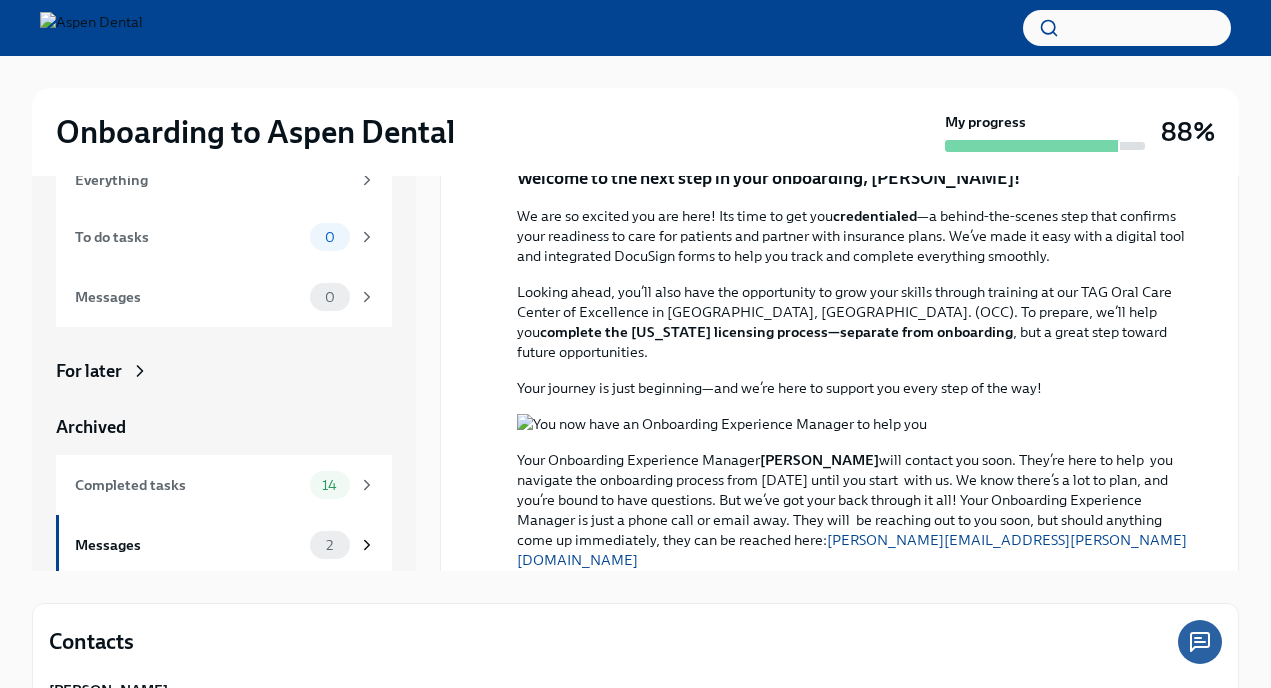 click on "Onboarding to Aspen Dental My progress 88%" at bounding box center (635, 132) 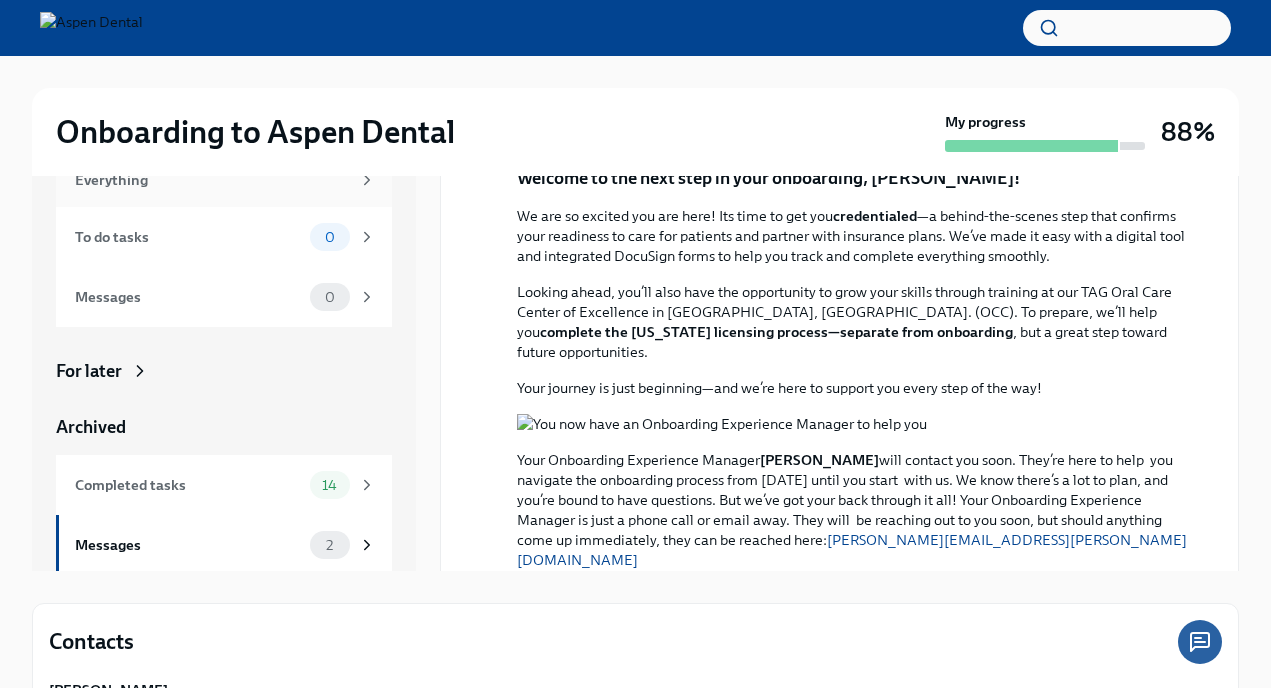 click on "Everything" at bounding box center [212, 180] 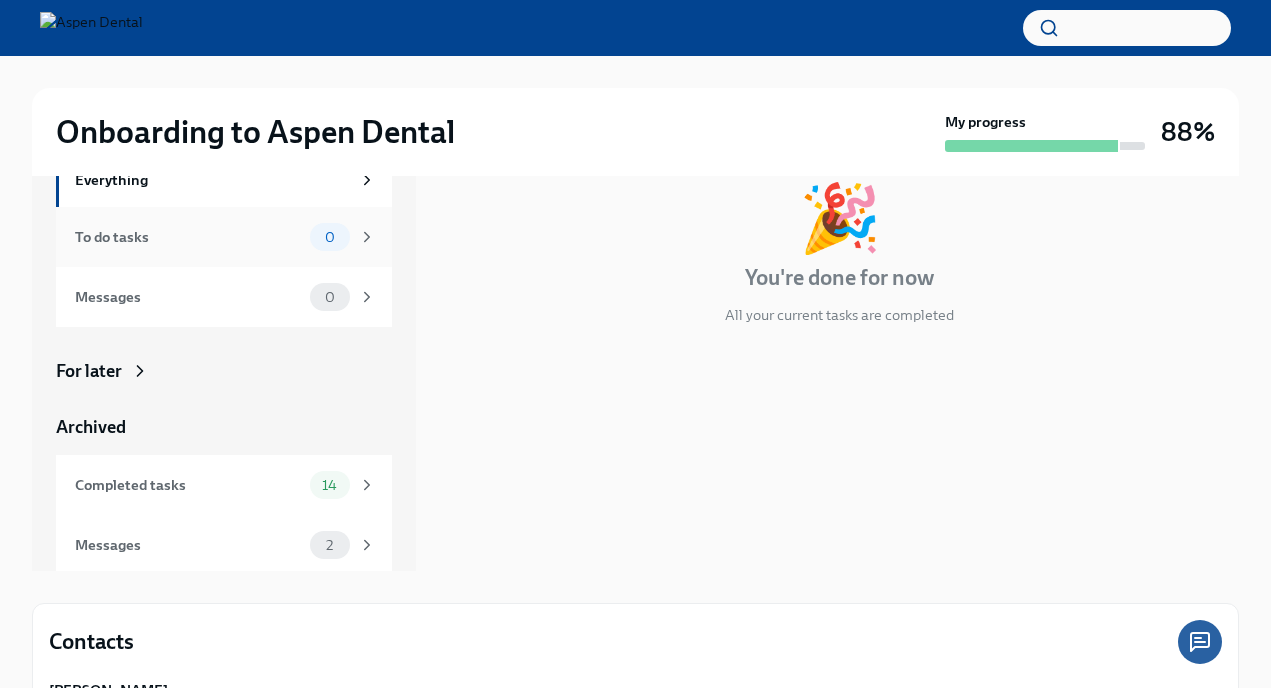click on "To do tasks 0" at bounding box center (225, 237) 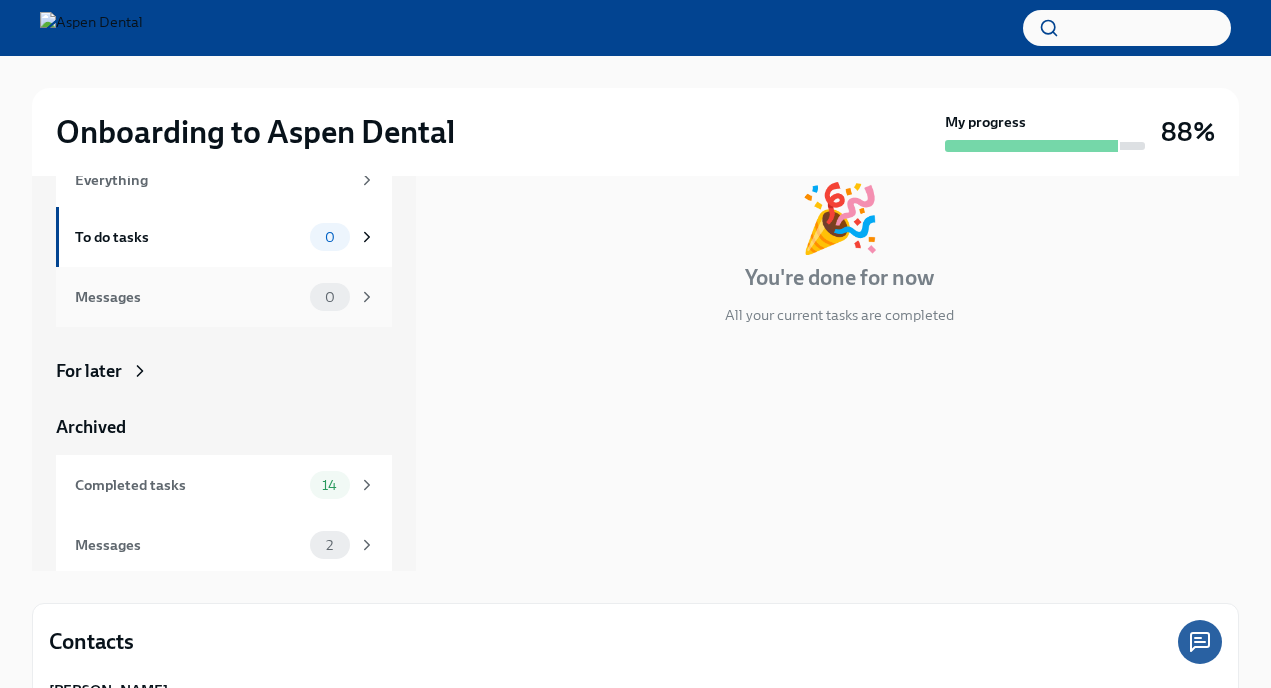click on "Messages" at bounding box center [188, 297] 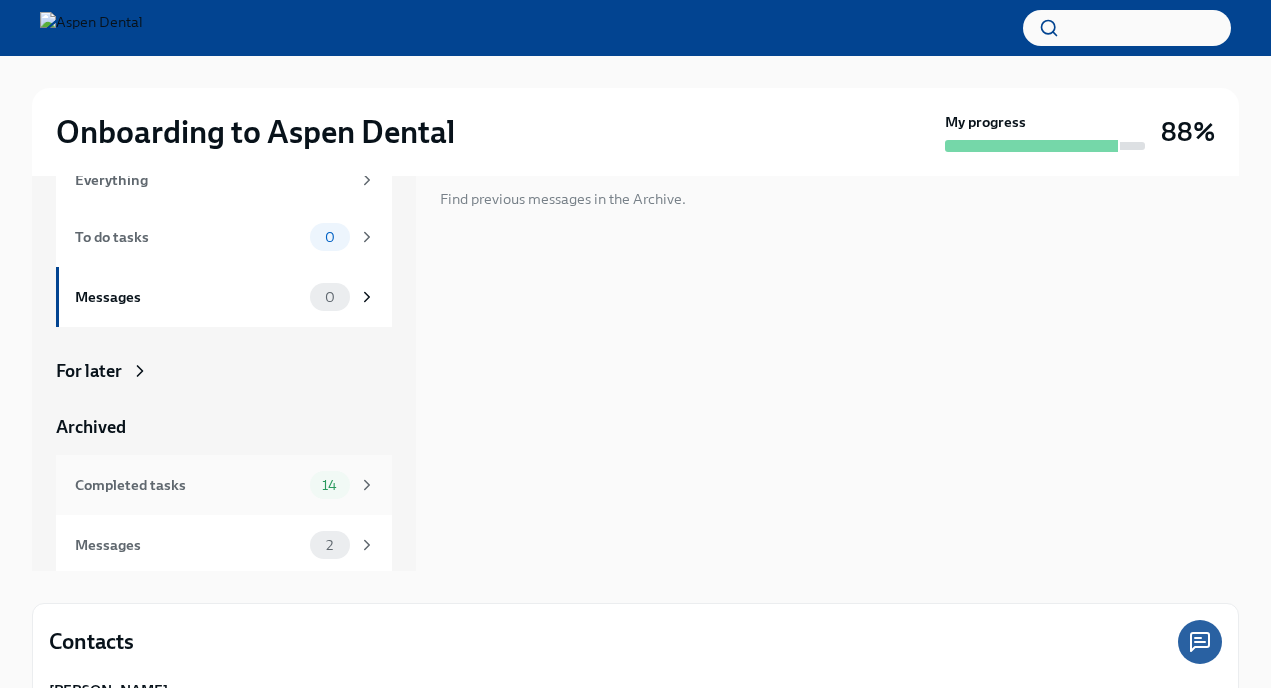click on "Completed tasks" at bounding box center (188, 485) 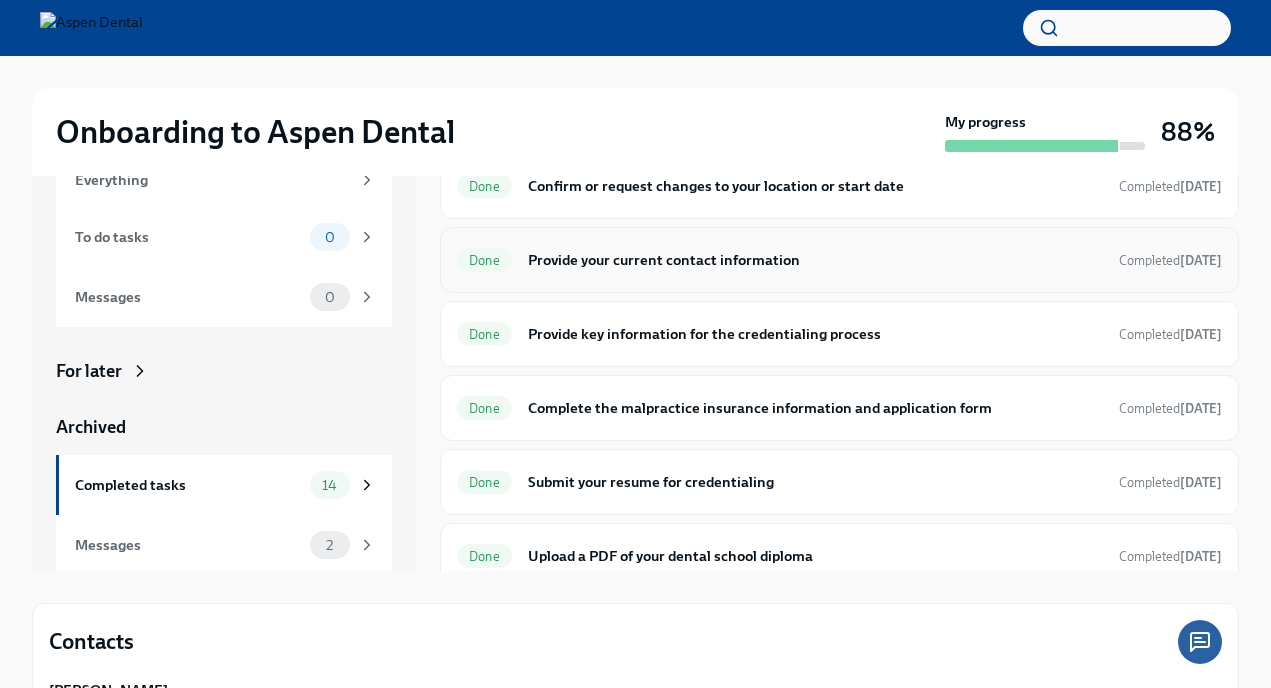 scroll, scrollTop: 0, scrollLeft: 0, axis: both 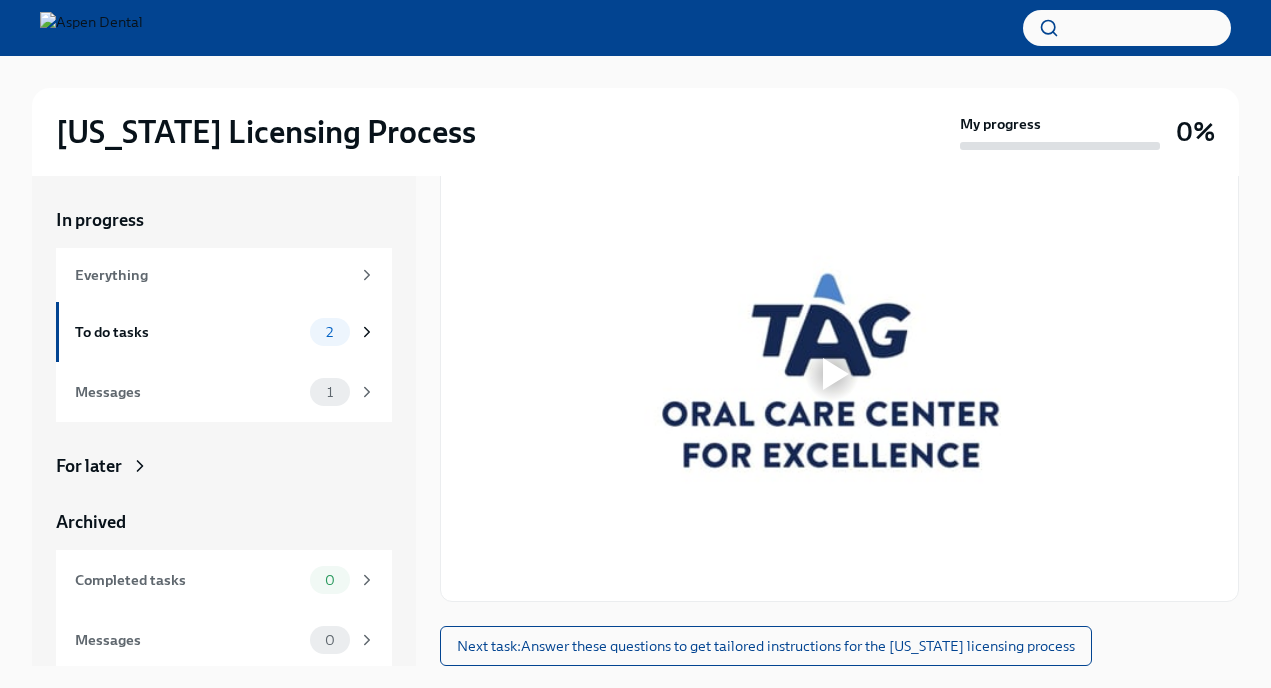 click at bounding box center [832, 374] 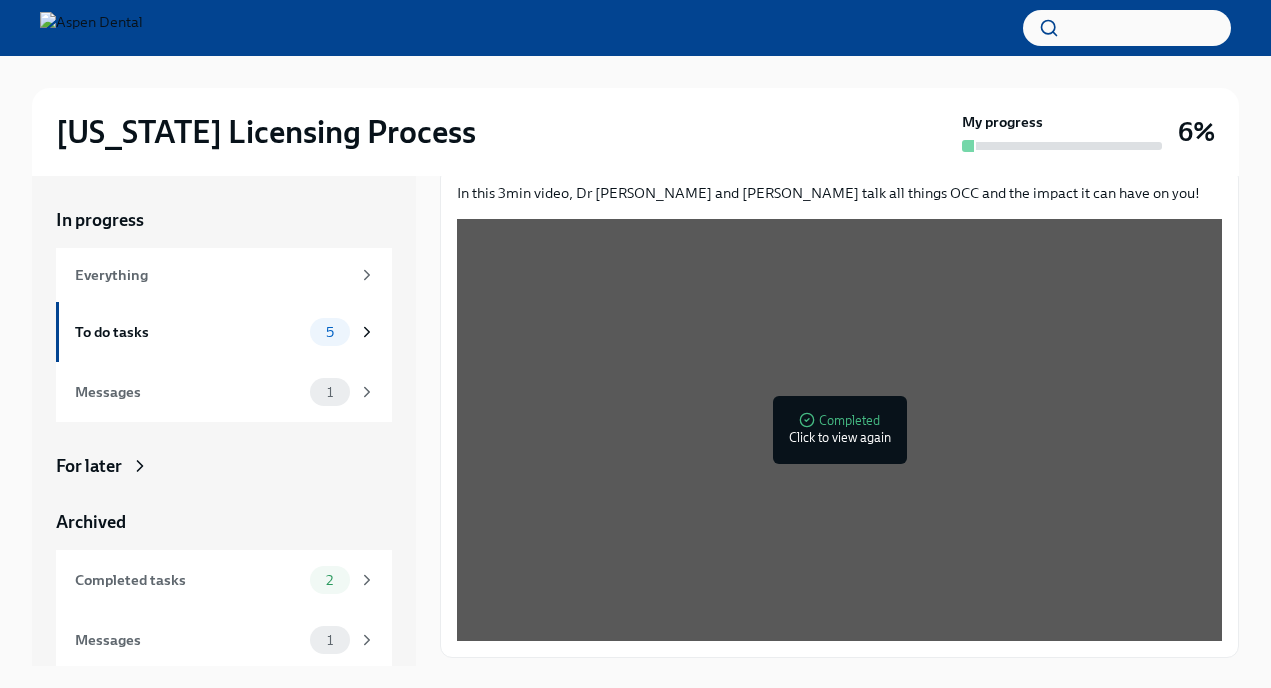 scroll, scrollTop: 322, scrollLeft: 0, axis: vertical 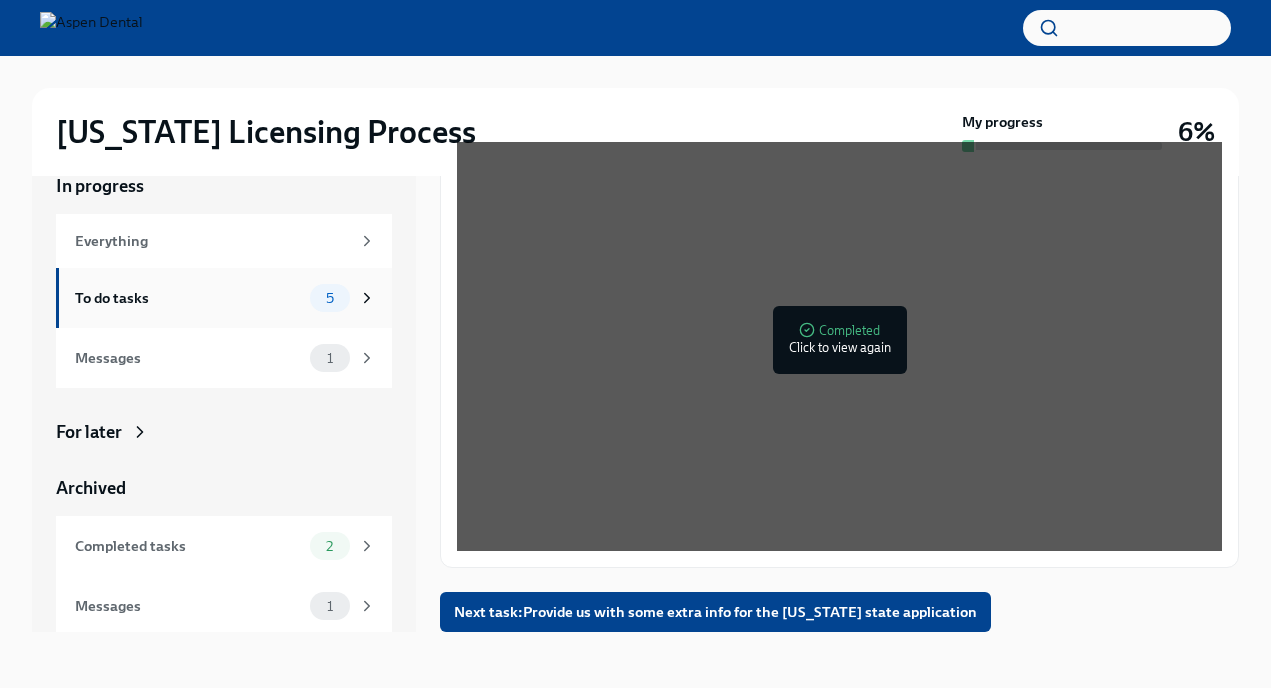 click on "To do tasks" at bounding box center (188, 298) 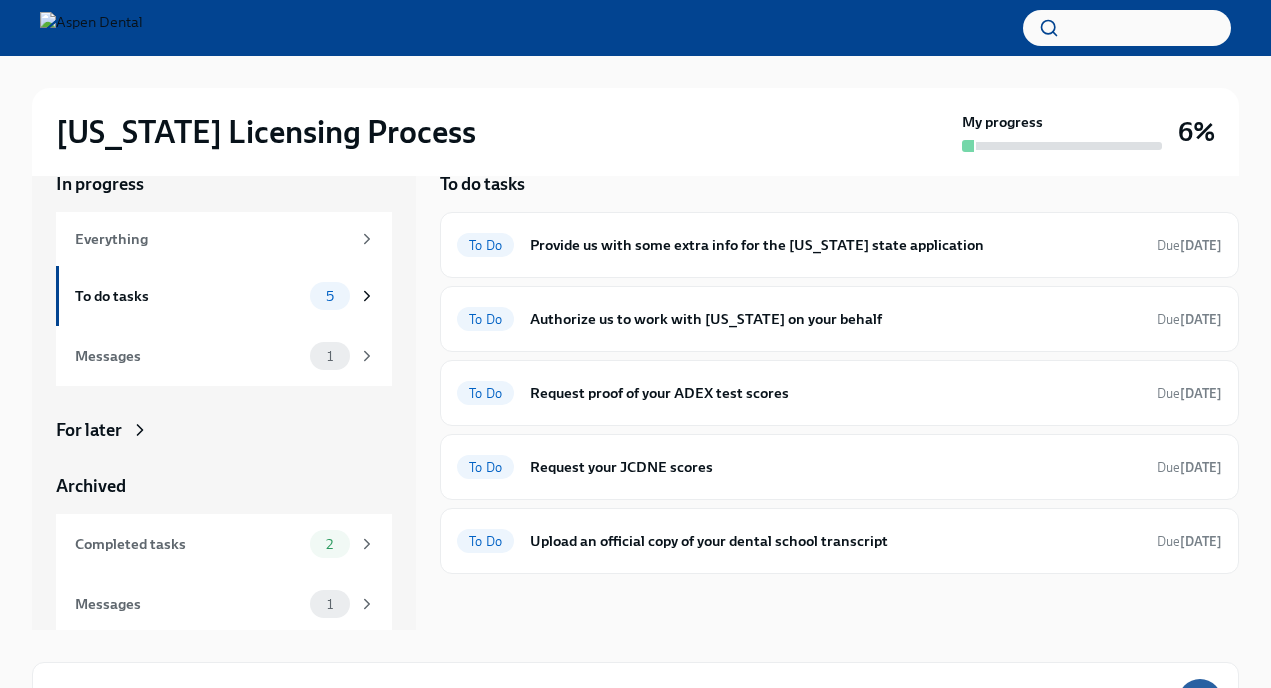 scroll, scrollTop: 9, scrollLeft: 0, axis: vertical 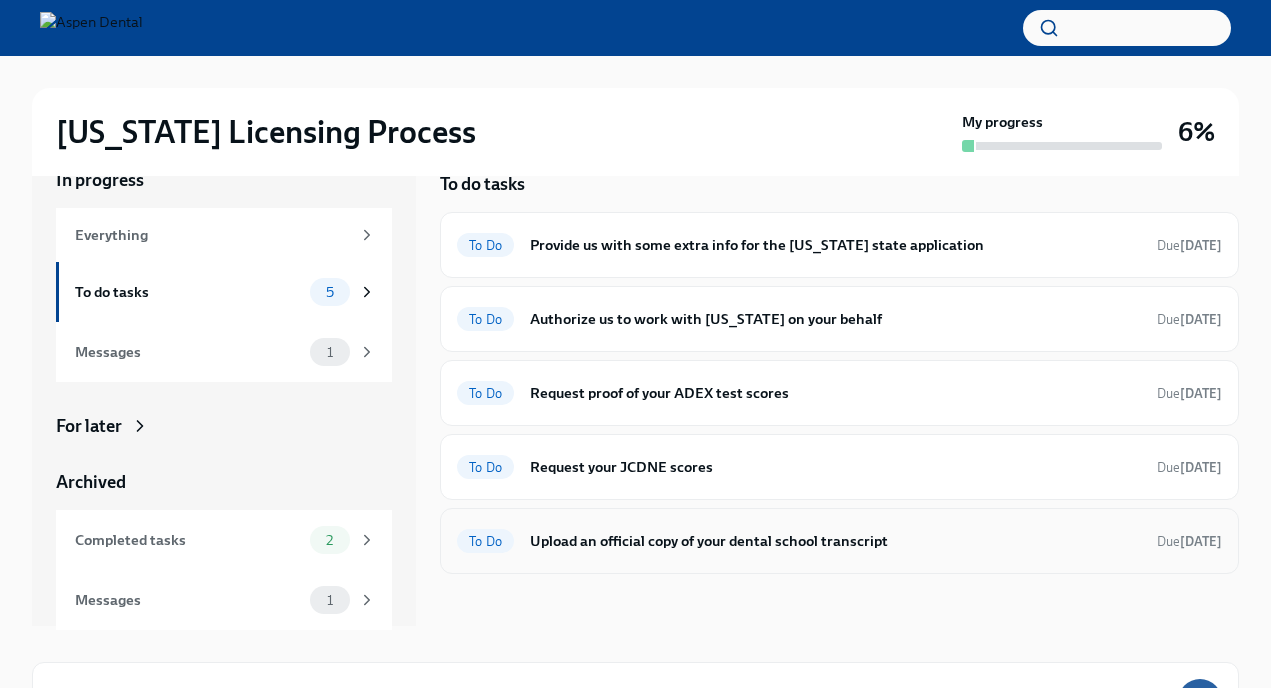 click on "To Do" at bounding box center [485, 541] 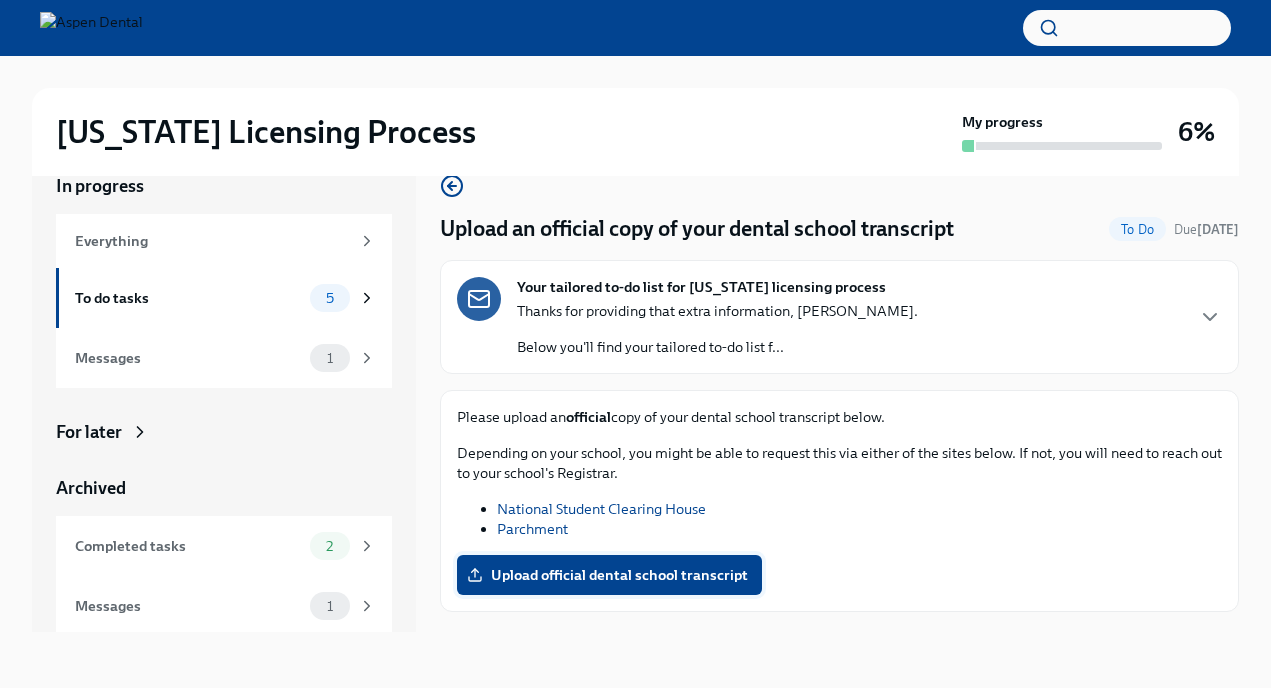 click on "Upload official dental school transcript" at bounding box center [609, 575] 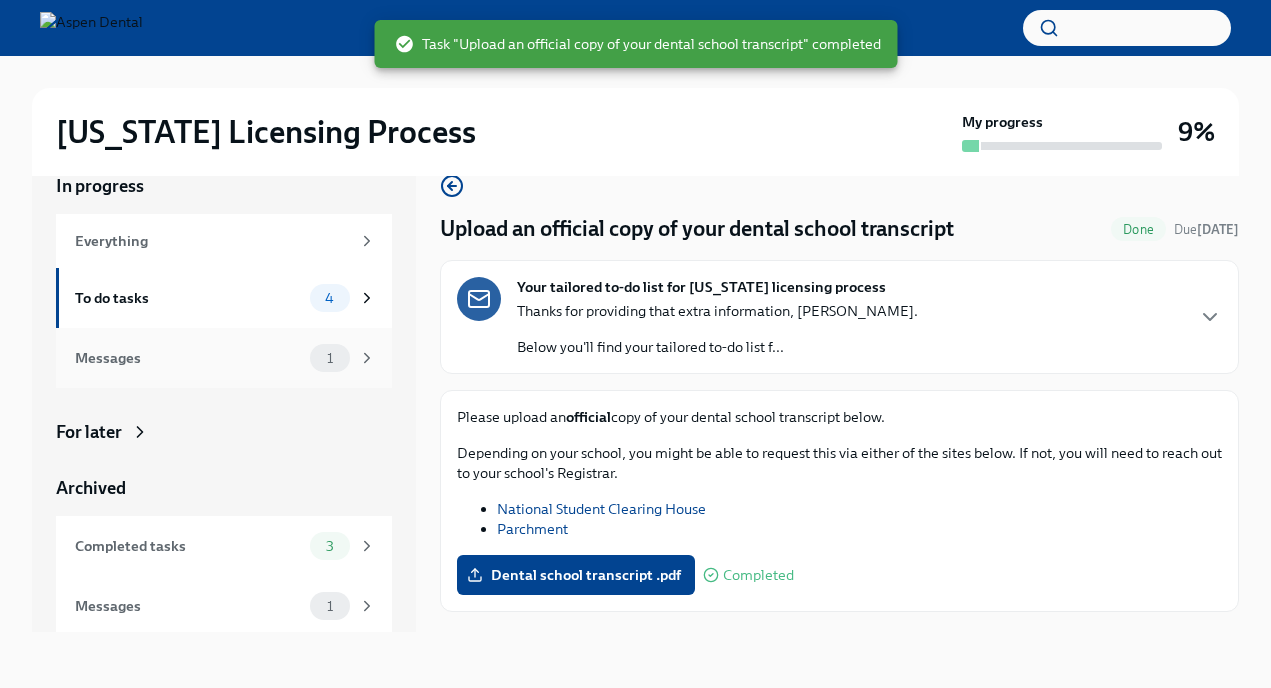 click on "Messages" at bounding box center (188, 358) 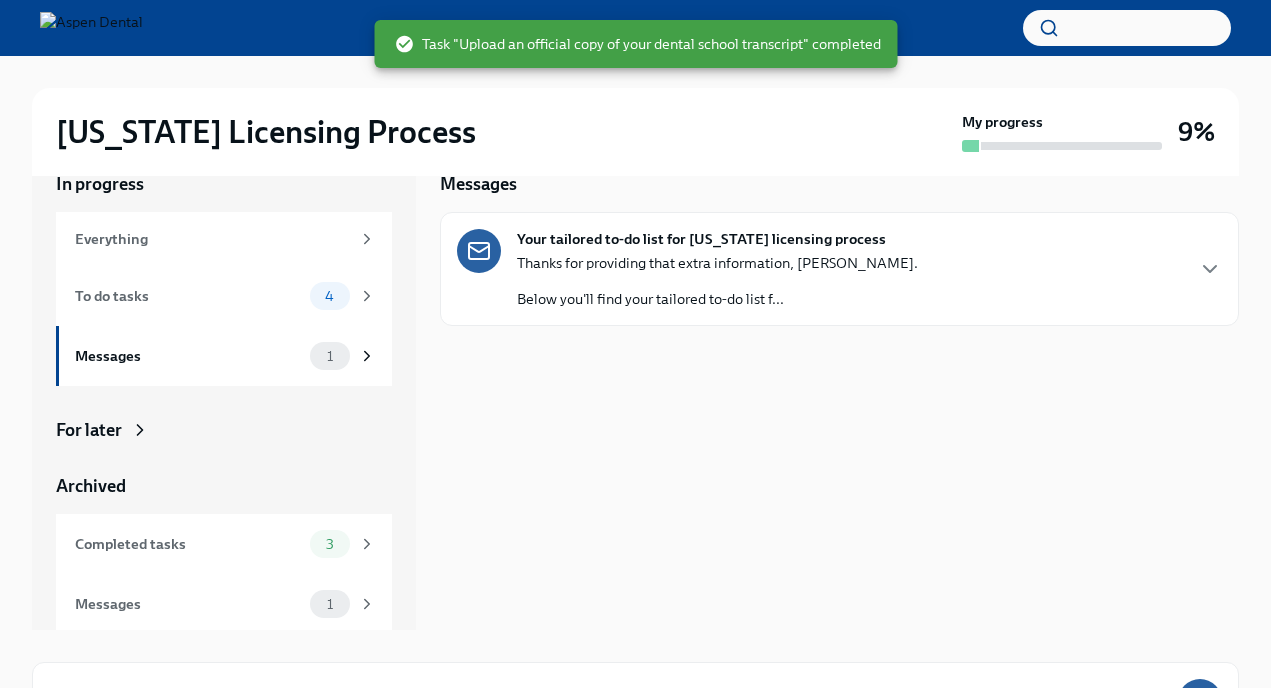 click on "Thanks for providing that extra information, Dr Akeeh.
Below you'll find your tailored to-do list f..." at bounding box center (717, 281) 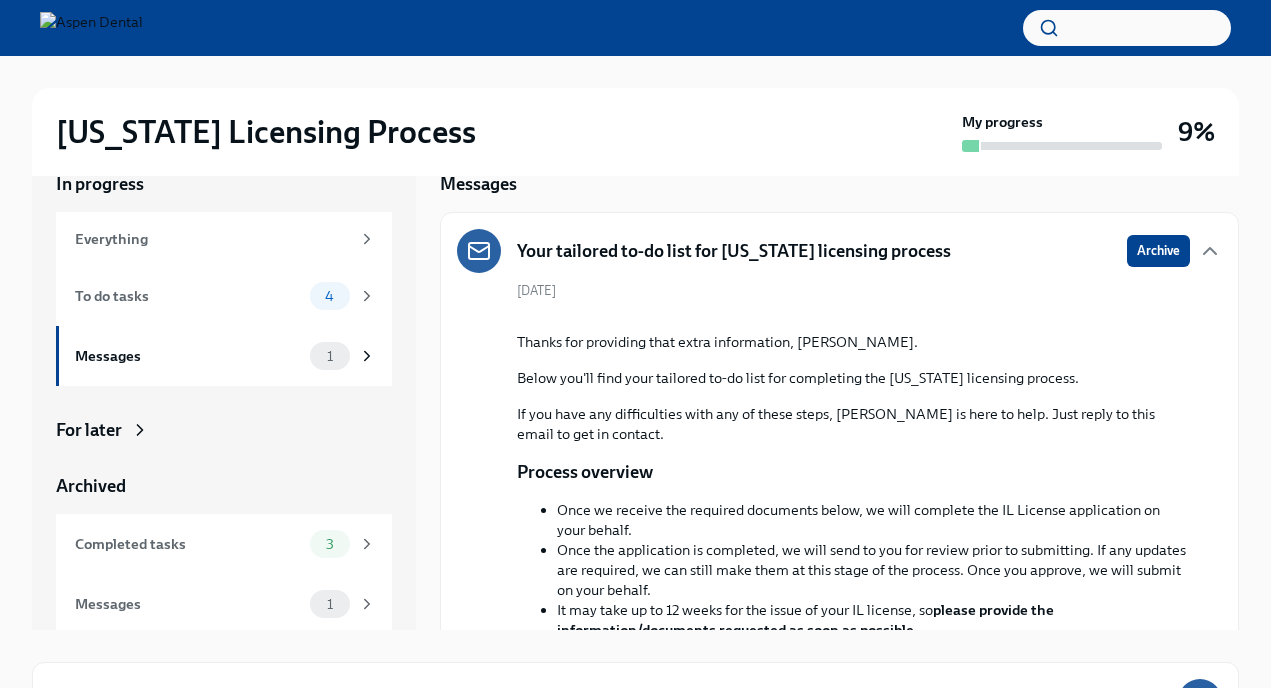 scroll, scrollTop: 421, scrollLeft: 0, axis: vertical 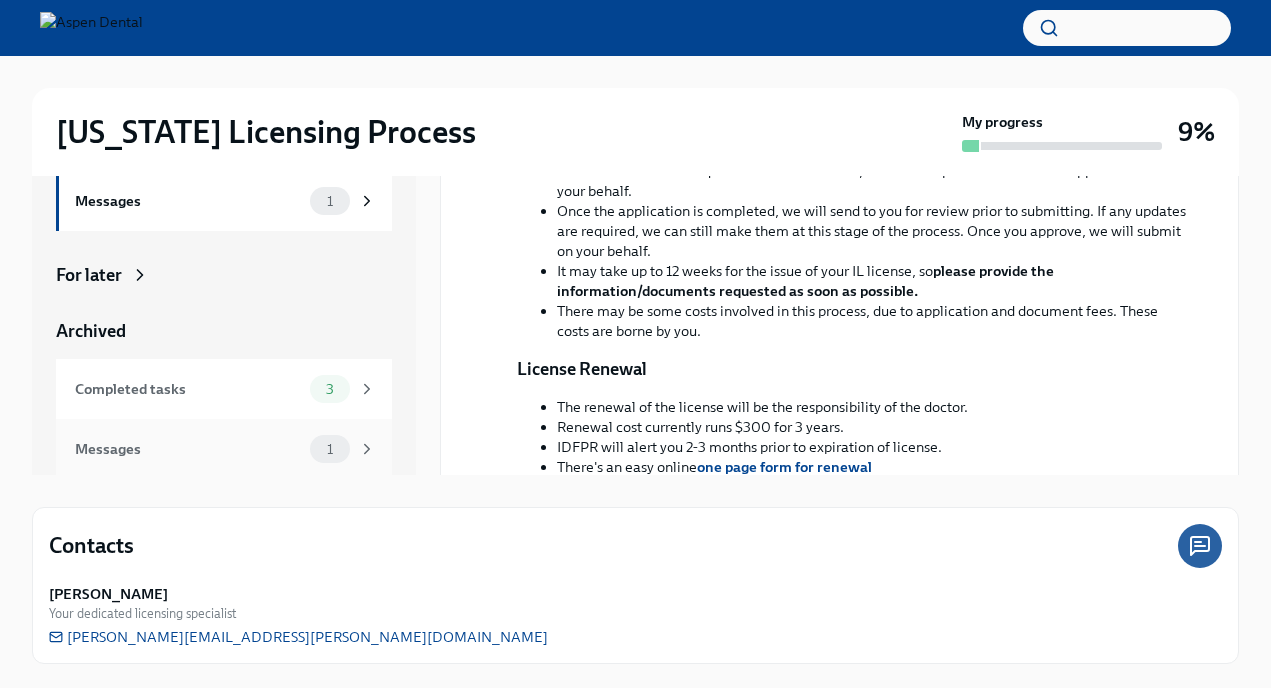click on "Messages 1" at bounding box center [225, 449] 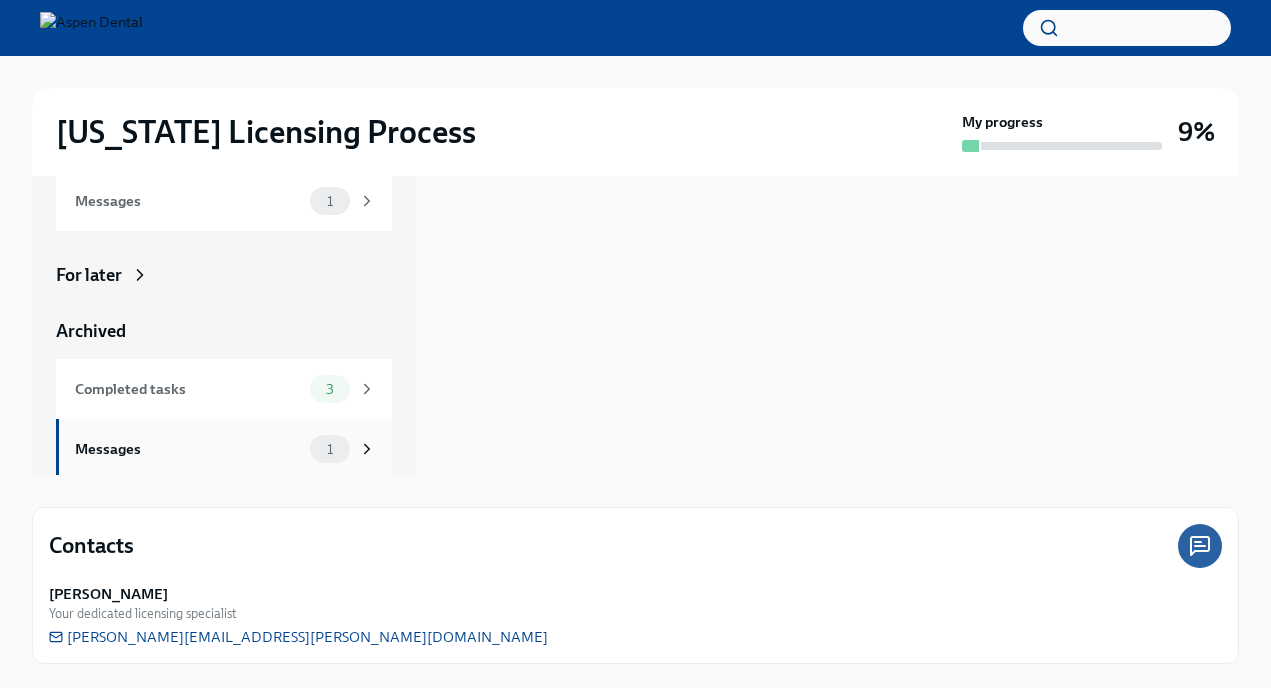 scroll, scrollTop: 0, scrollLeft: 0, axis: both 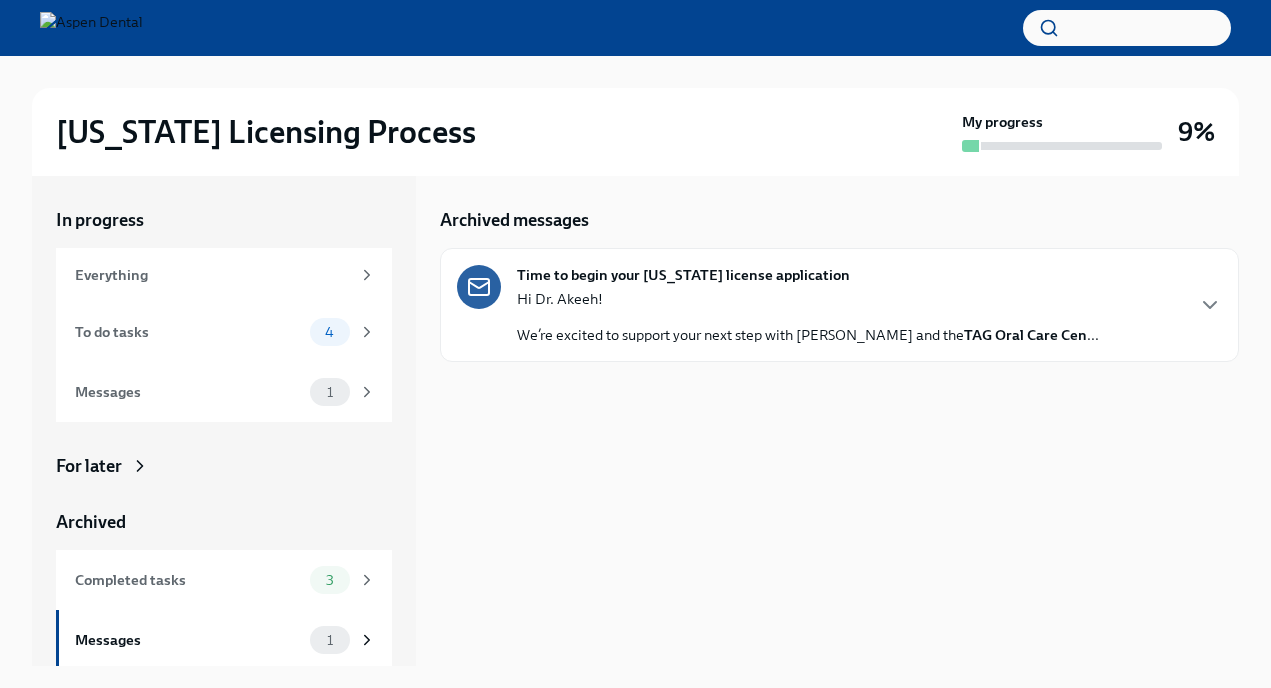 click on "We’re excited to support your next step with Aspen Dental and the  TAG Oral Care Cen ..." at bounding box center (808, 335) 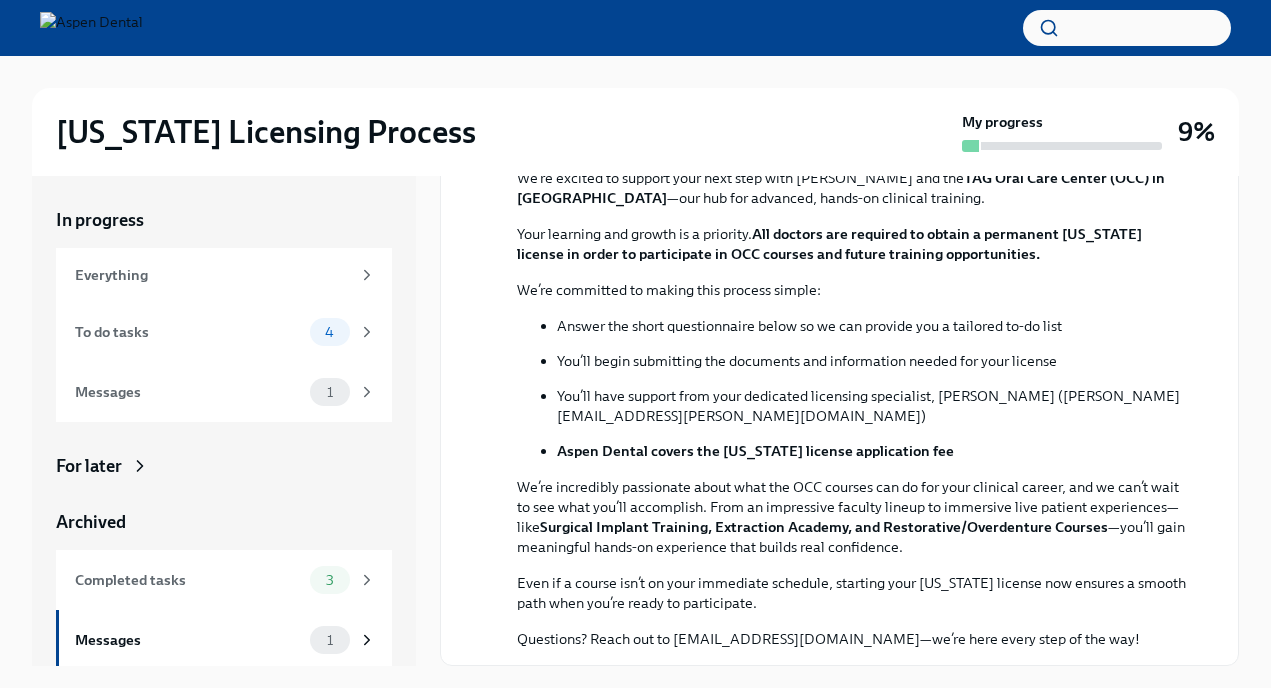 scroll, scrollTop: 478, scrollLeft: 0, axis: vertical 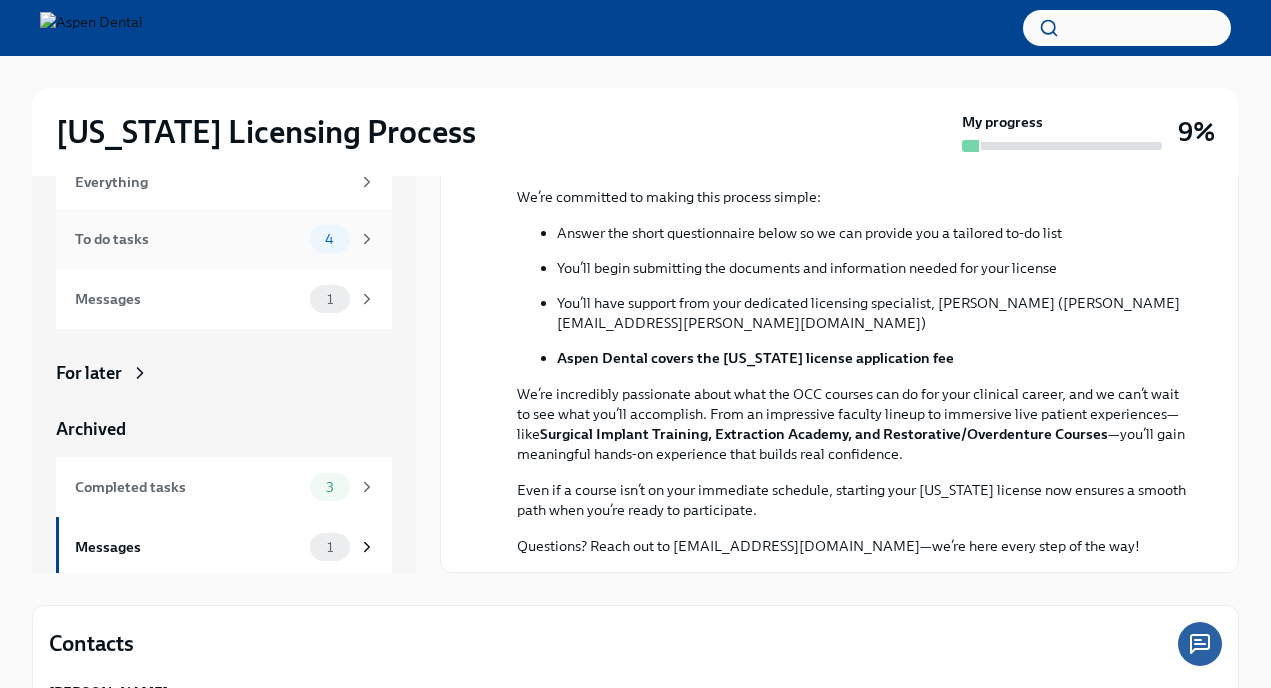 click on "To do tasks" at bounding box center (188, 239) 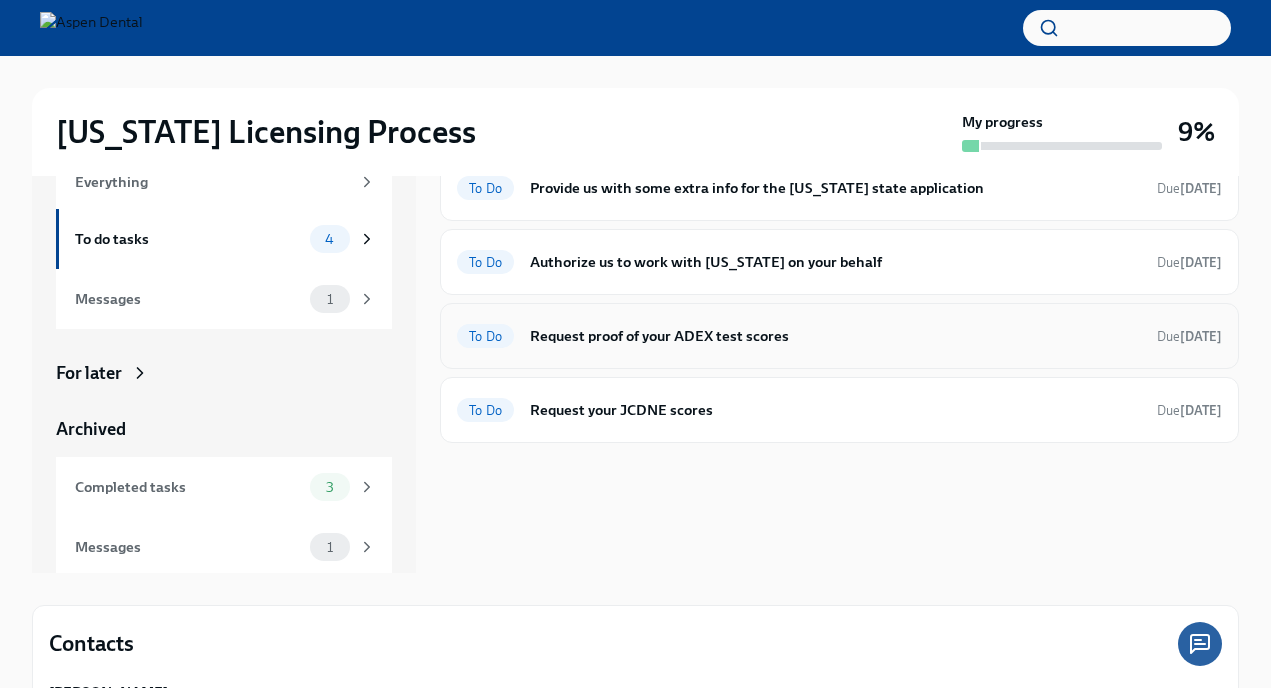 scroll, scrollTop: 0, scrollLeft: 0, axis: both 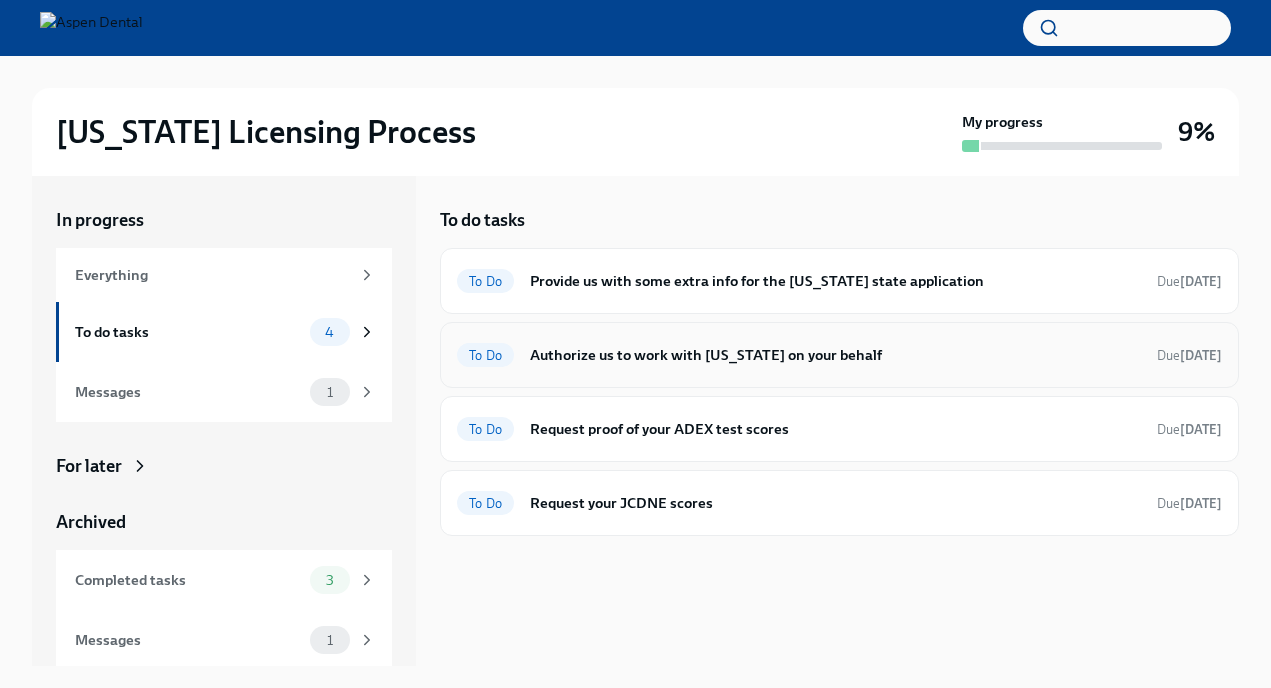 click on "Authorize us to work with [US_STATE] on your behalf" at bounding box center [835, 355] 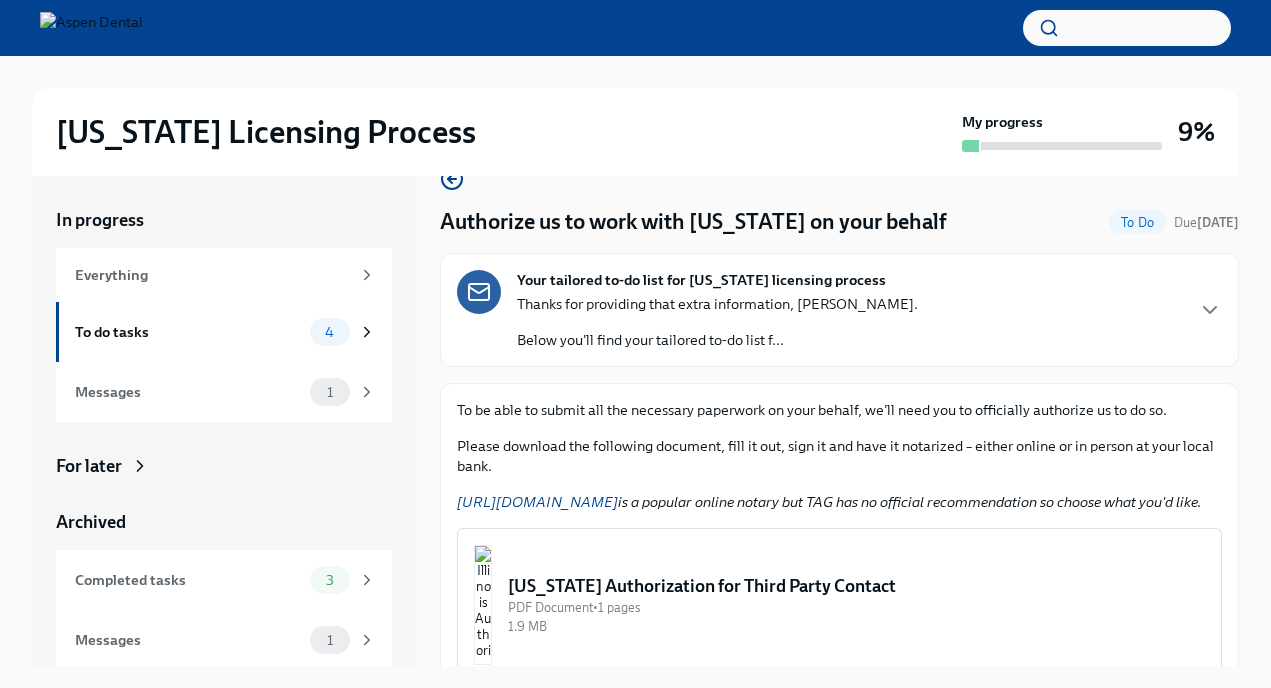 scroll, scrollTop: 38, scrollLeft: 0, axis: vertical 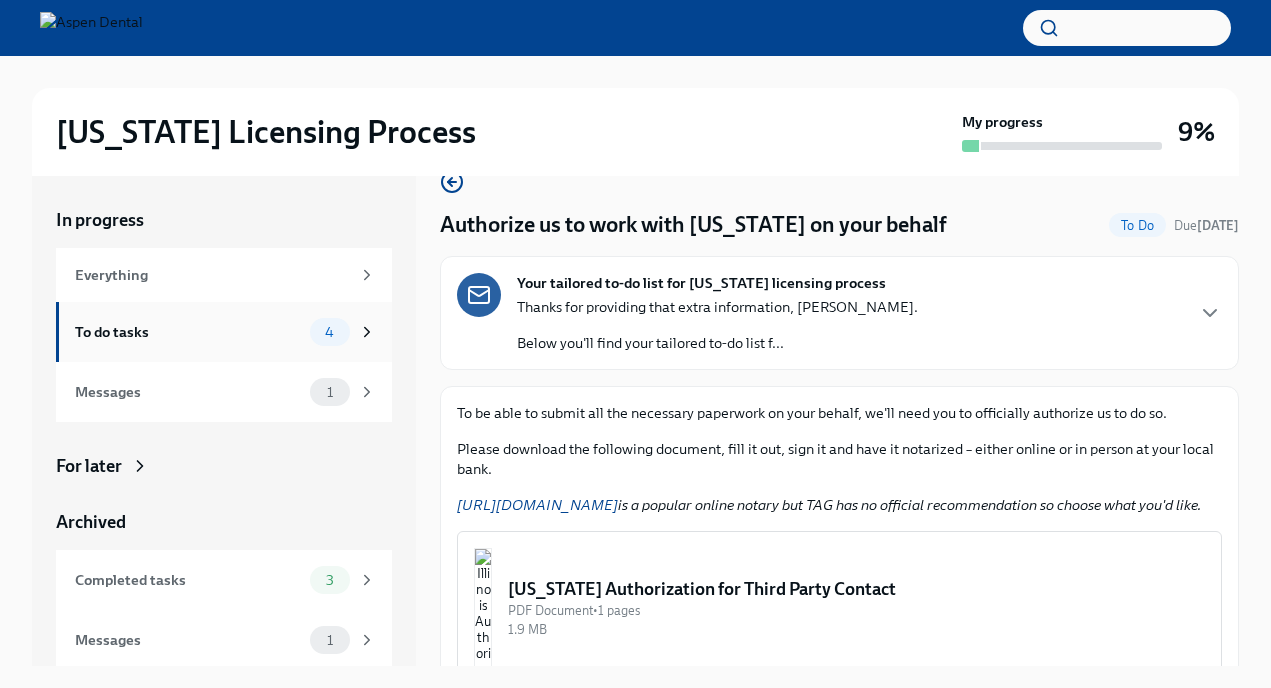 click on "To do tasks" at bounding box center [188, 332] 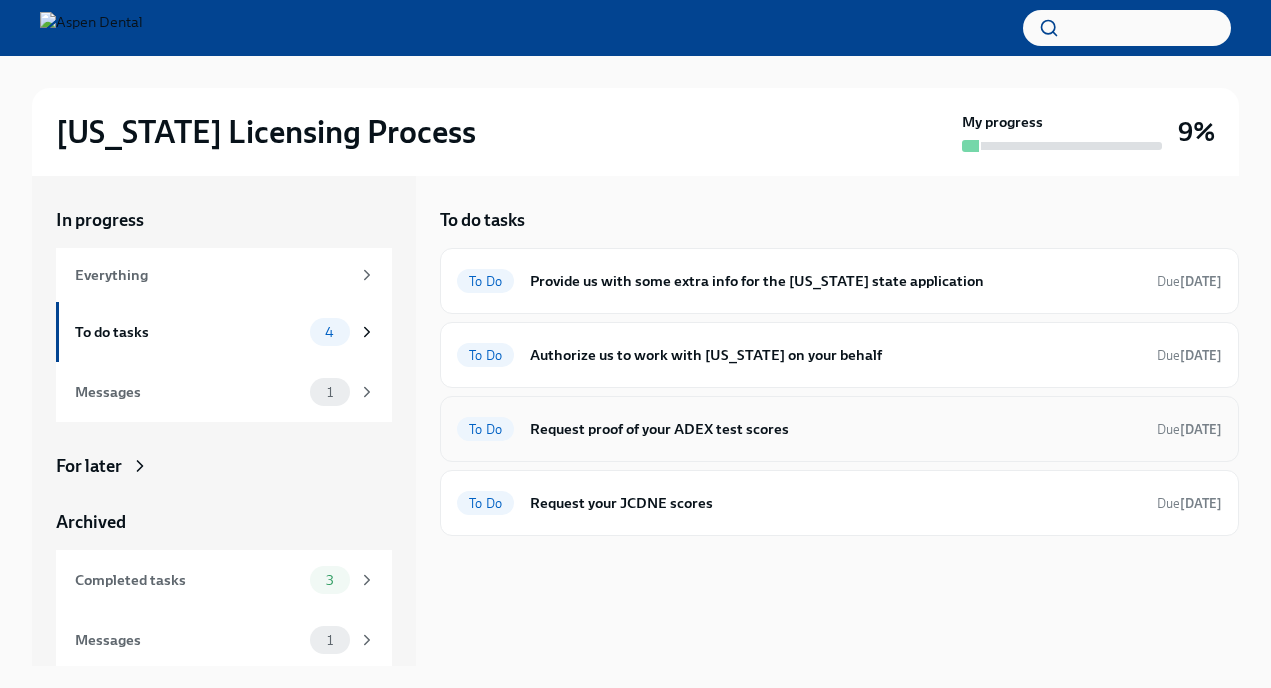 click on "Request proof of your ADEX test scores" at bounding box center [835, 429] 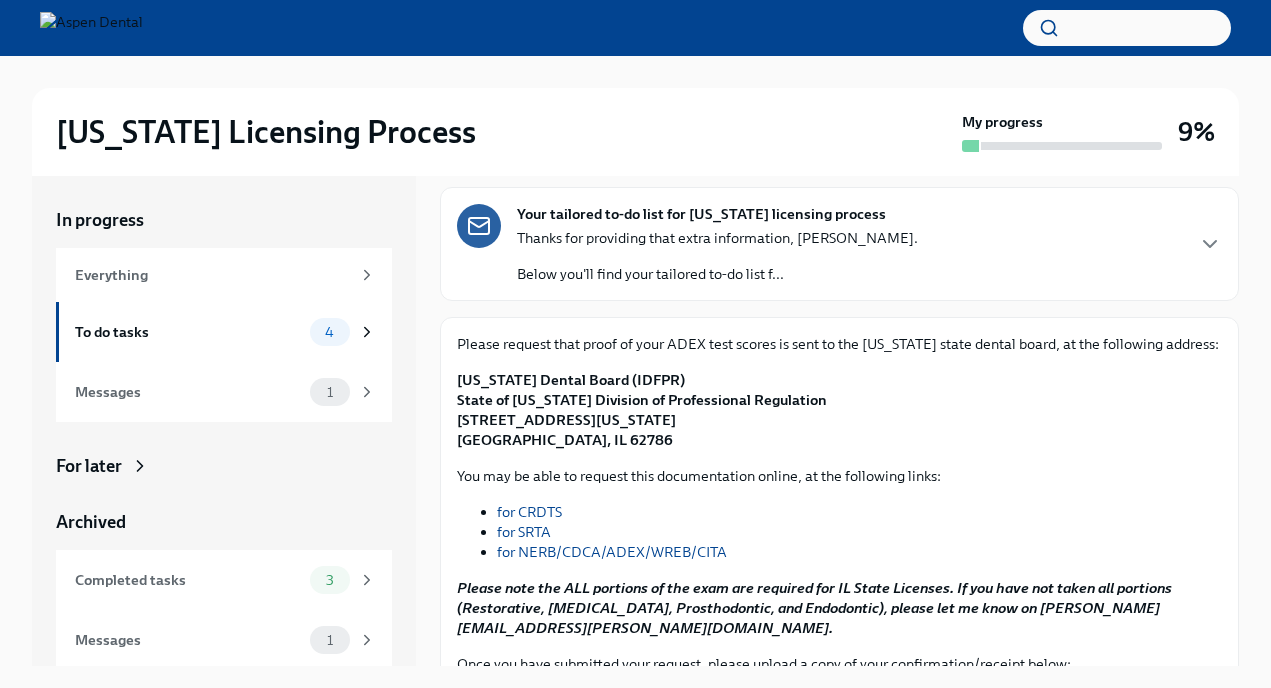 scroll, scrollTop: 101, scrollLeft: 0, axis: vertical 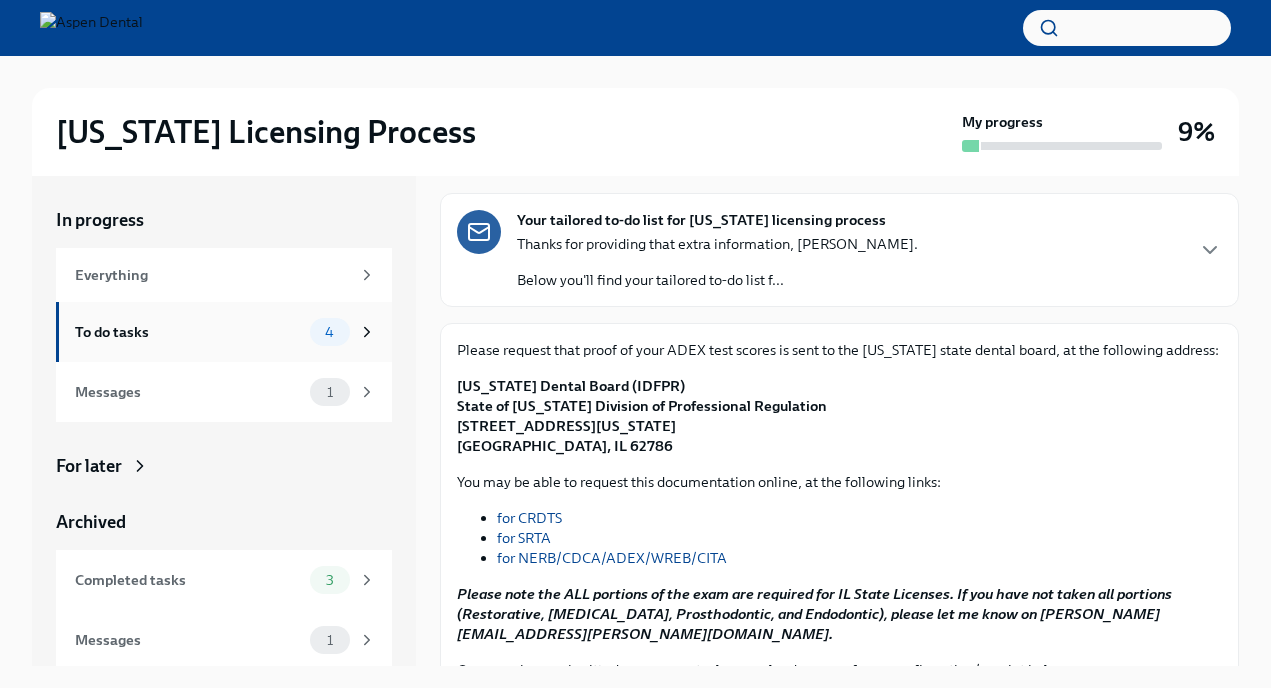 click on "To do tasks 4" at bounding box center [225, 332] 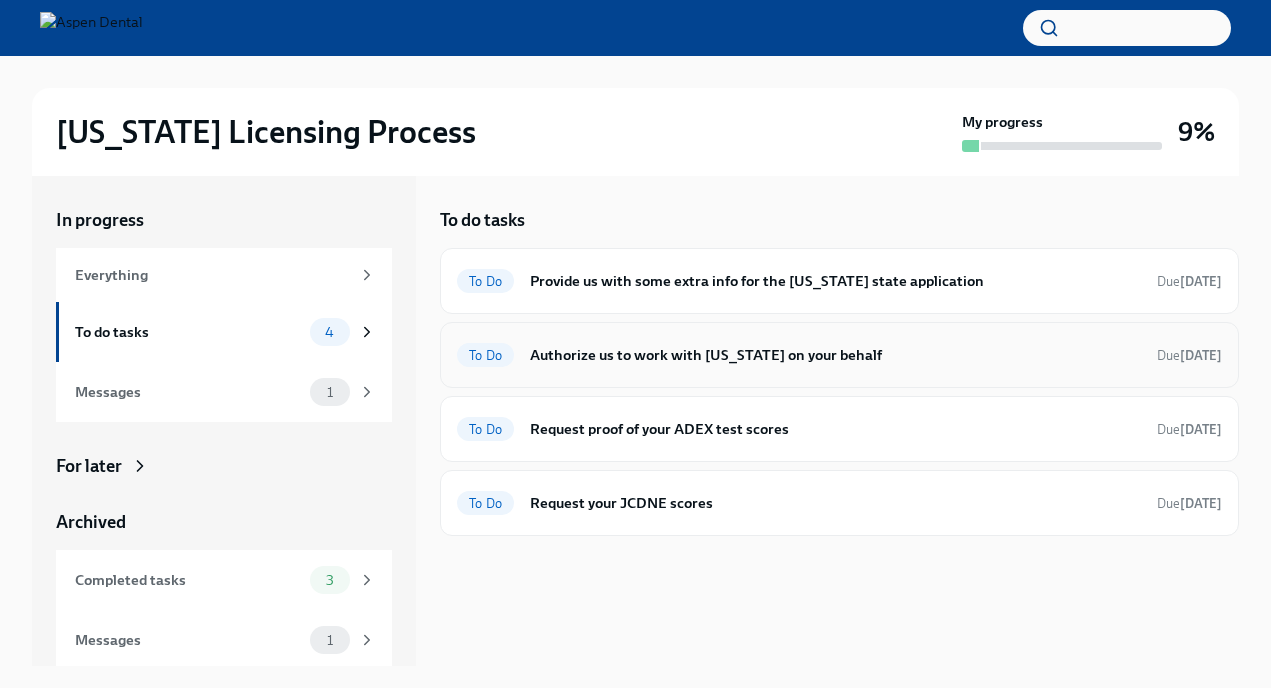 click on "Authorize us to work with [US_STATE] on your behalf" at bounding box center [835, 355] 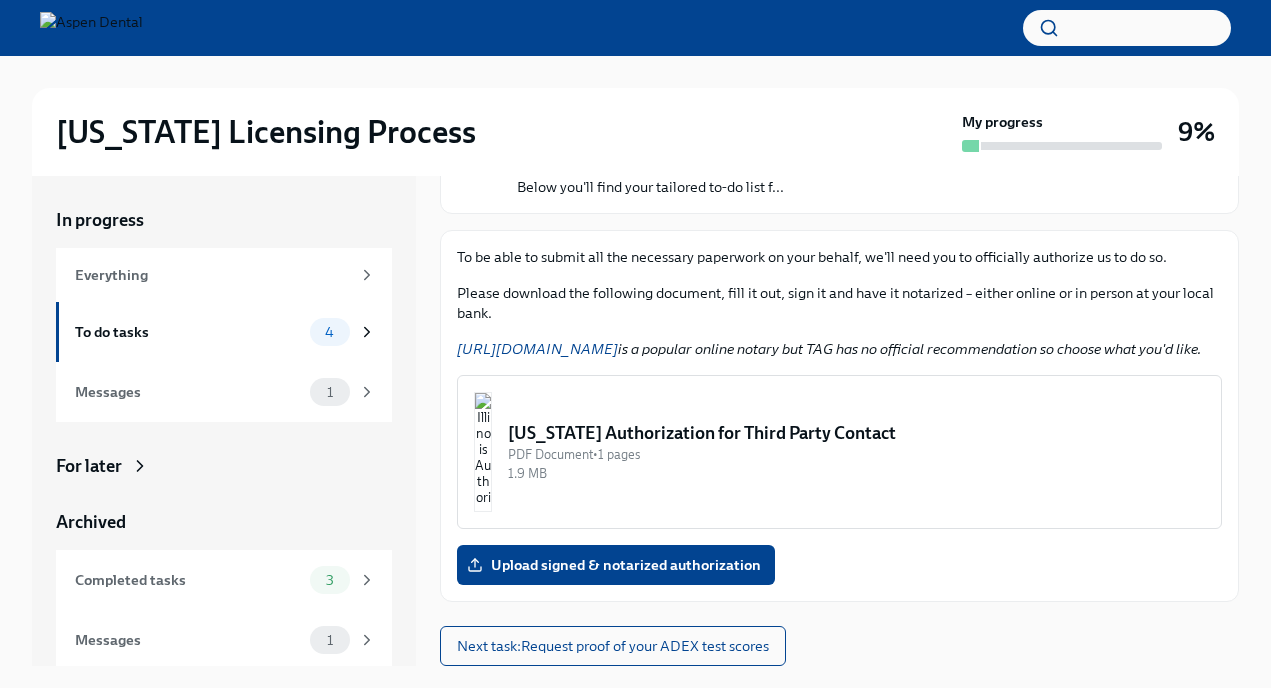 scroll, scrollTop: 0, scrollLeft: 0, axis: both 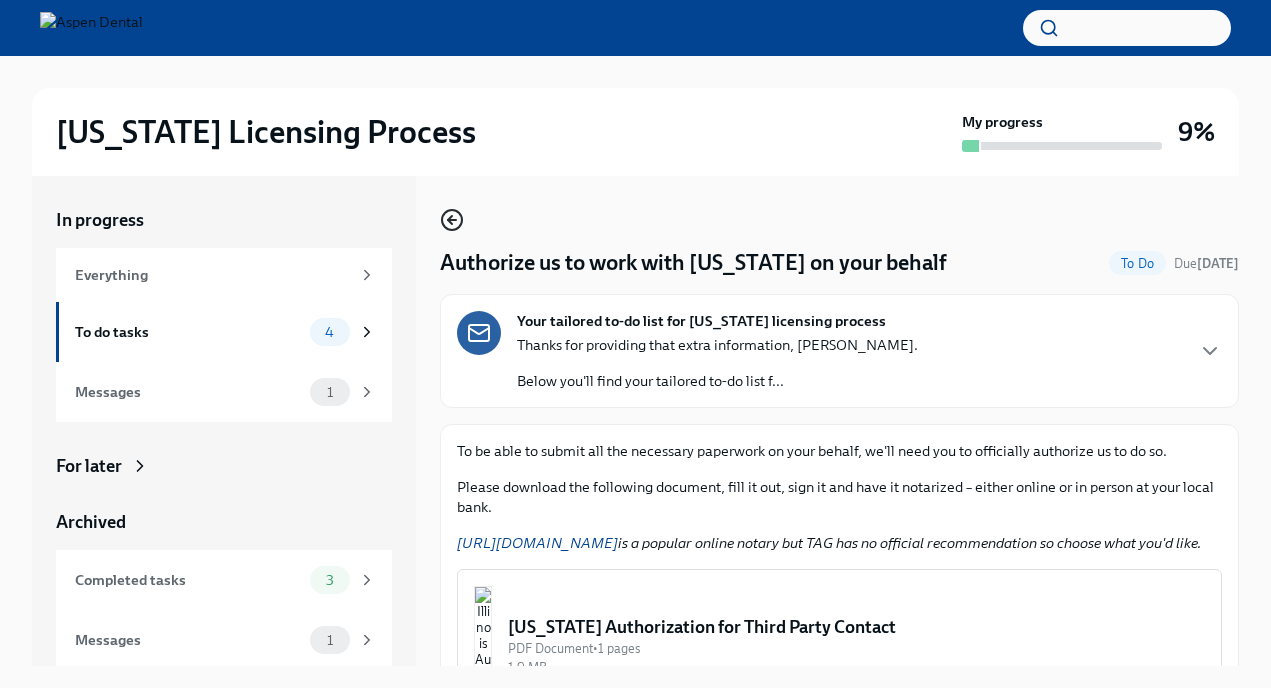 click 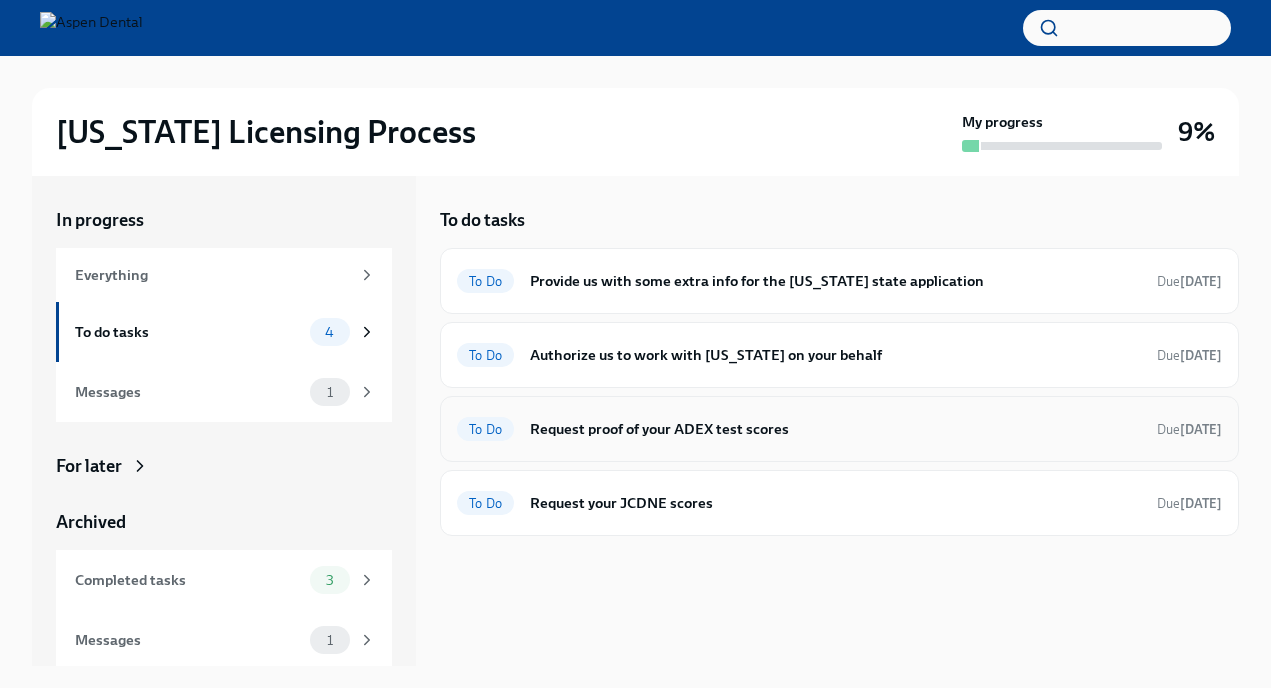 click on "Request proof of your ADEX test scores" at bounding box center (835, 429) 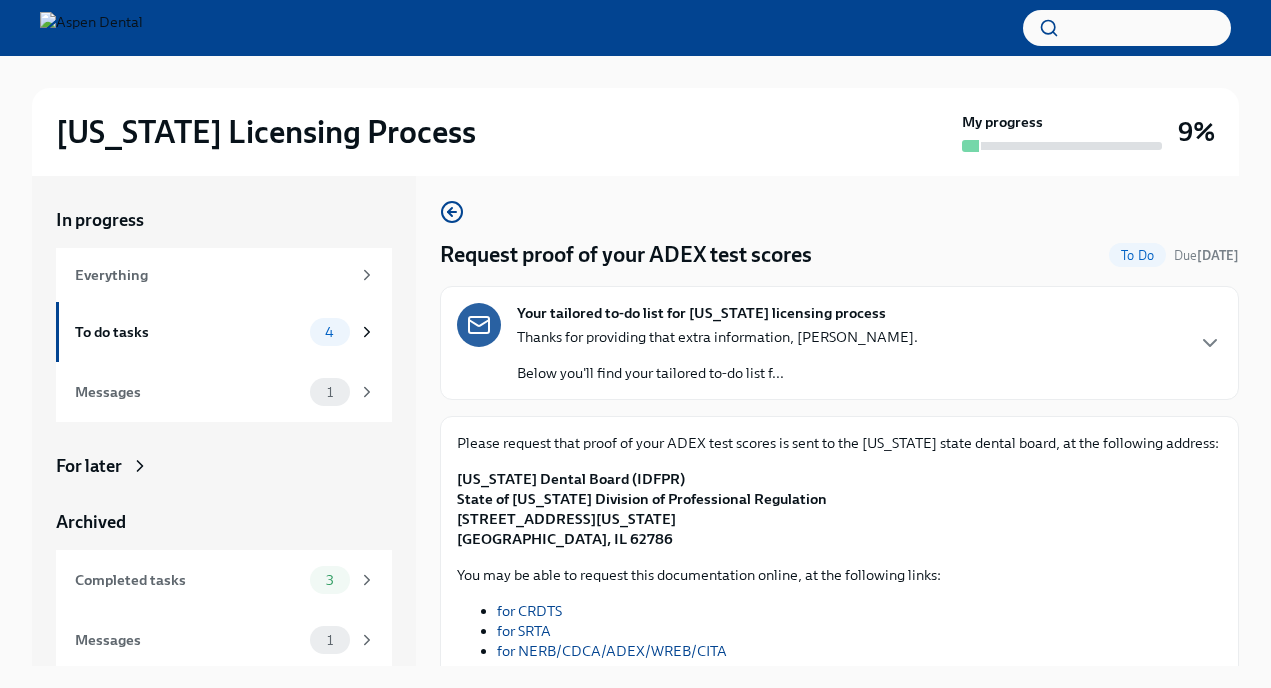 scroll, scrollTop: 0, scrollLeft: 0, axis: both 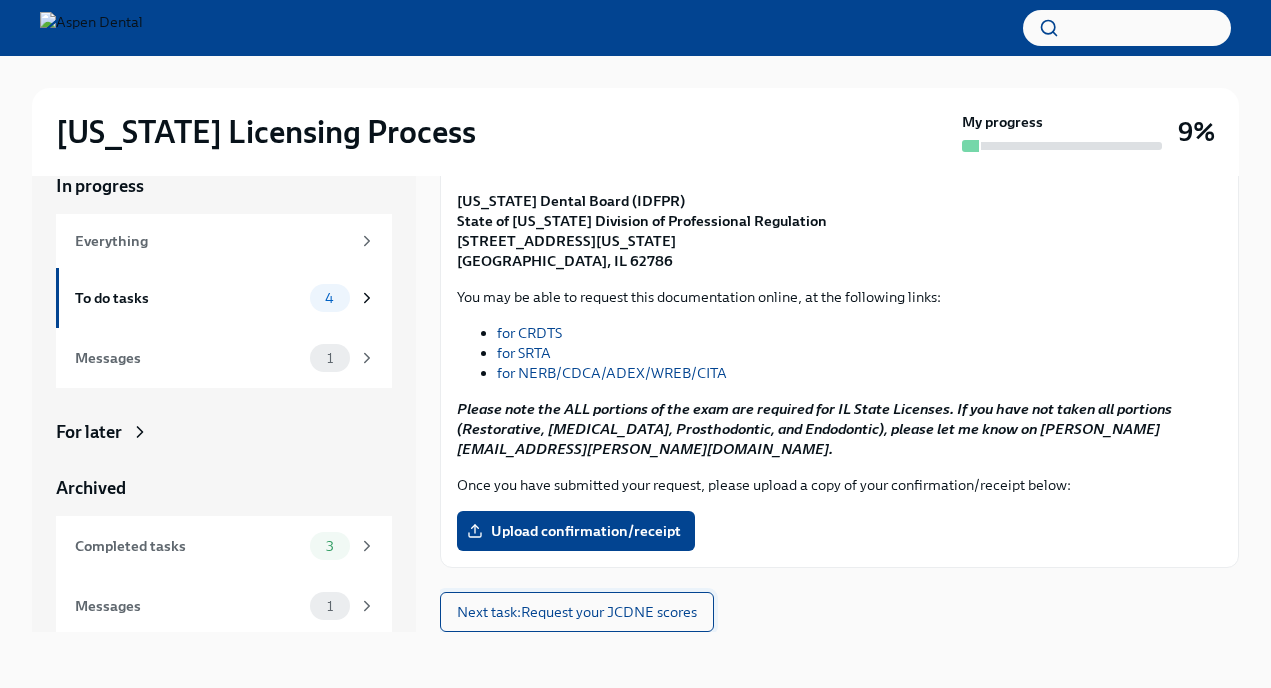click on "Next task :  Request your JCDNE scores" at bounding box center (577, 612) 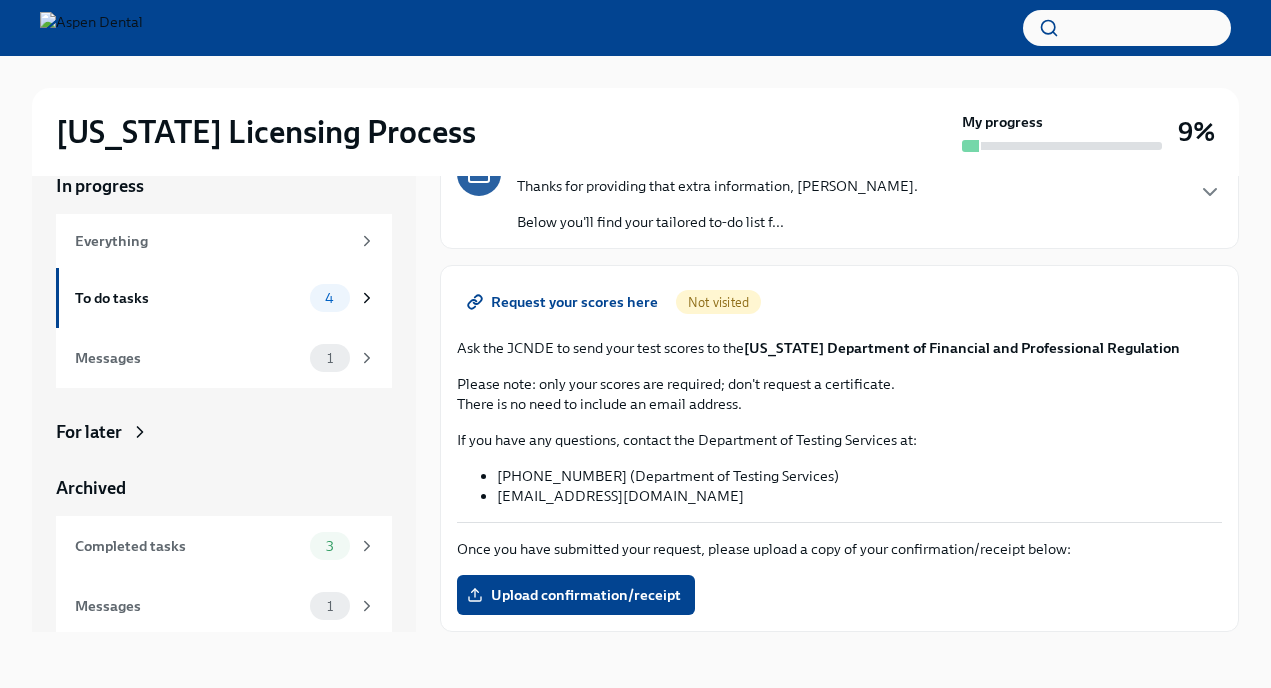 scroll, scrollTop: 0, scrollLeft: 0, axis: both 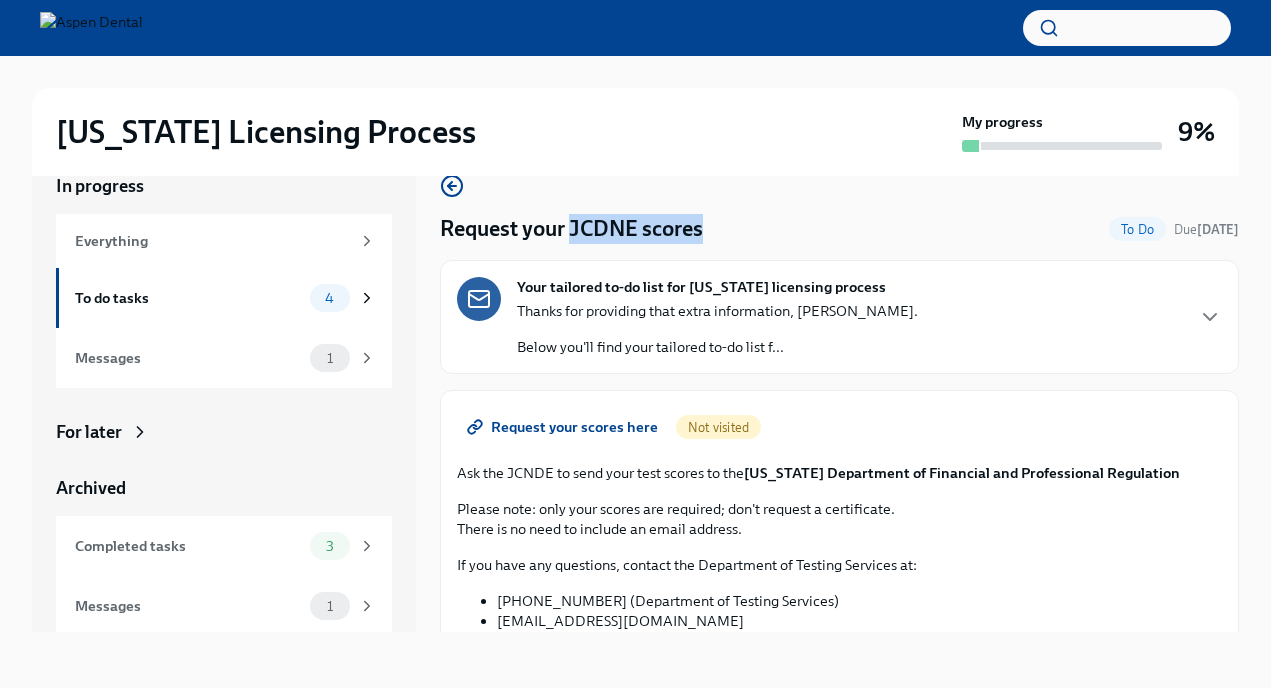 drag, startPoint x: 571, startPoint y: 227, endPoint x: 744, endPoint y: 231, distance: 173.04623 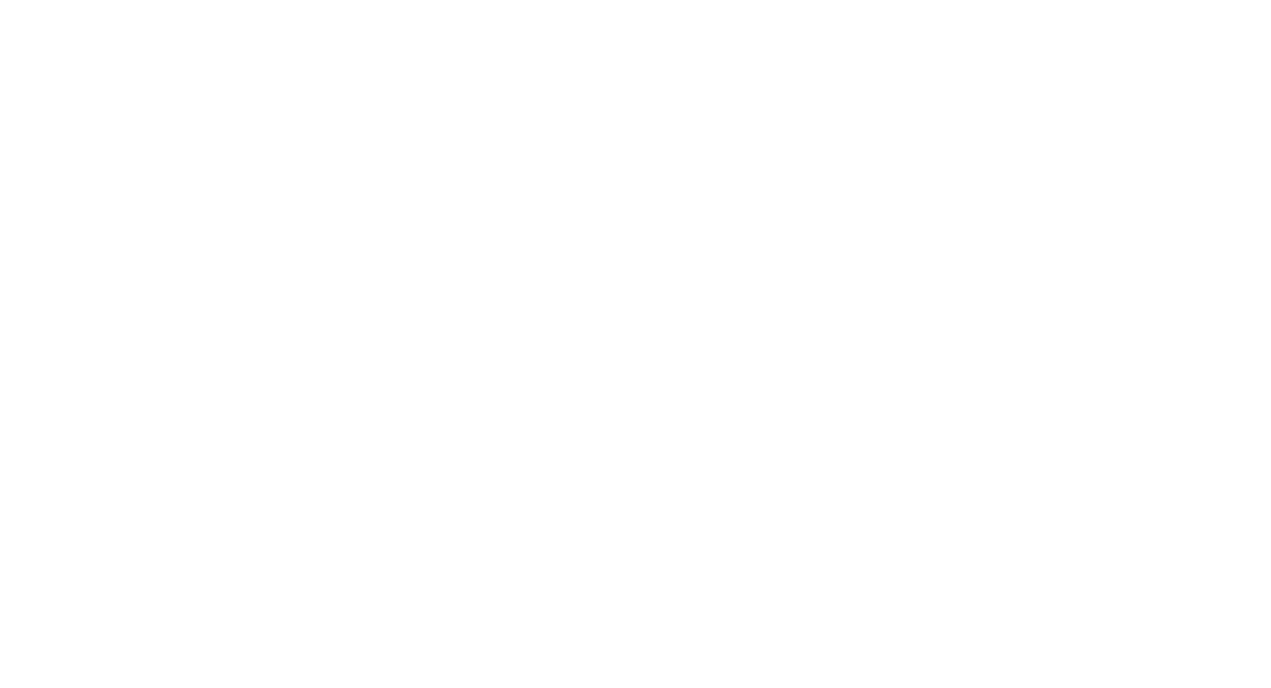 scroll, scrollTop: 0, scrollLeft: 0, axis: both 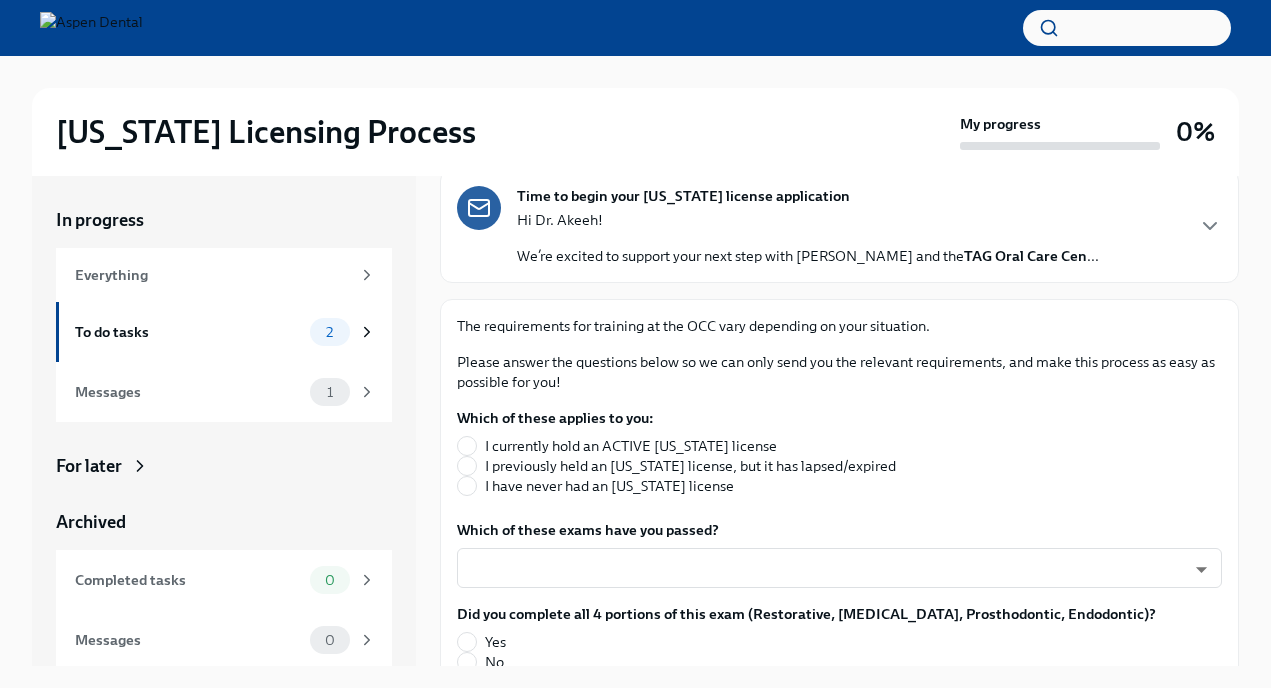 click on "I have never had an [US_STATE] license" at bounding box center [609, 486] 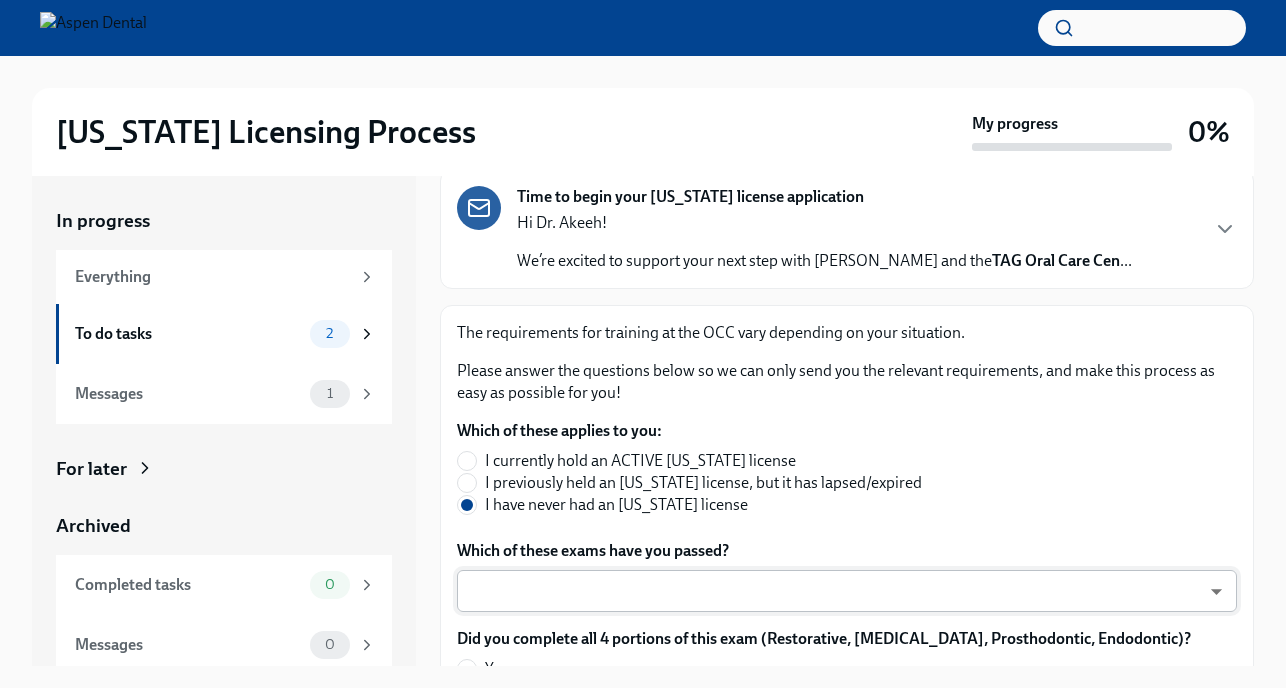 click on "[US_STATE] Licensing Process My progress 0% In progress Everything To do tasks 2 Messages 1 For later Archived Completed tasks 0 Messages 0 Answer these questions to get tailored instructions for the [US_STATE] licensing process To Do Due  in a day Time to begin your [US_STATE] license application Hi Dr. Akeeh!
We’re excited to support your next step with Aspen Dental and the  TAG Oral Care Cen ... The requirements for training at the OCC vary depending on your situation.
Please answer the questions below so we can only send you the relevant requirements, and make this process as easy as possible for you! Which of these applies to you: I currently hold an ACTIVE [US_STATE] license I previously held an [US_STATE] license, but it has lapsed/expired I have never had an [US_STATE] license Which of these exams have you passed? ​ ​ Did you complete all 4 portions of this exam (Restorative, [MEDICAL_DATA], Prosthodontic, Endodontic)? Yes No Did you obtain your dental degree outside of [GEOGRAPHIC_DATA]? Yes No Yes No No" at bounding box center [643, 361] 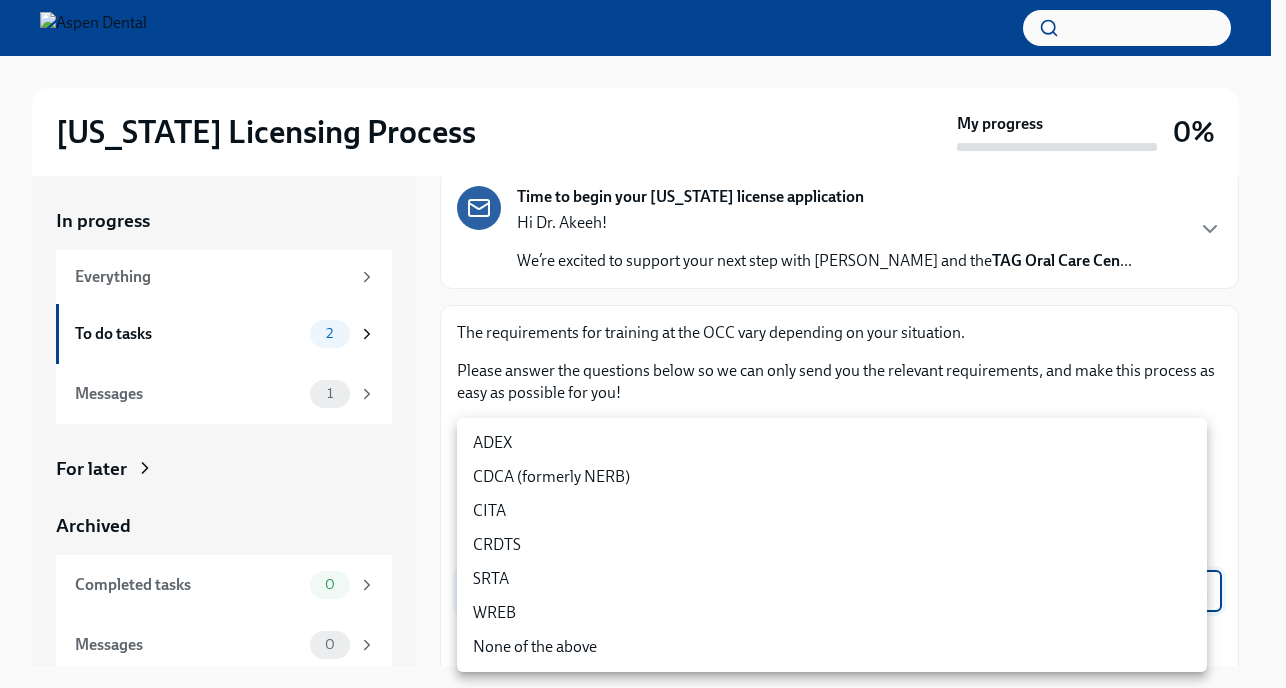 click on "ADEX" at bounding box center (832, 443) 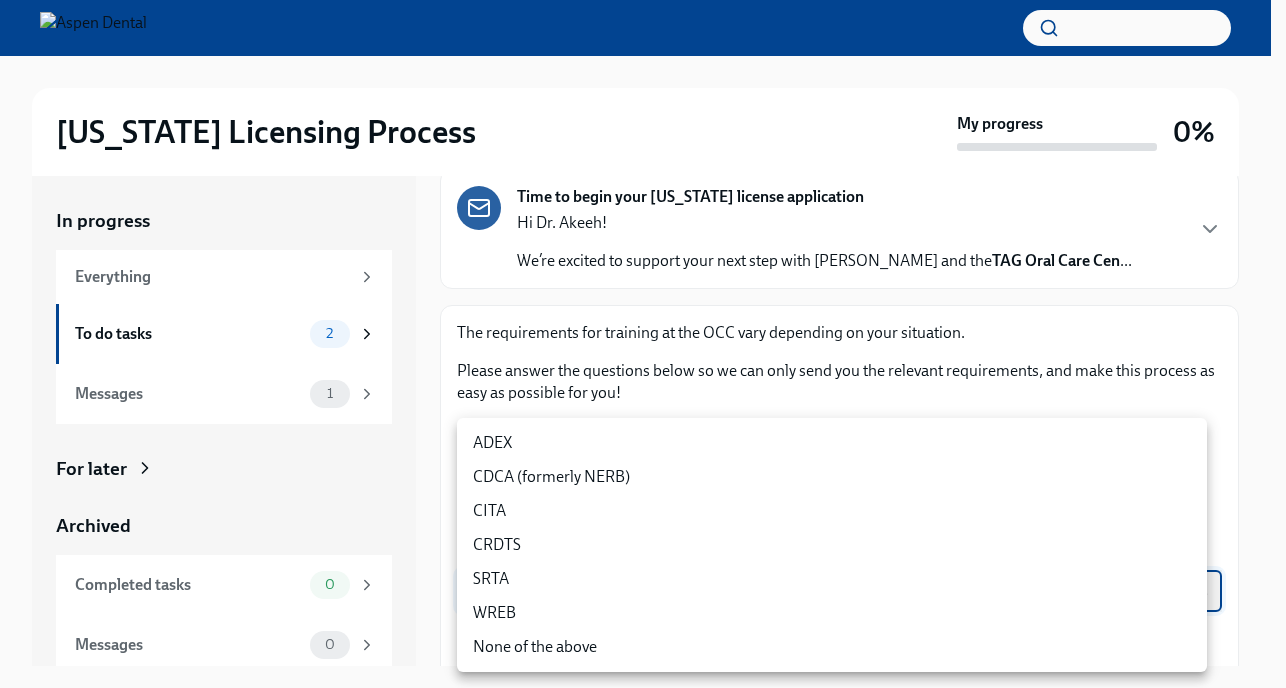 type on "pxo-W3vNi" 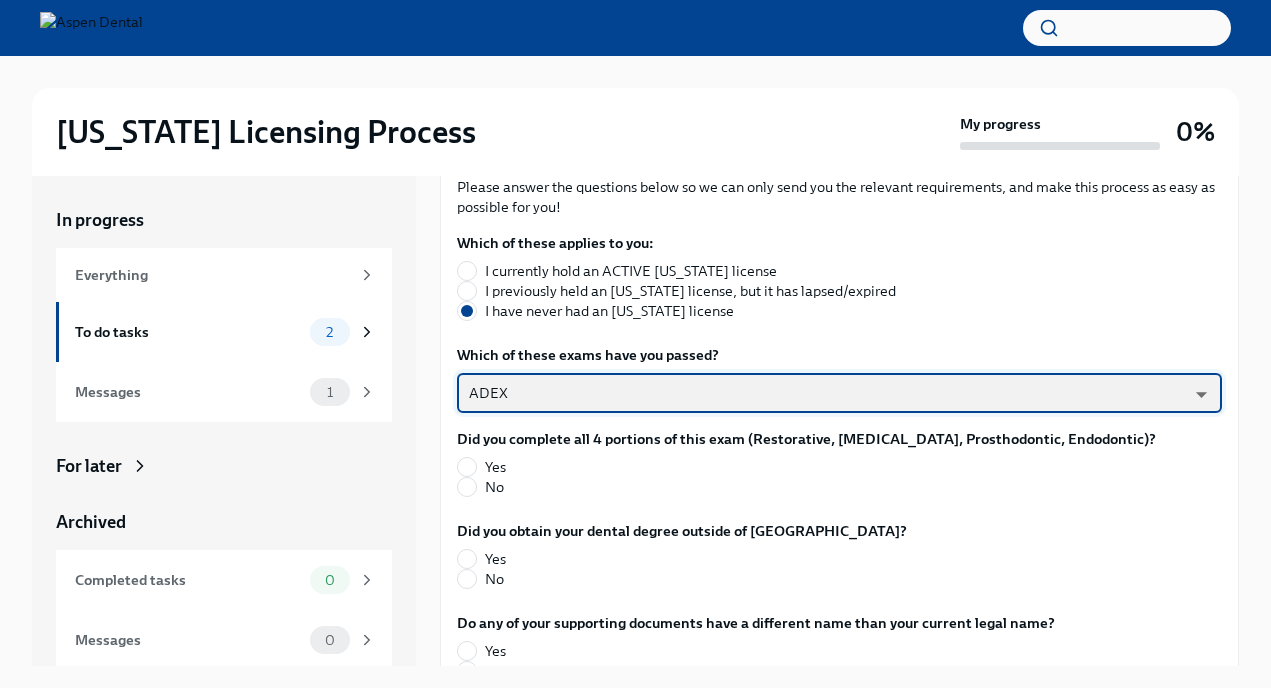 scroll, scrollTop: 338, scrollLeft: 0, axis: vertical 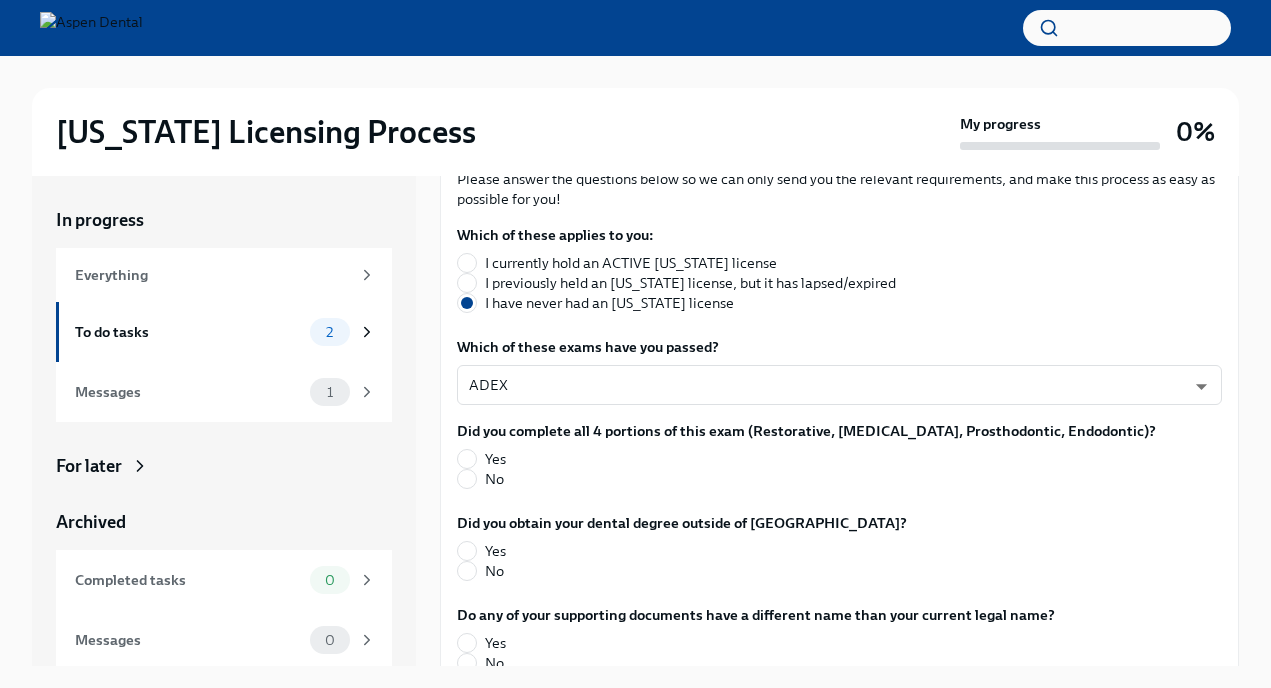 click on "Yes" at bounding box center [798, 459] 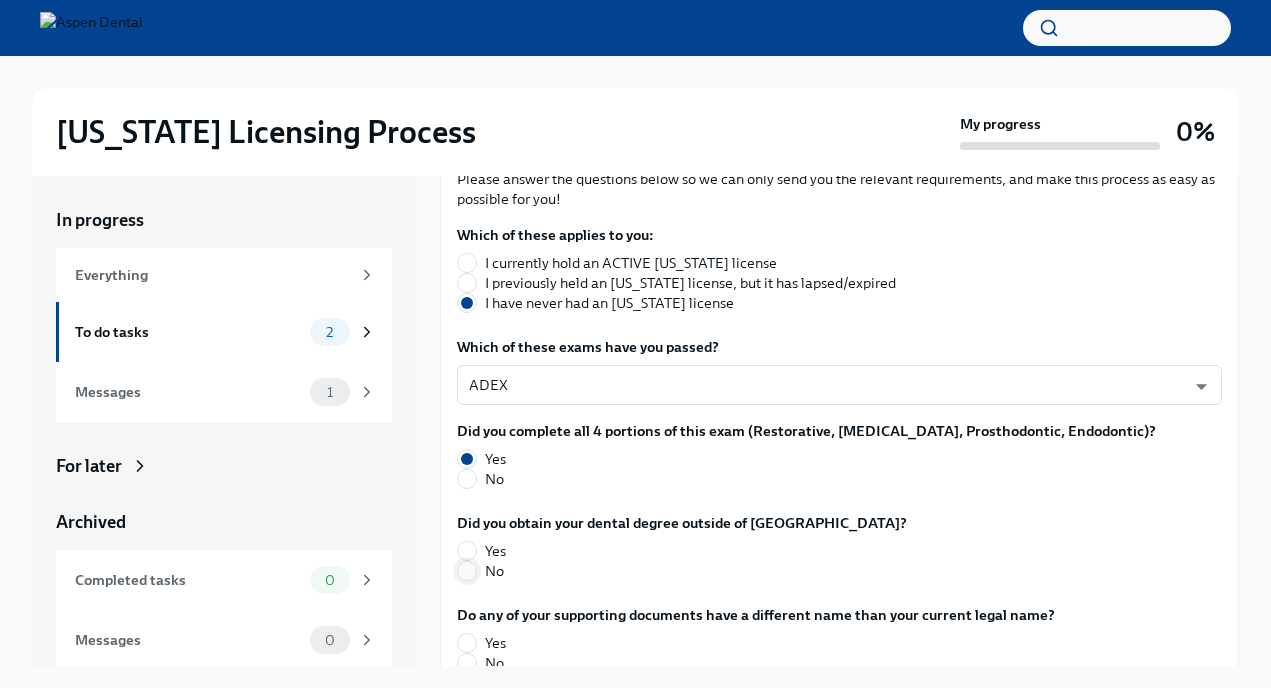 click on "No" at bounding box center (467, 571) 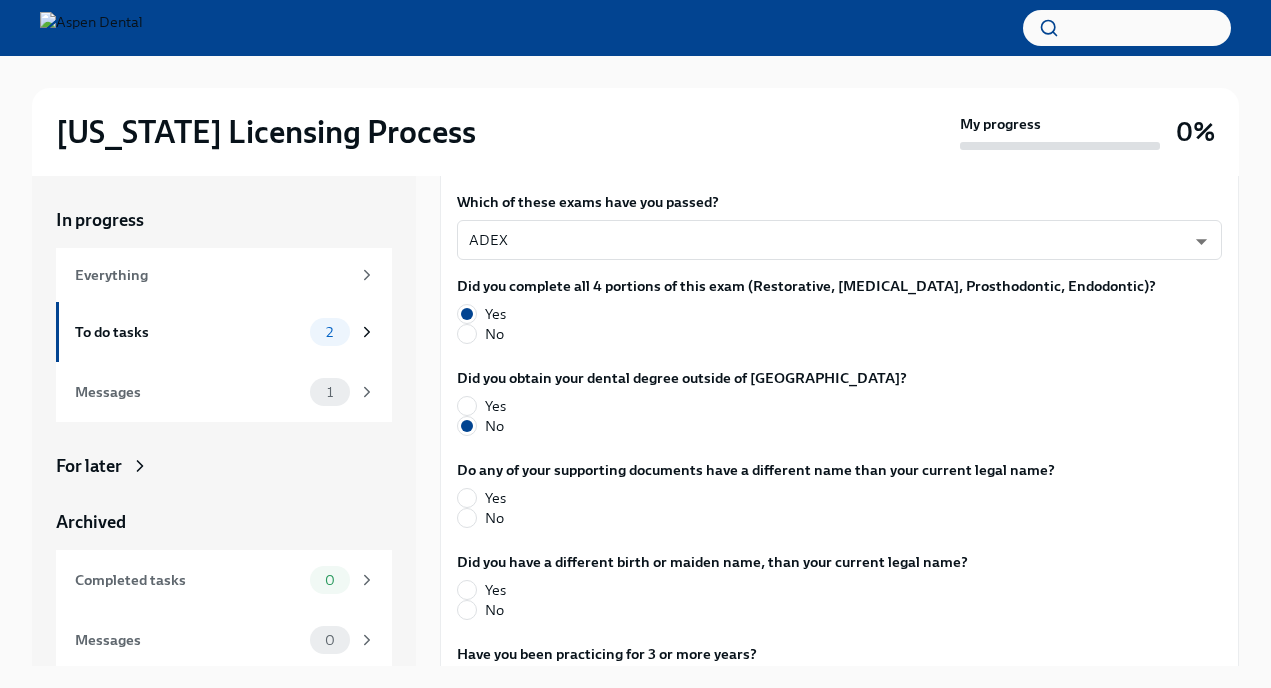scroll, scrollTop: 497, scrollLeft: 0, axis: vertical 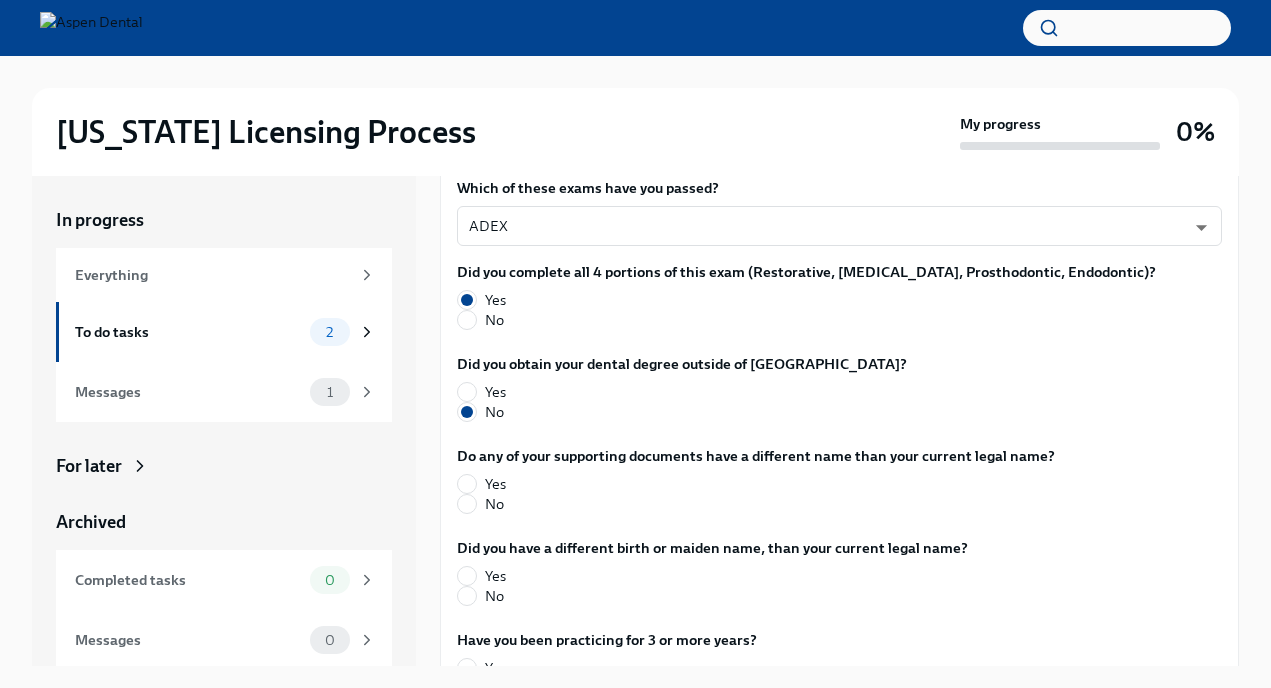 click on "No" at bounding box center (748, 504) 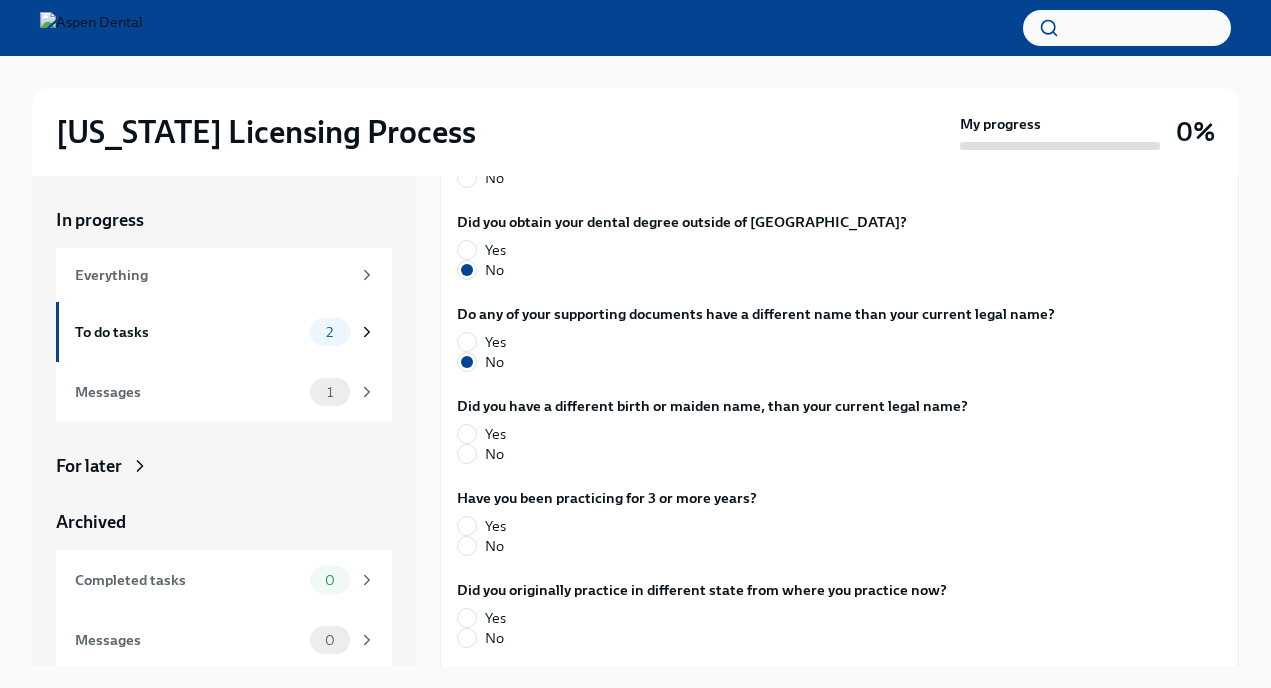scroll, scrollTop: 646, scrollLeft: 0, axis: vertical 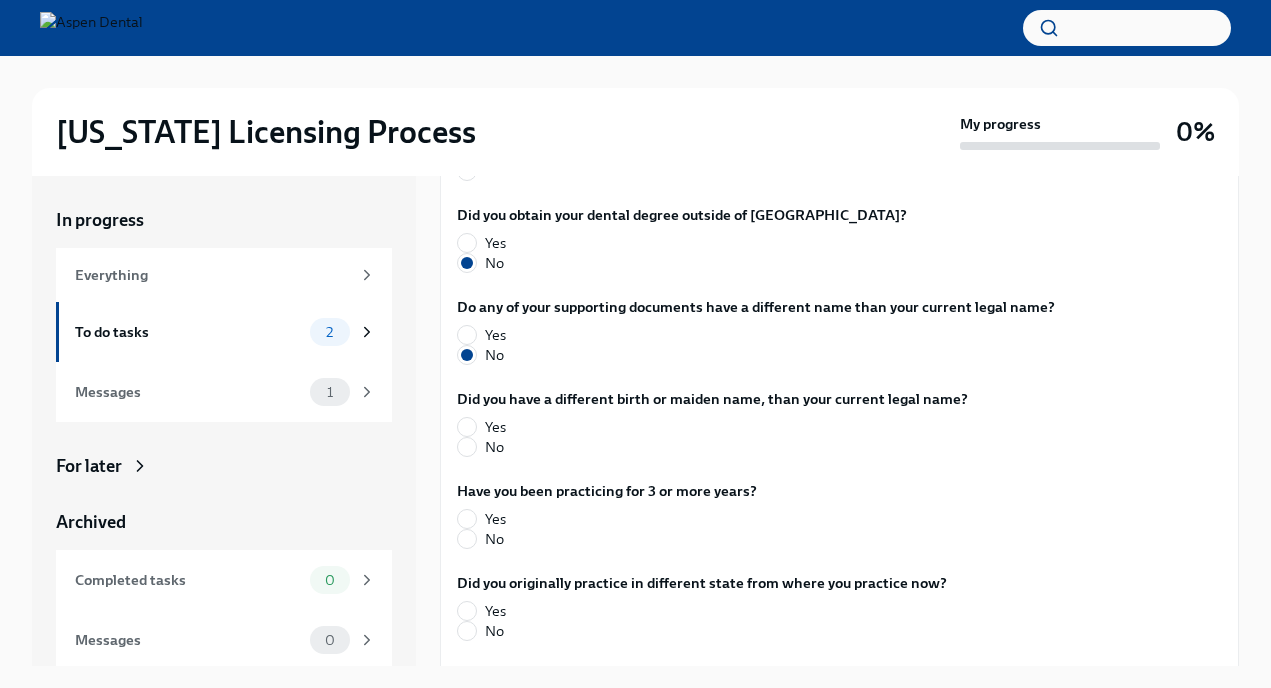 click on "No" at bounding box center [704, 447] 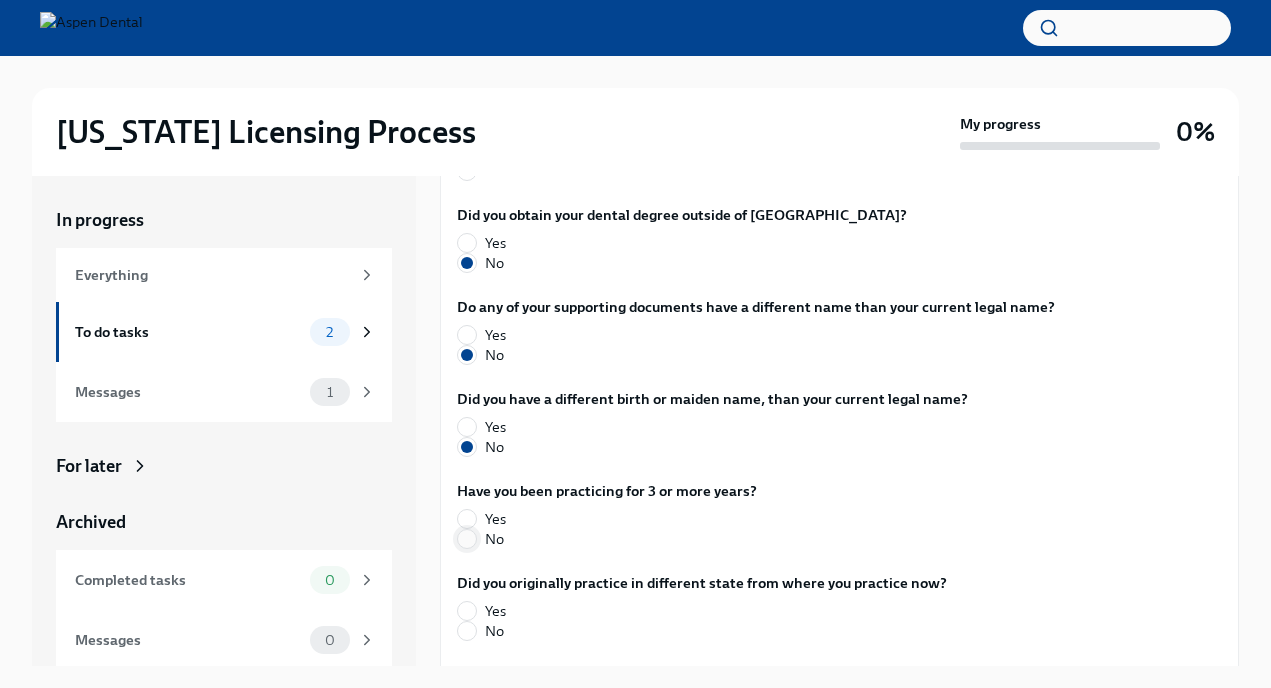 click on "No" at bounding box center (467, 539) 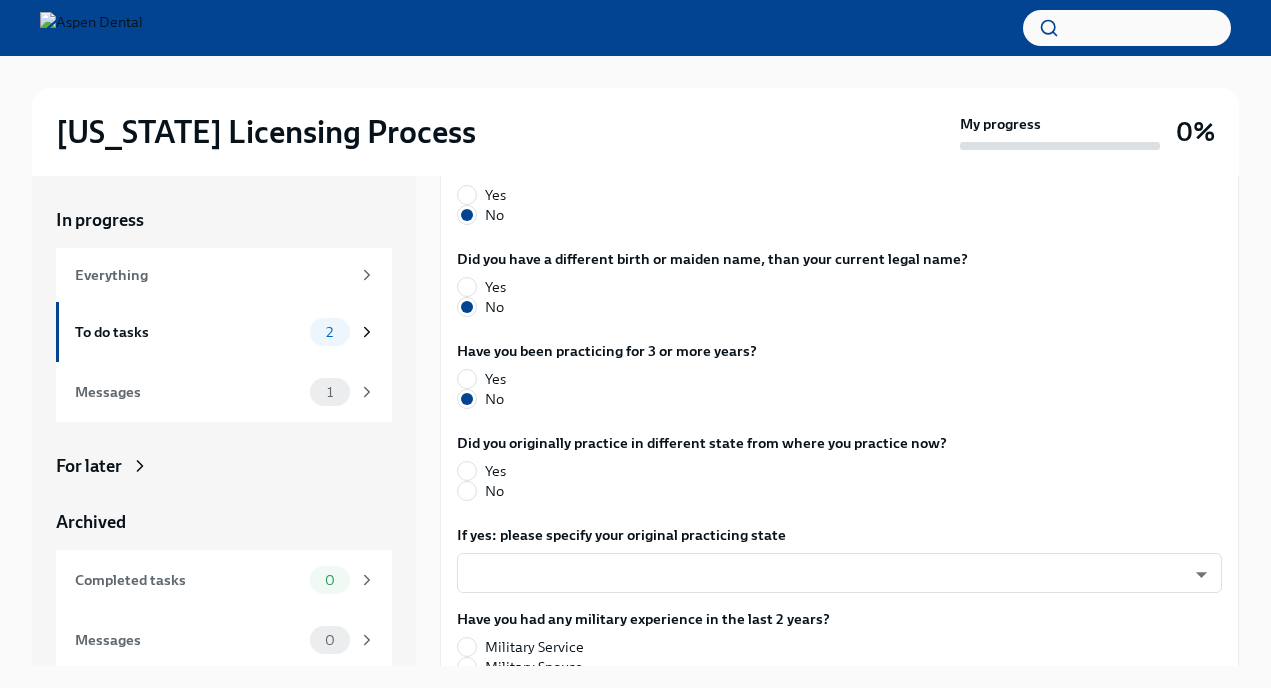 scroll, scrollTop: 790, scrollLeft: 0, axis: vertical 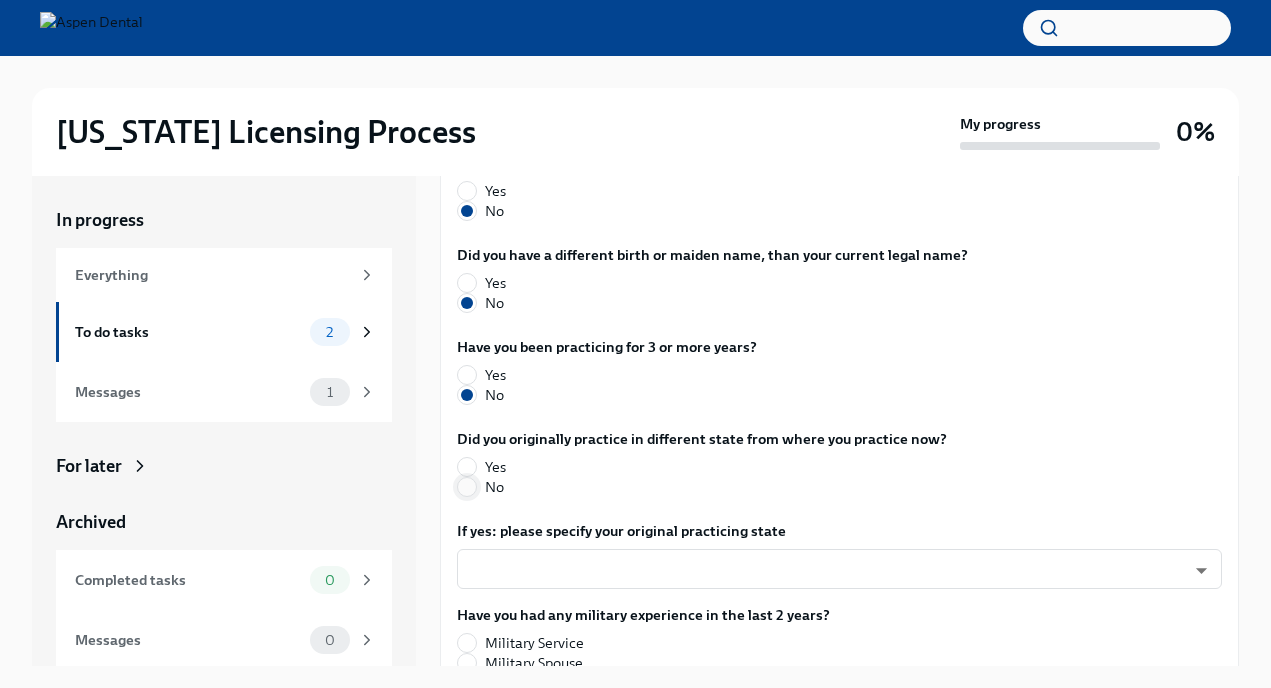 click on "No" at bounding box center (467, 487) 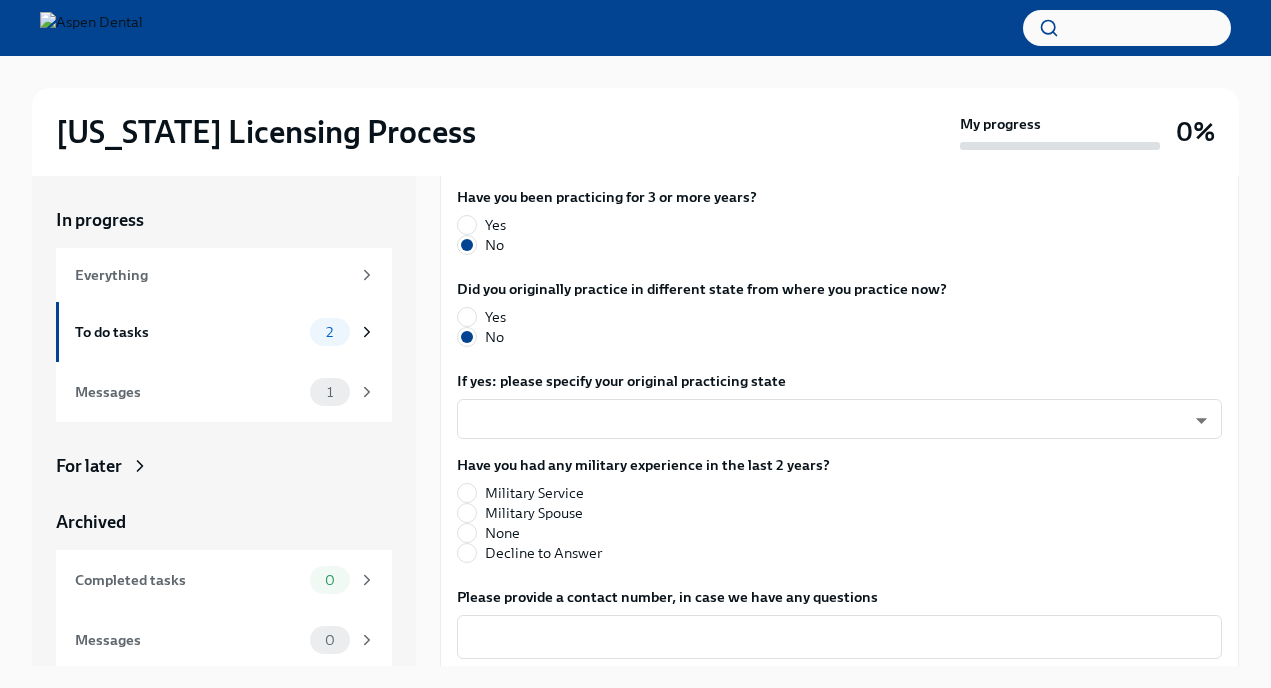 scroll, scrollTop: 987, scrollLeft: 0, axis: vertical 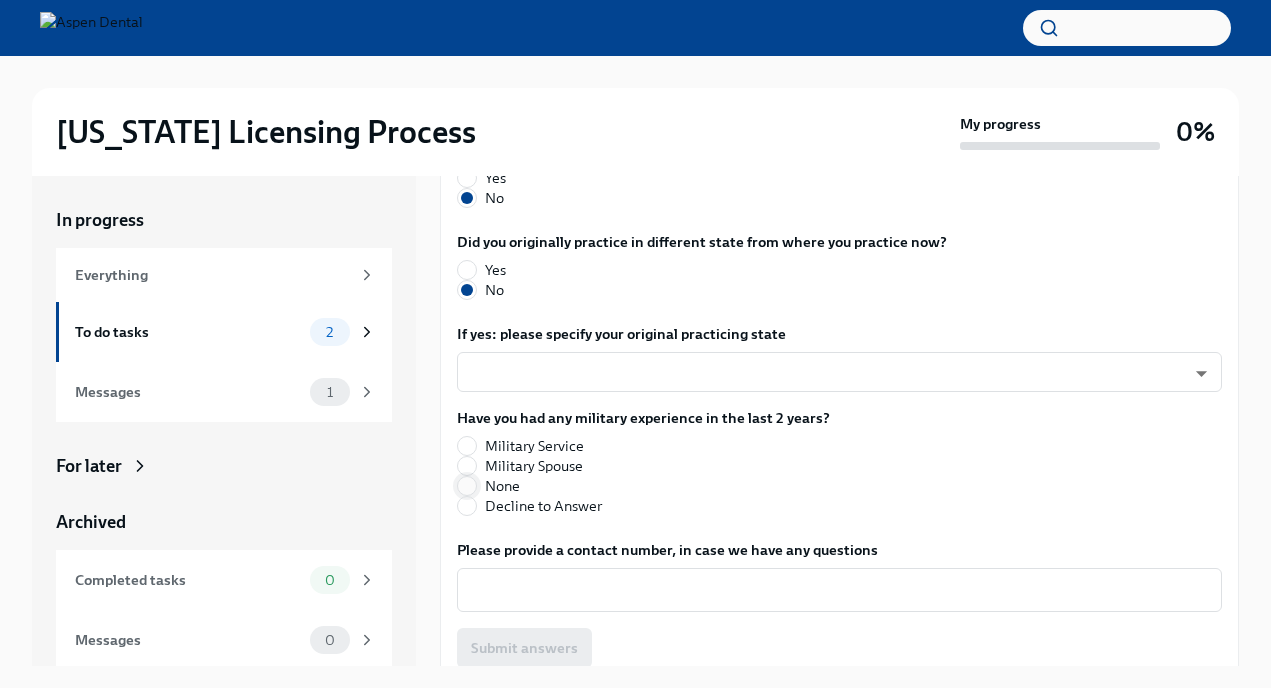 click on "None" at bounding box center (467, 486) 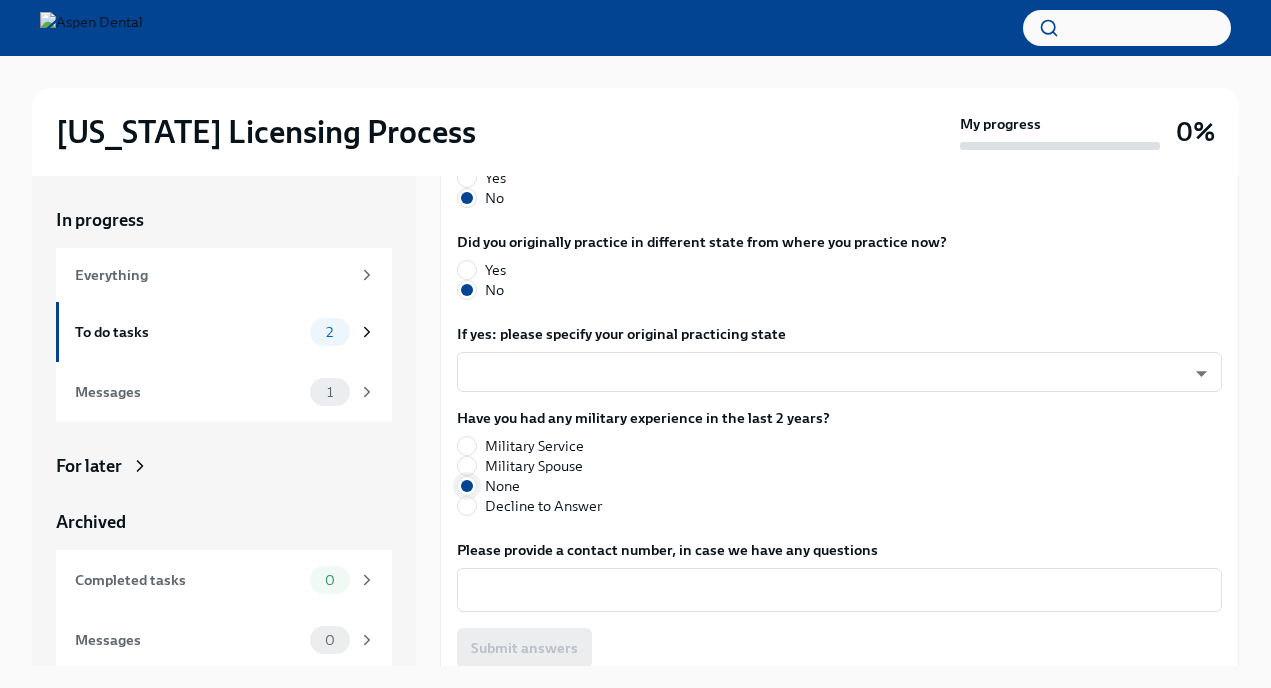 scroll, scrollTop: 1082, scrollLeft: 0, axis: vertical 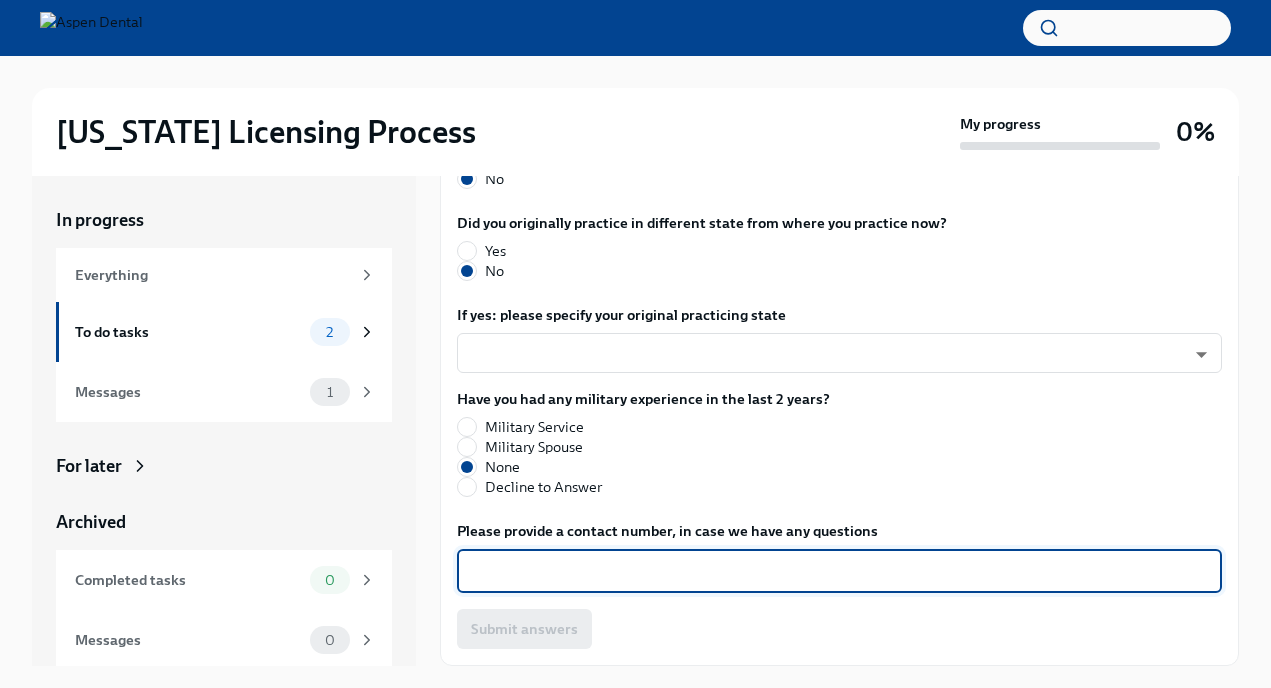 click on "Please provide a contact number, in case we have any questions" at bounding box center [839, 571] 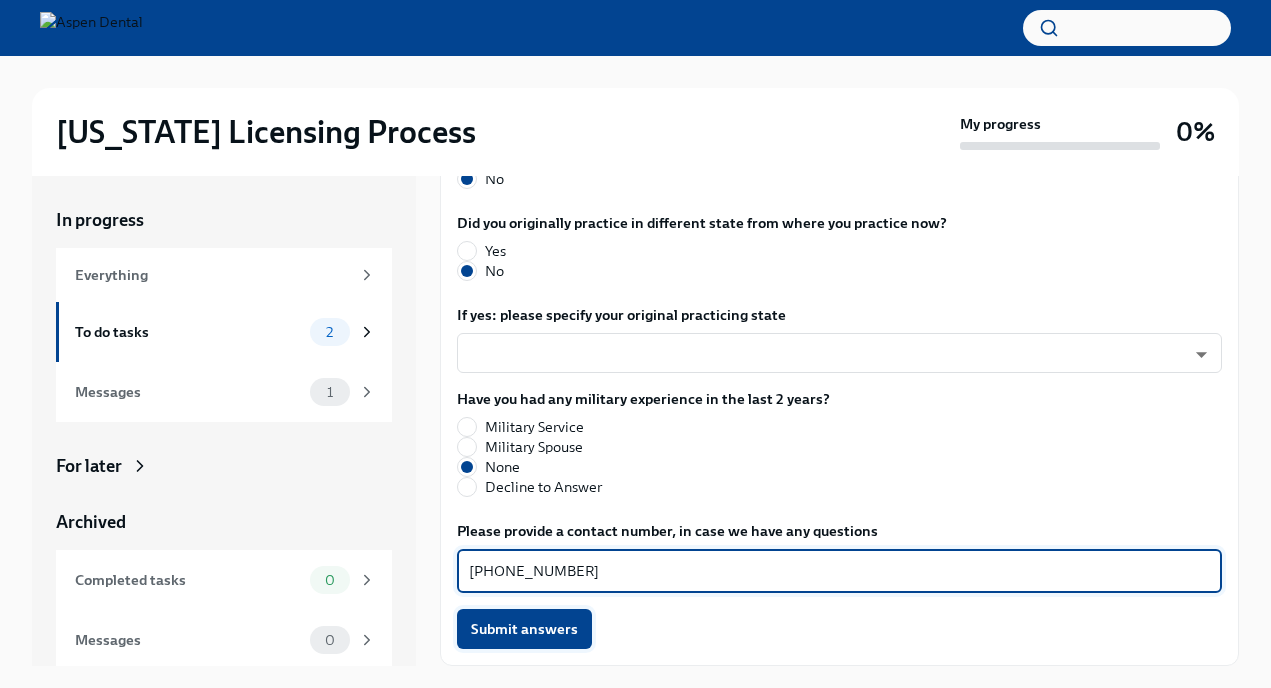 type on "[PHONE_NUMBER]" 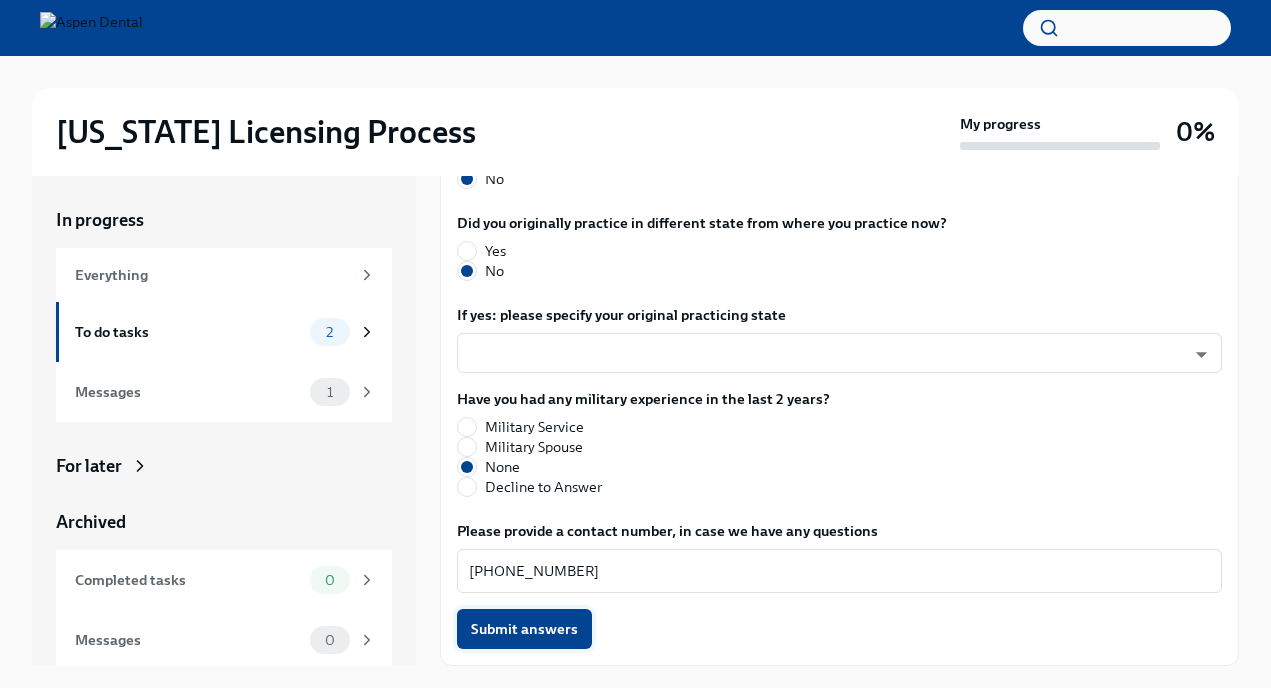 click on "Submit answers" at bounding box center (524, 629) 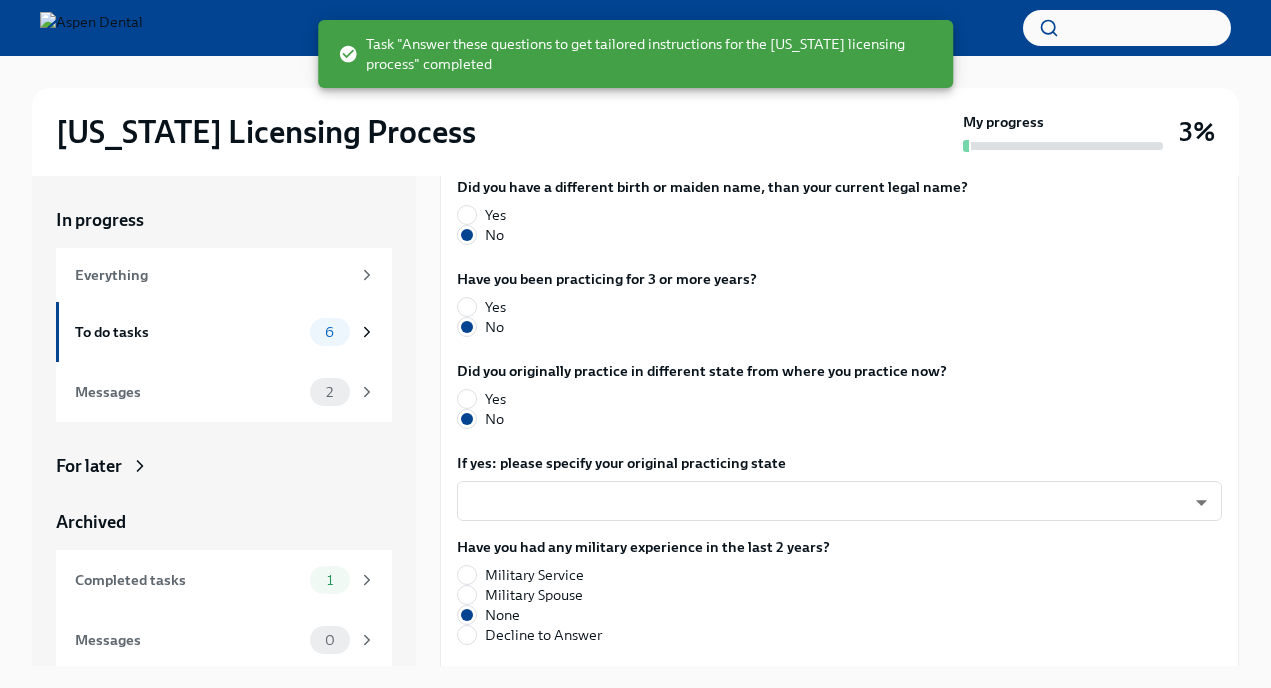 scroll, scrollTop: 1146, scrollLeft: 0, axis: vertical 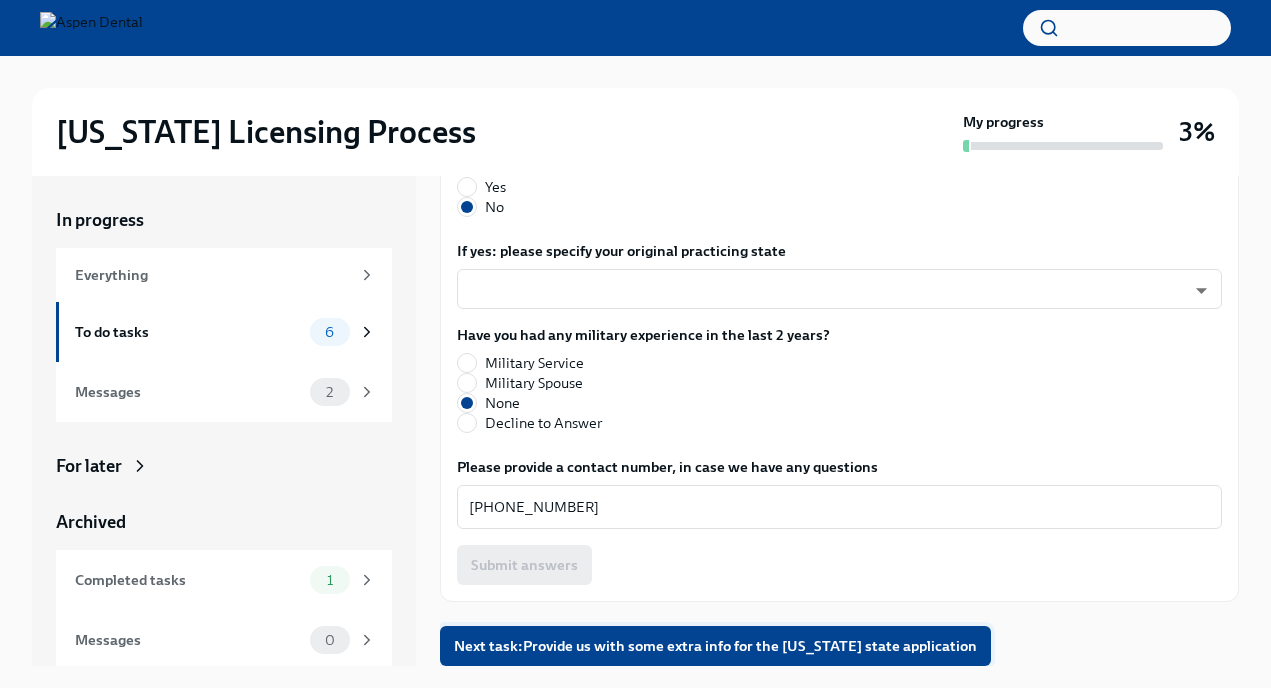 click on "Next task :  Provide us with some extra info for the [US_STATE] state application" at bounding box center [715, 646] 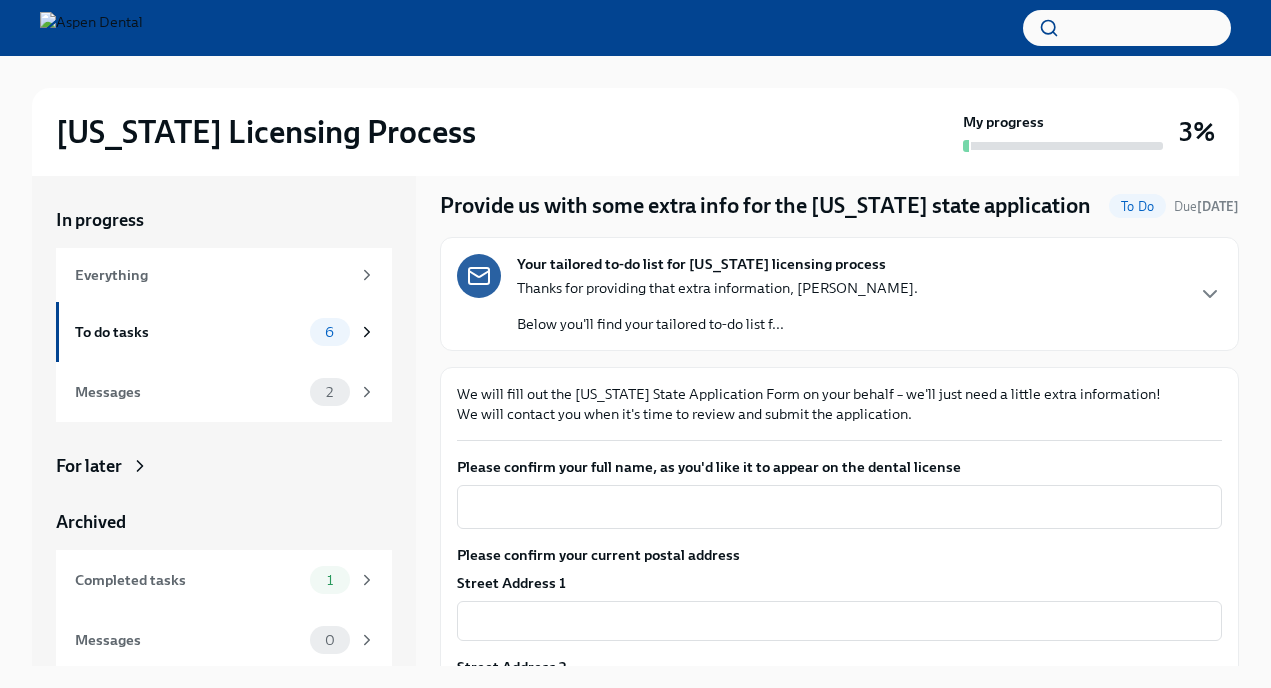 scroll, scrollTop: 93, scrollLeft: 0, axis: vertical 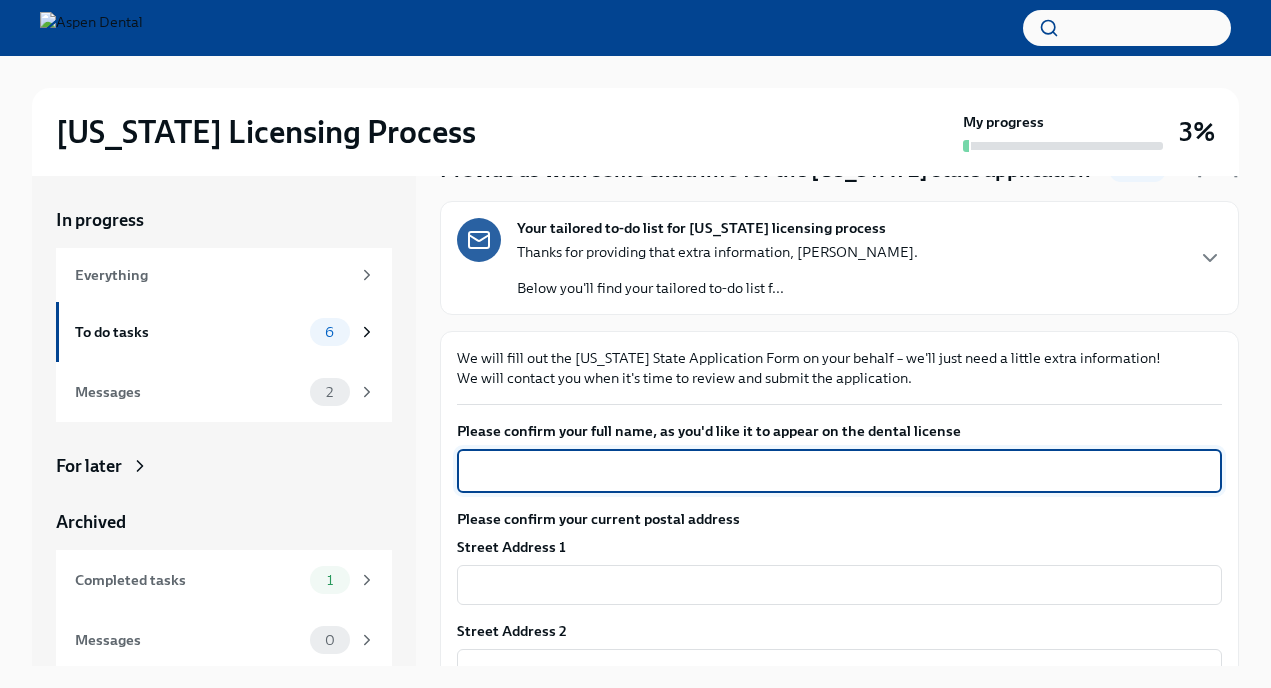 click on "Please confirm your full name, as you'd like it to appear on the dental license" at bounding box center (839, 471) 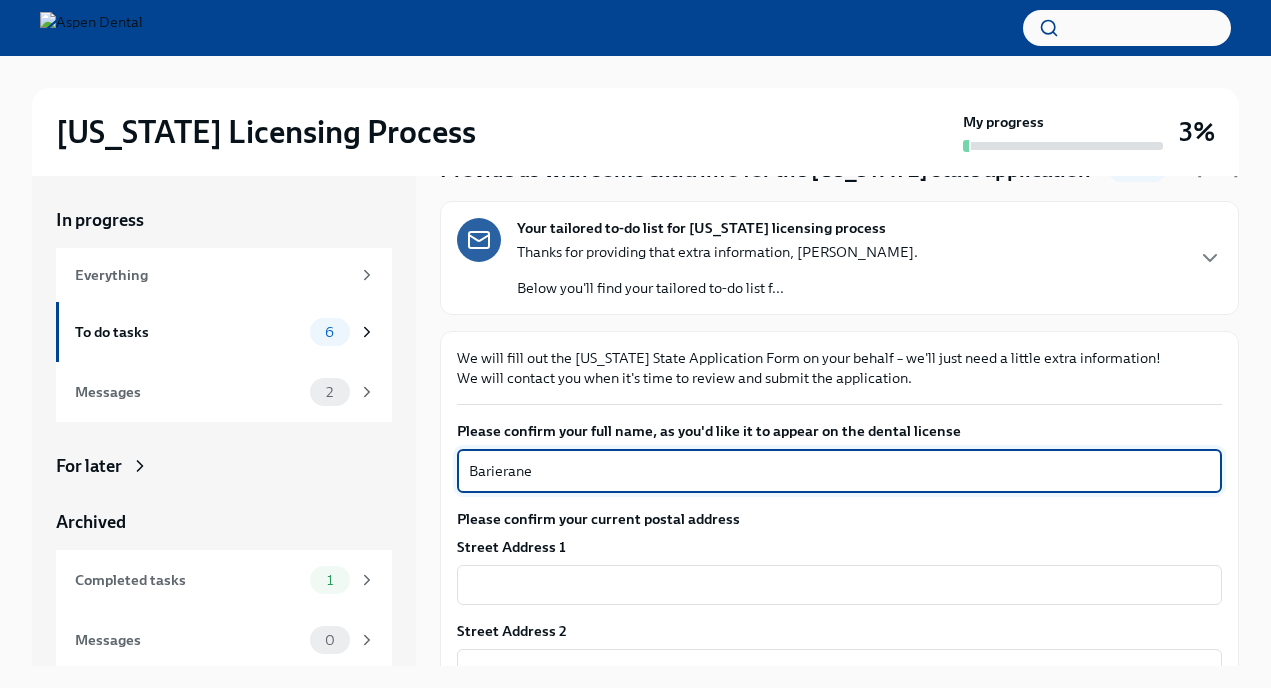 click on "Barierane" at bounding box center (839, 471) 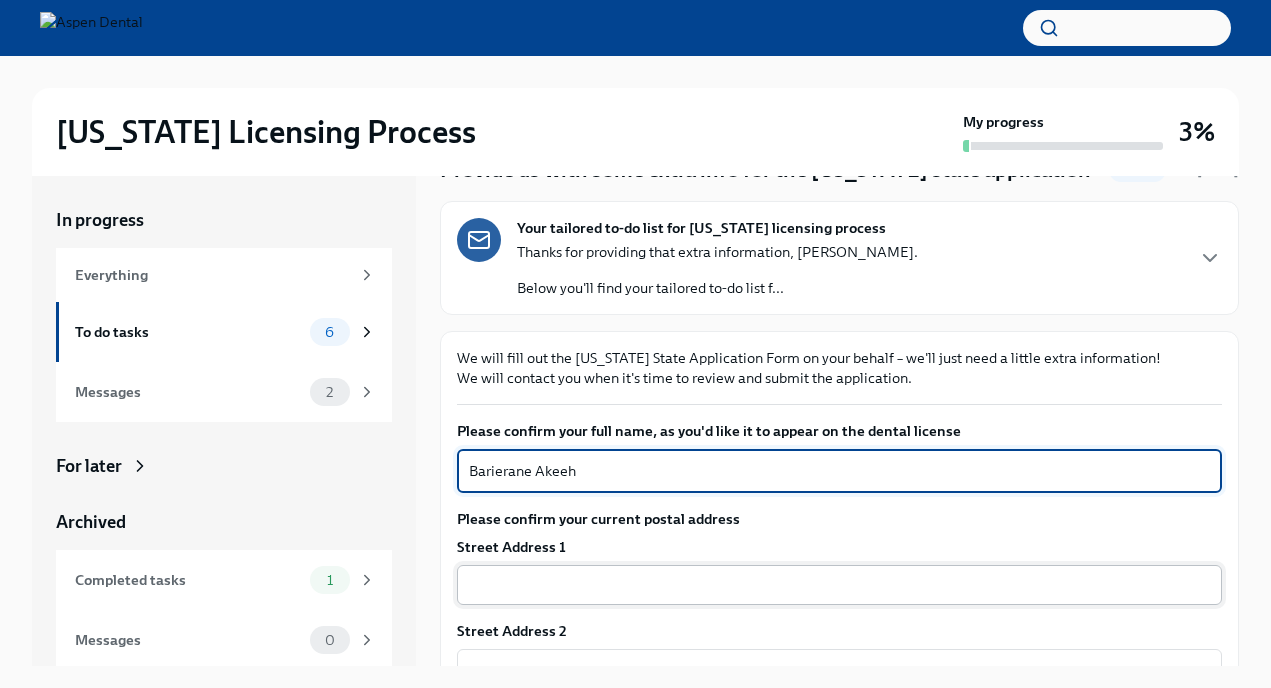 type on "Barierane Akeeh" 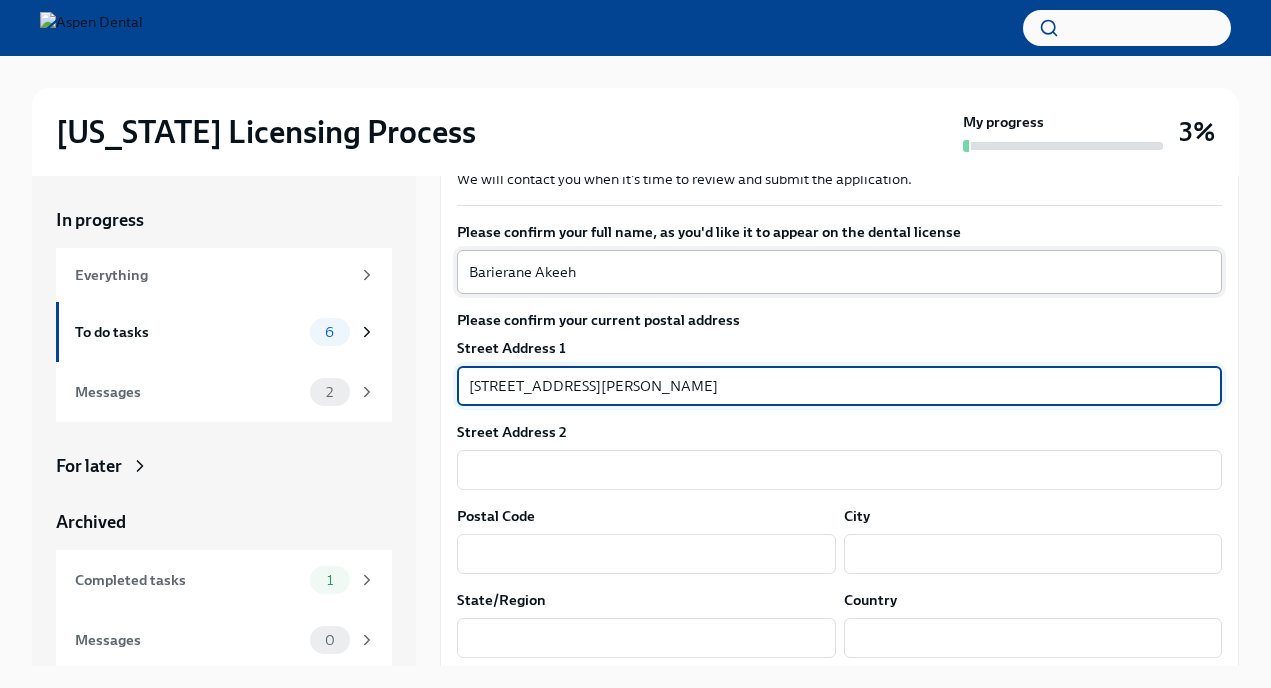 scroll, scrollTop: 296, scrollLeft: 0, axis: vertical 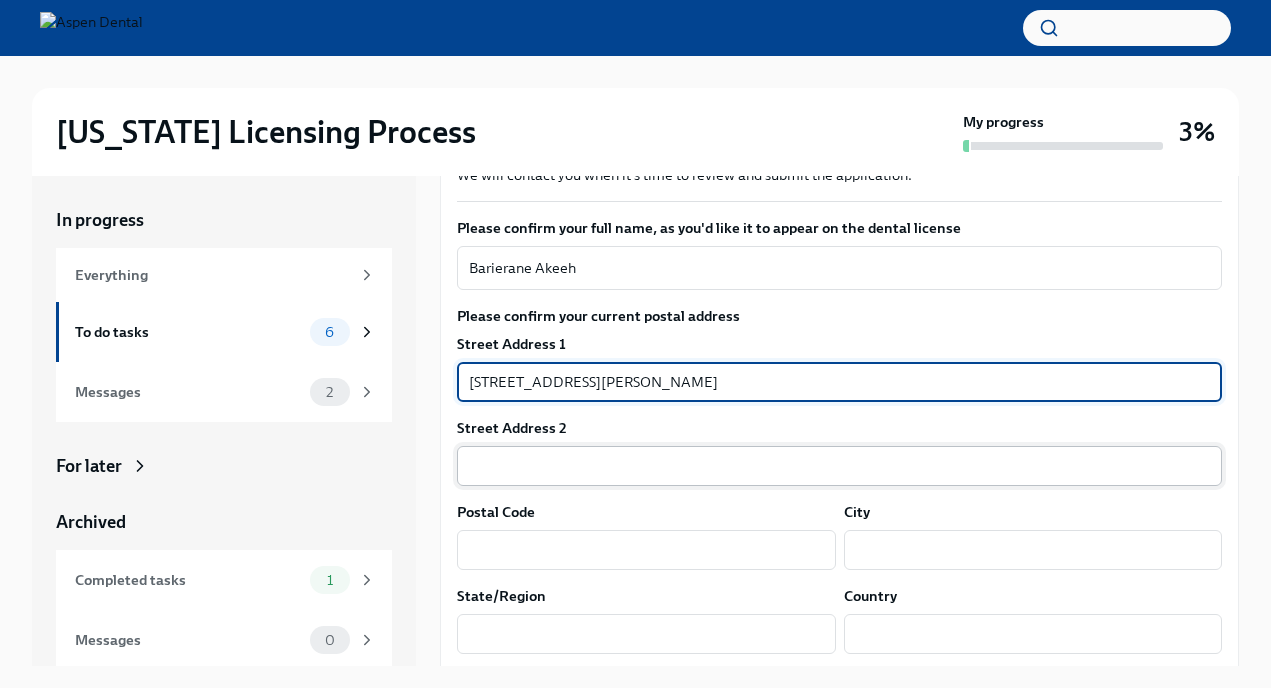 type on "[STREET_ADDRESS][PERSON_NAME]" 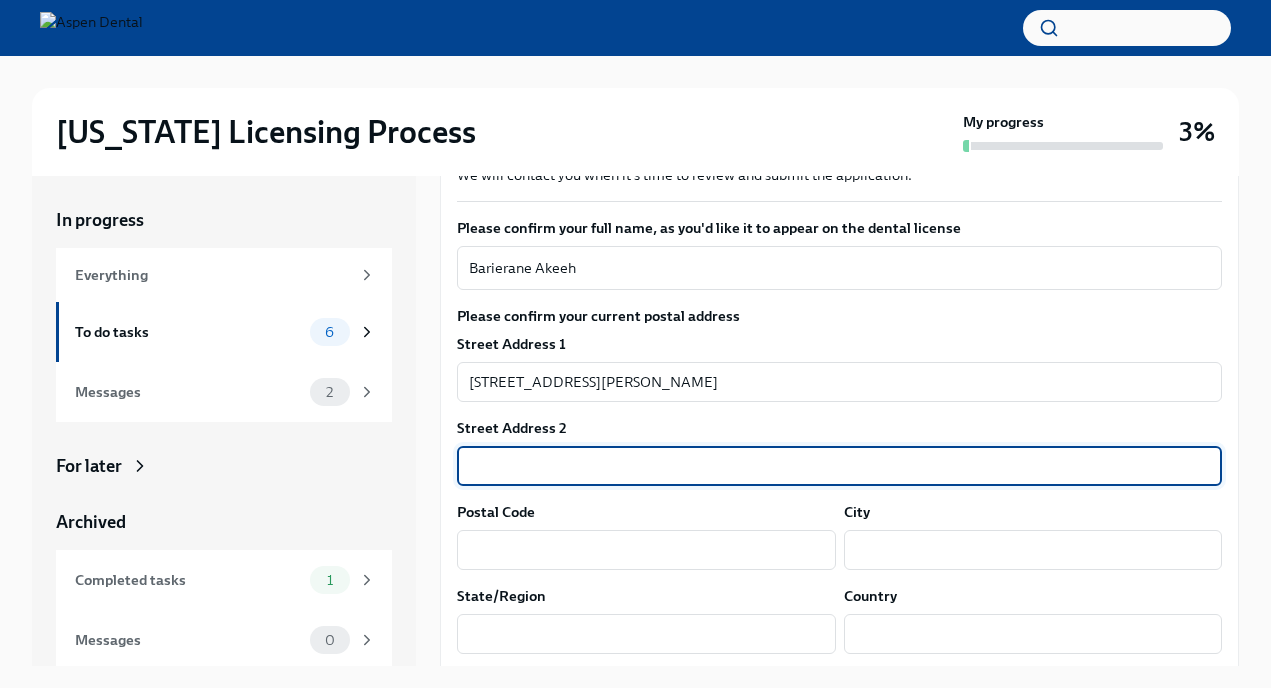 click at bounding box center [839, 466] 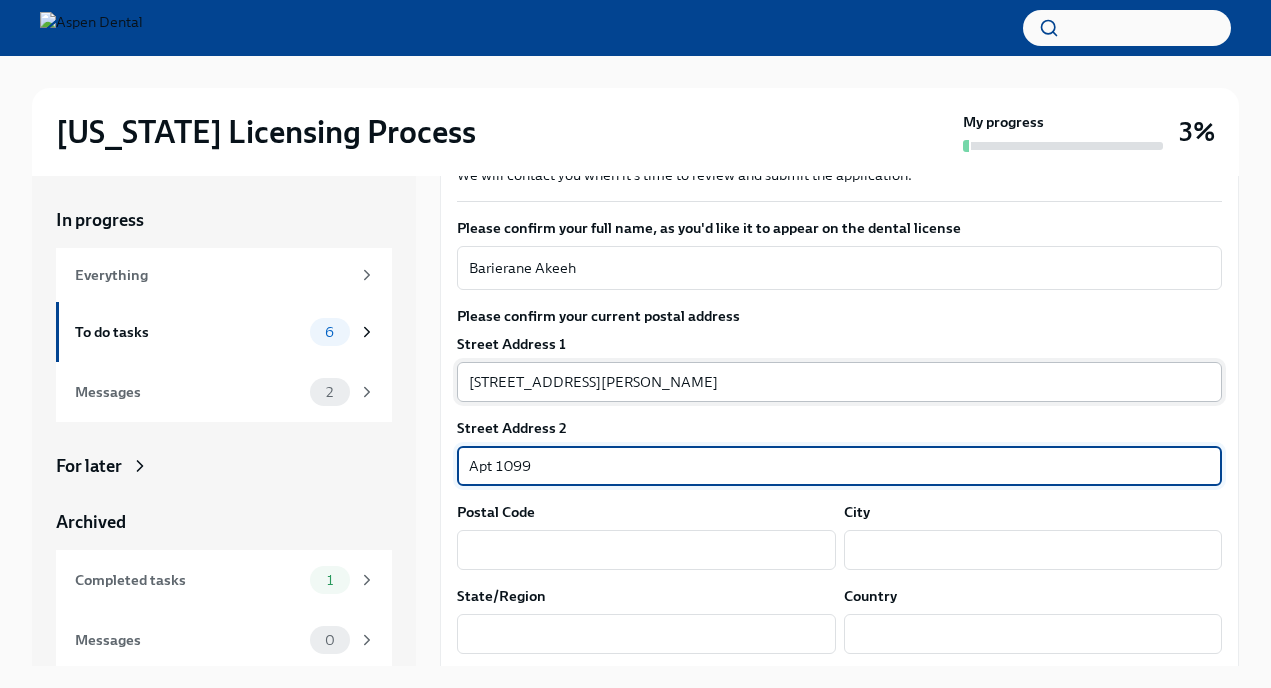 type on "Apt 1099" 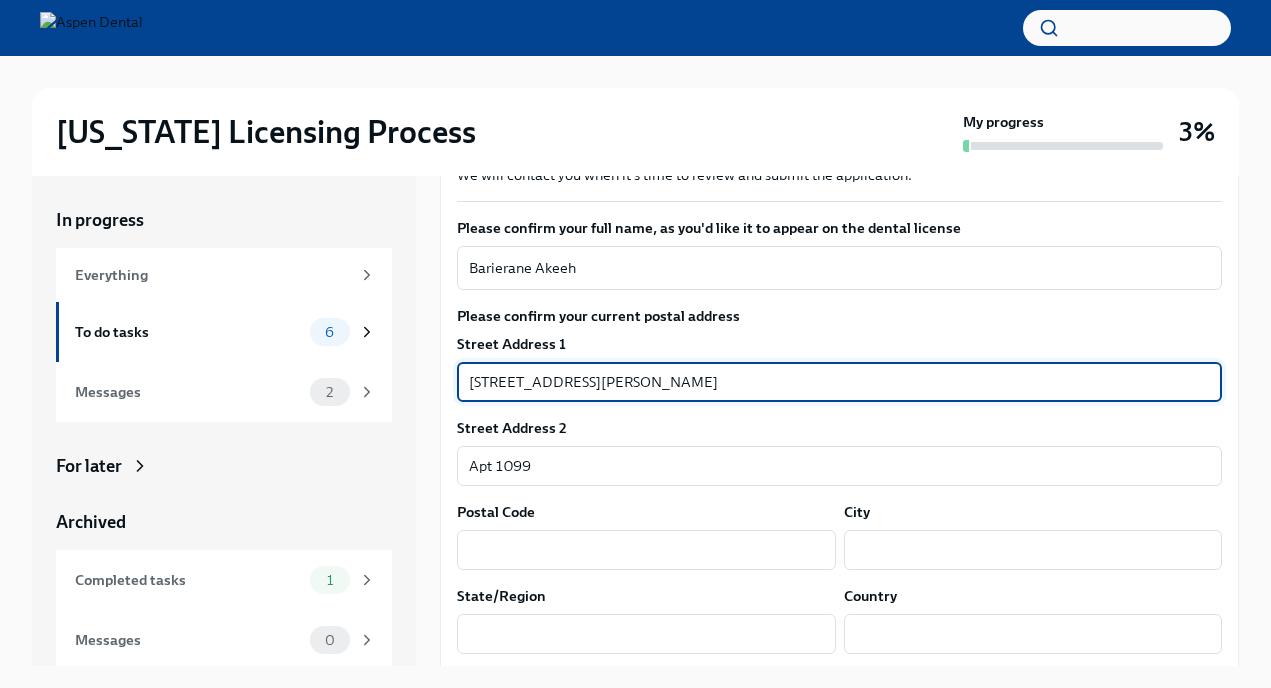 drag, startPoint x: 652, startPoint y: 402, endPoint x: 734, endPoint y: 420, distance: 83.95237 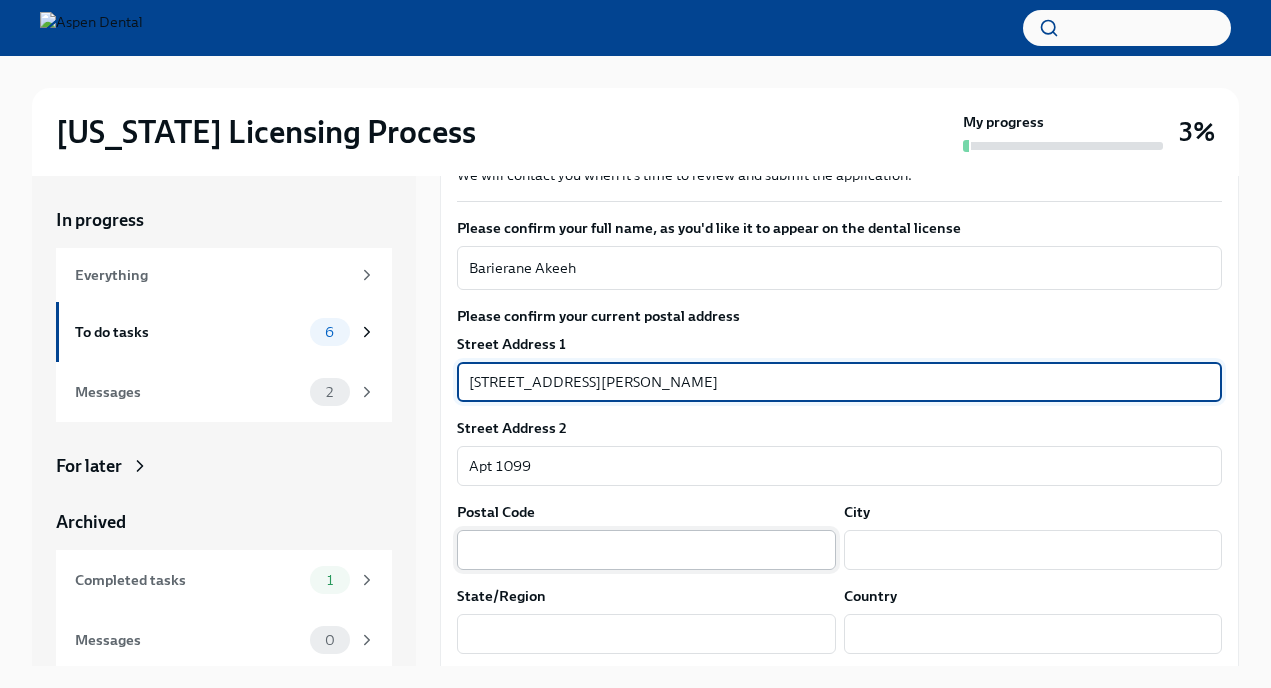 type on "[STREET_ADDRESS][PERSON_NAME]" 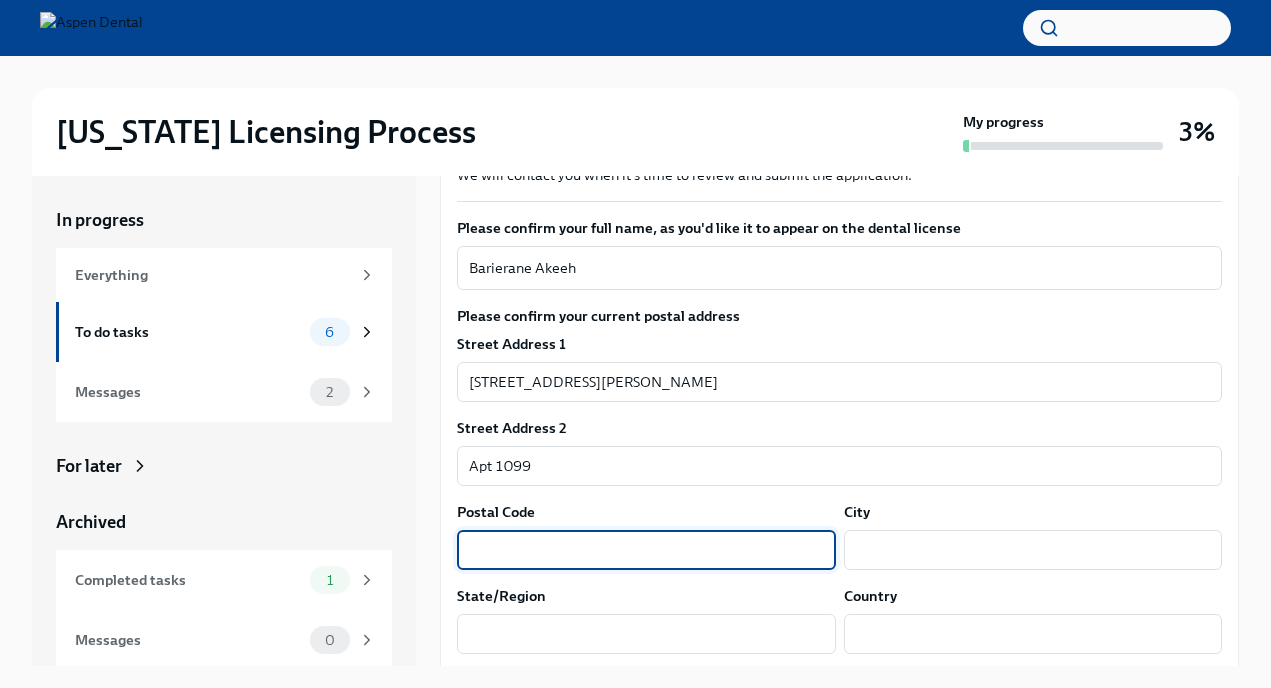 click at bounding box center [646, 550] 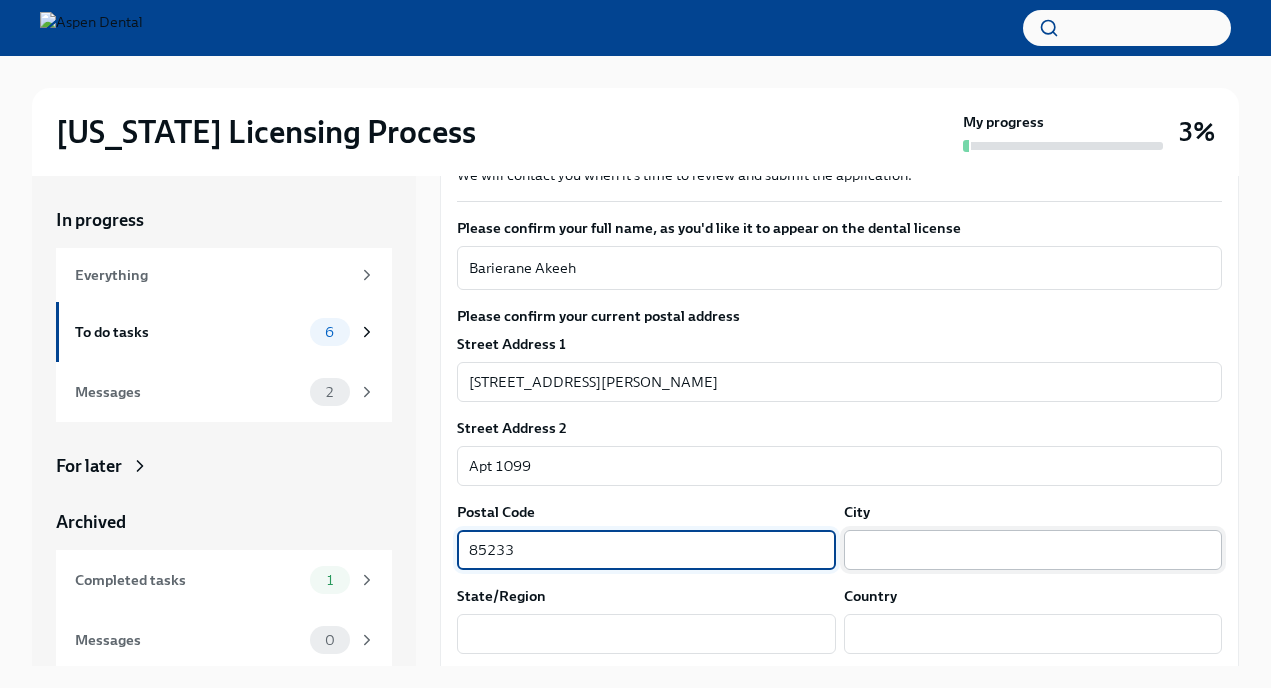 type on "85233" 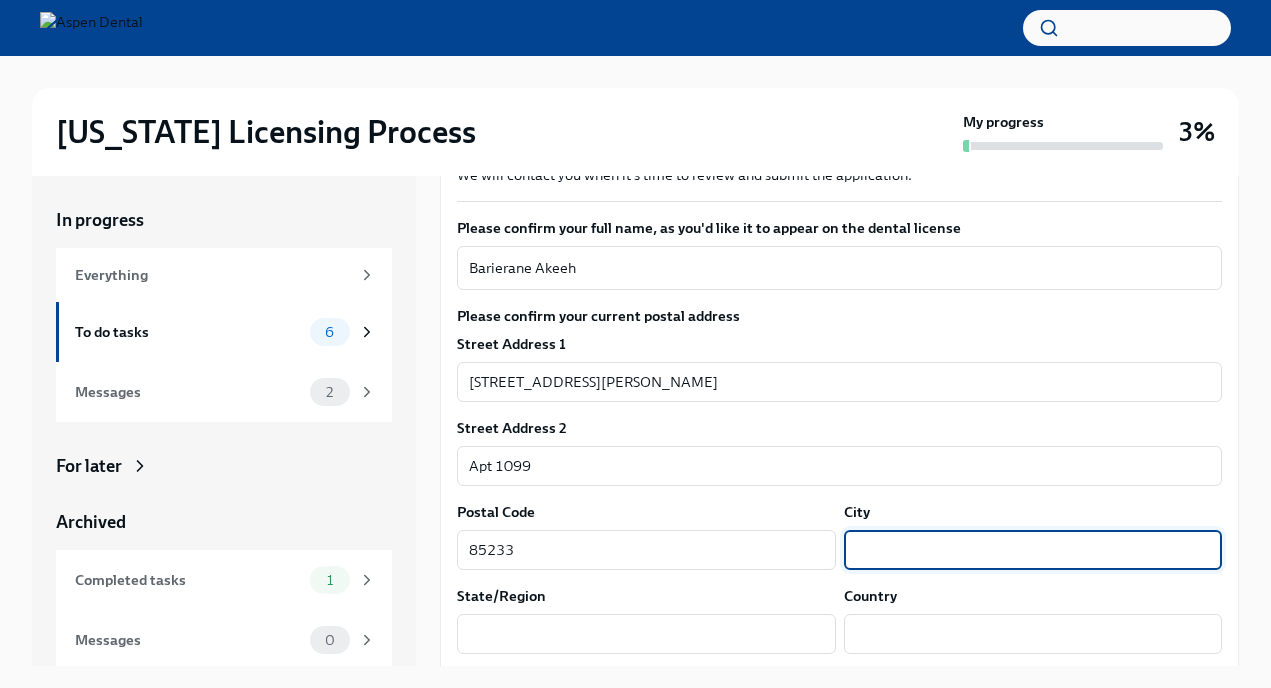 click at bounding box center [1033, 550] 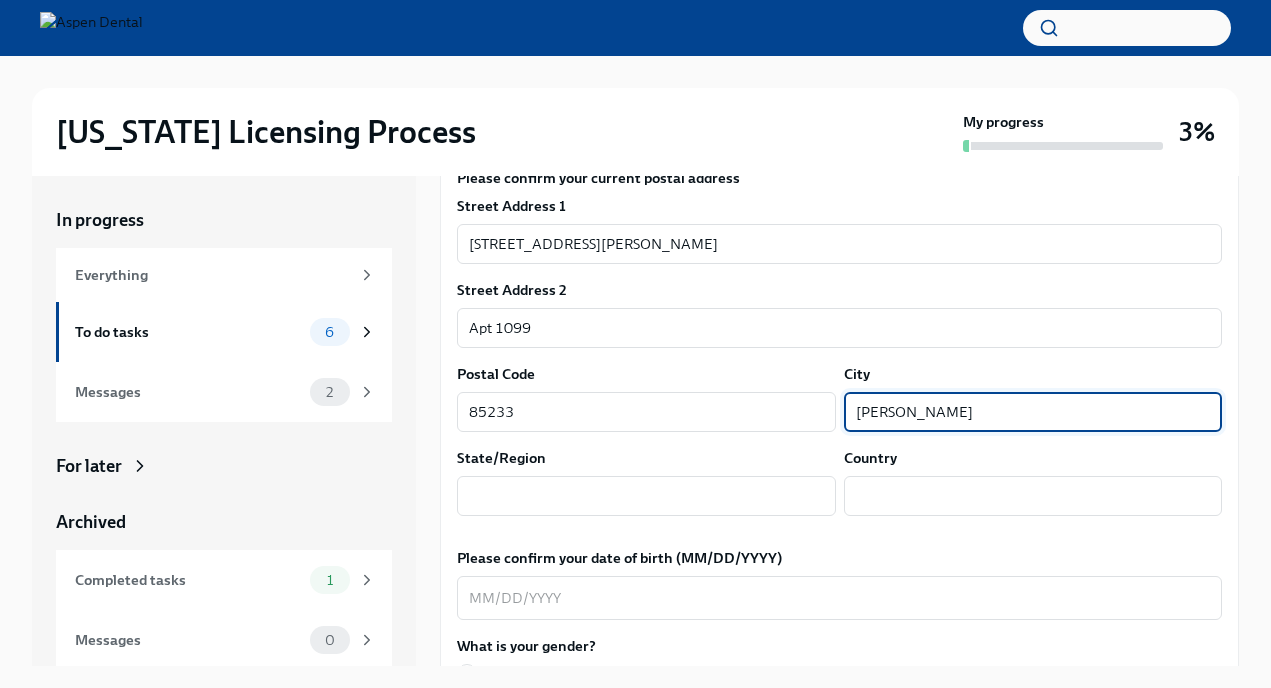 scroll, scrollTop: 433, scrollLeft: 0, axis: vertical 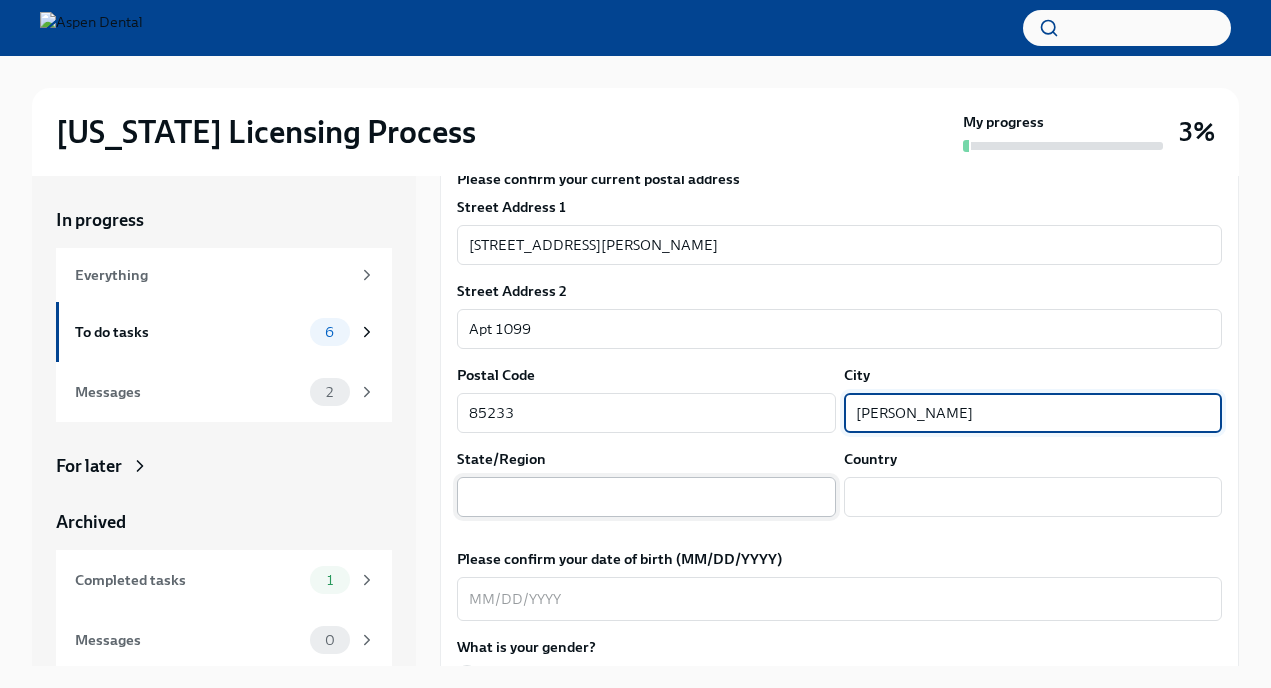 type on "[PERSON_NAME]" 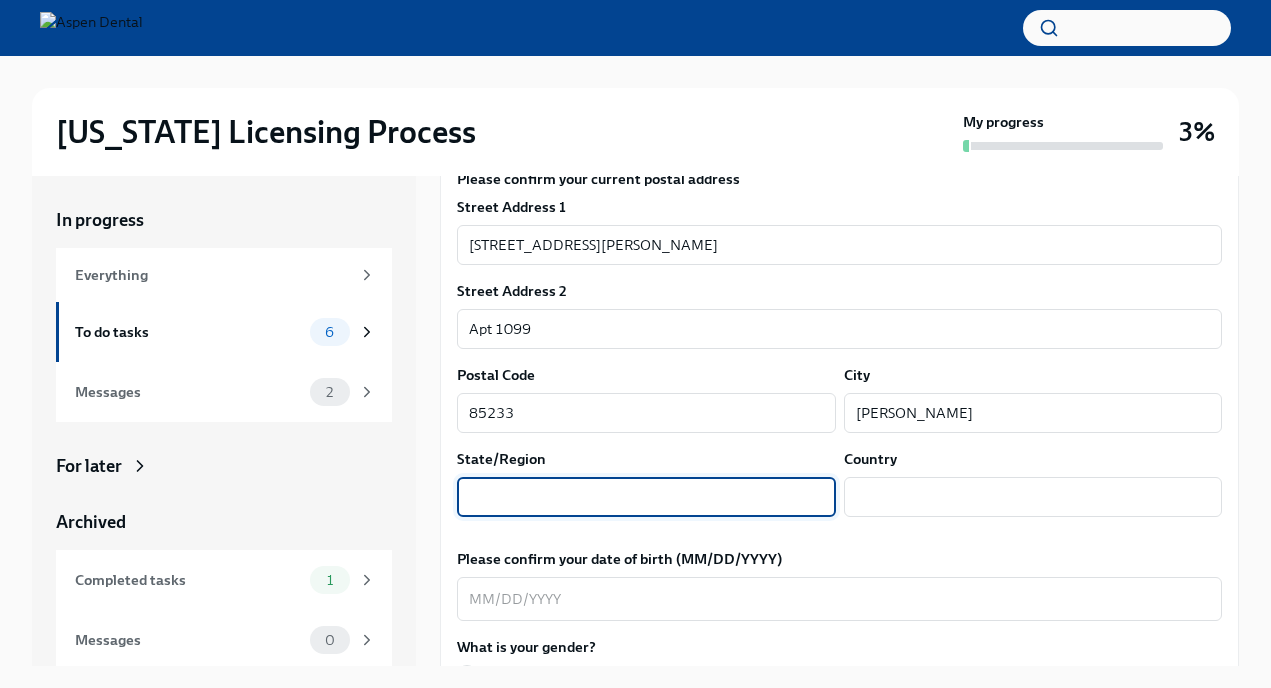 click at bounding box center [646, 497] 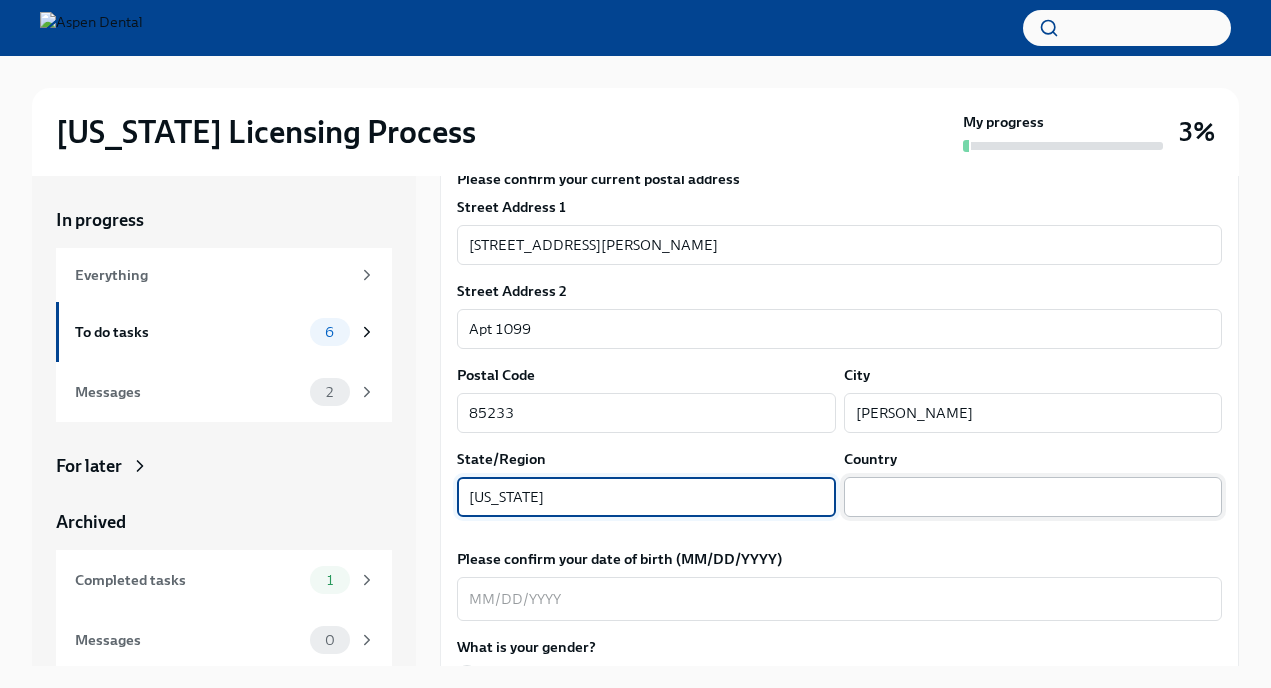 type on "[US_STATE]" 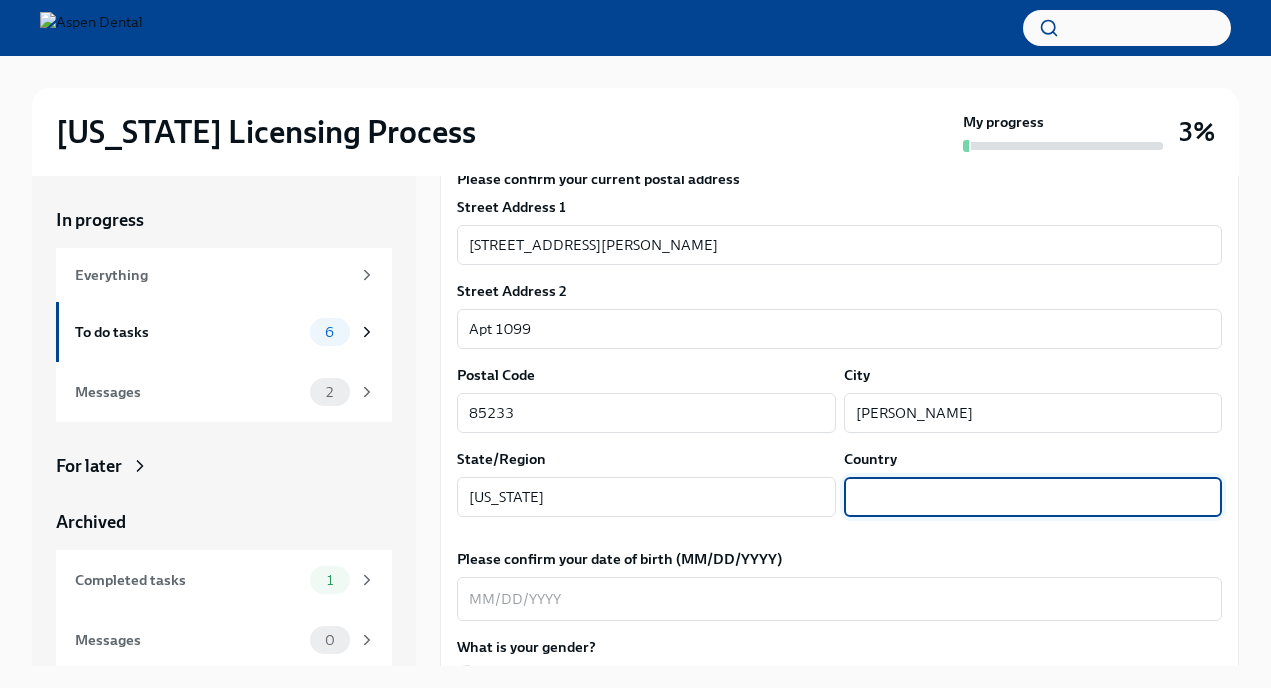 click at bounding box center [1033, 497] 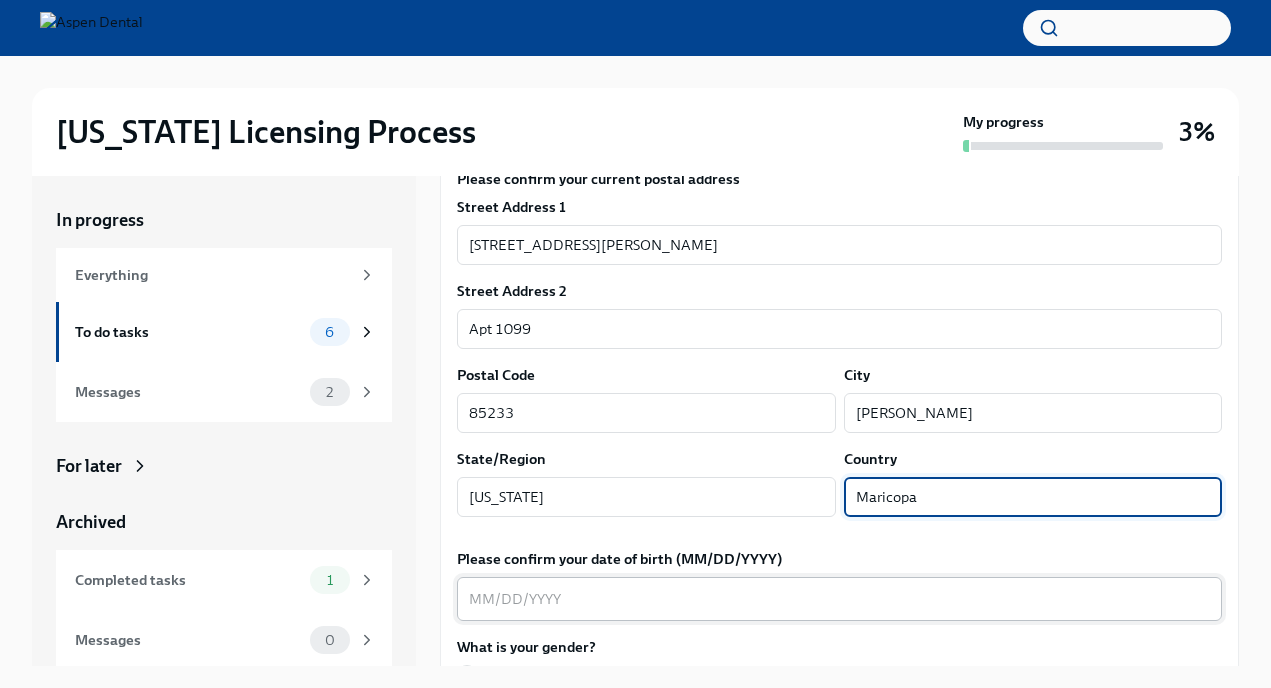 type on "Maricopa" 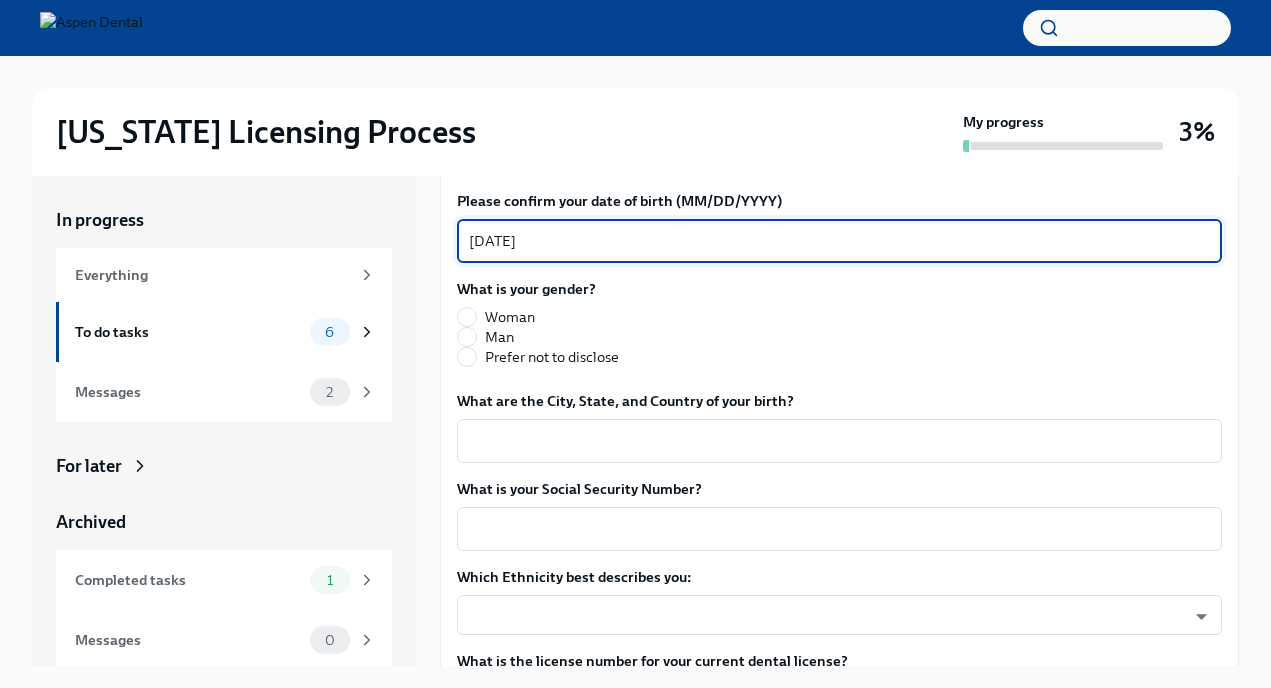 scroll, scrollTop: 800, scrollLeft: 0, axis: vertical 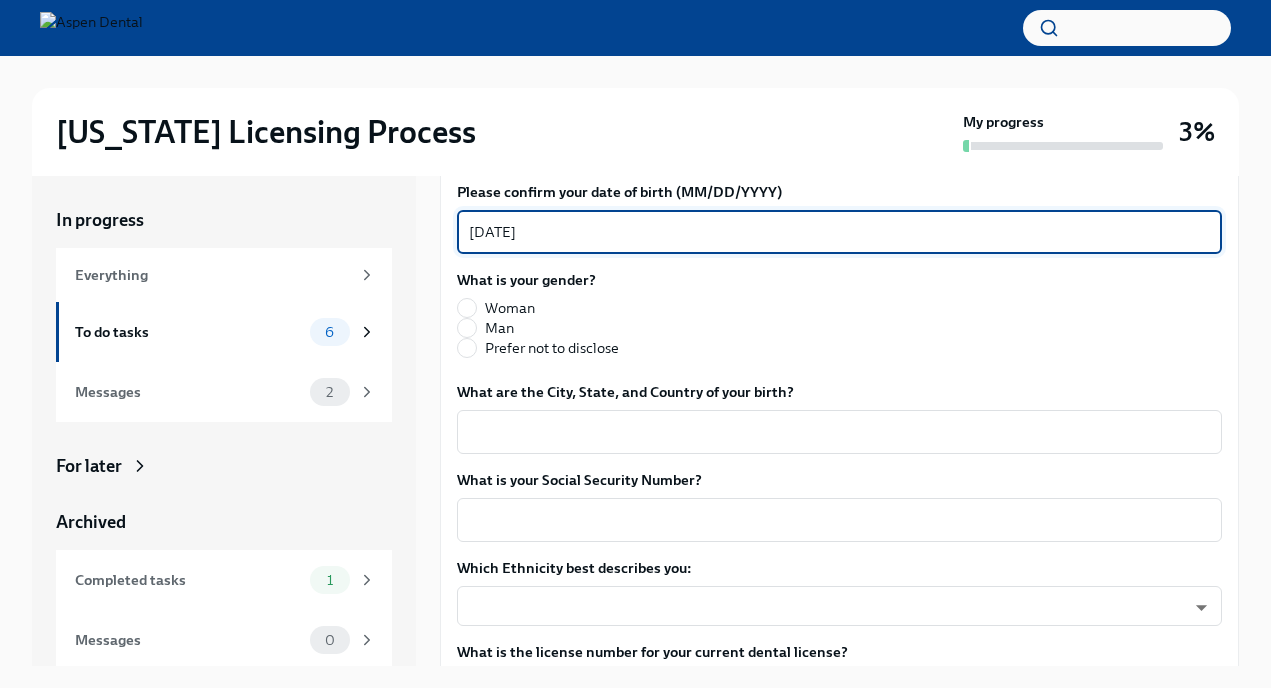 type on "[DATE]" 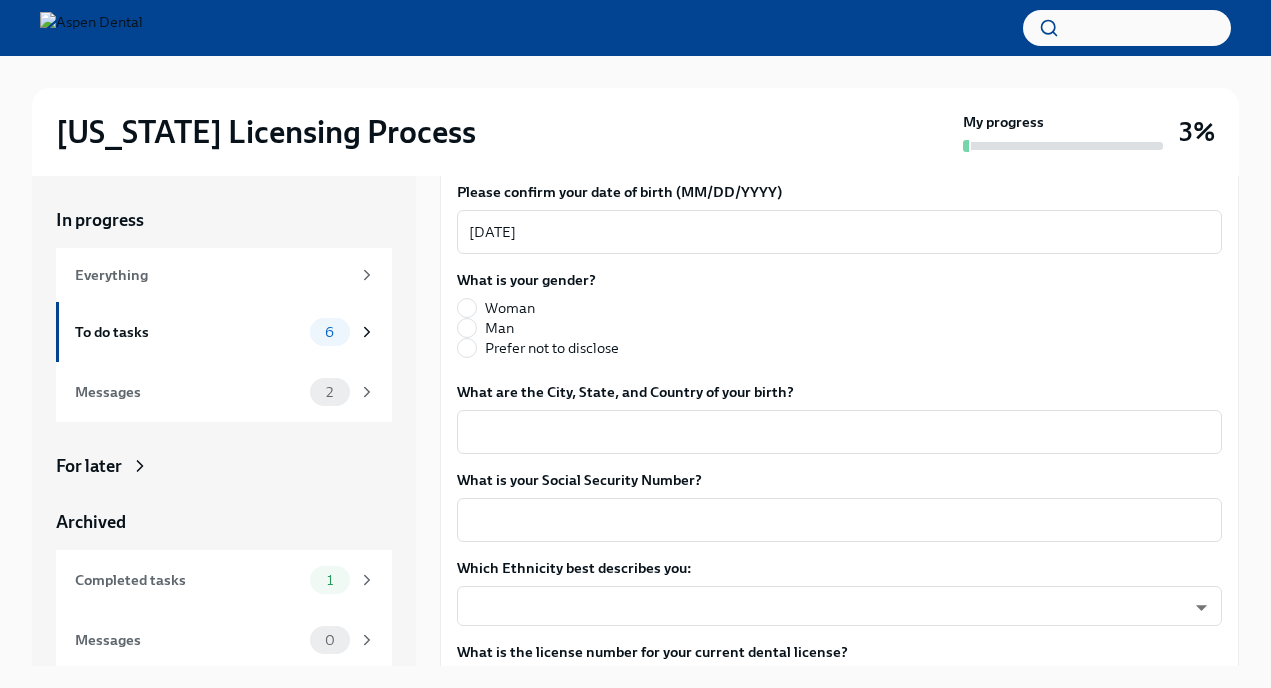 click on "What is your gender? [DEMOGRAPHIC_DATA] Man Prefer not to disclose" at bounding box center [546, 314] 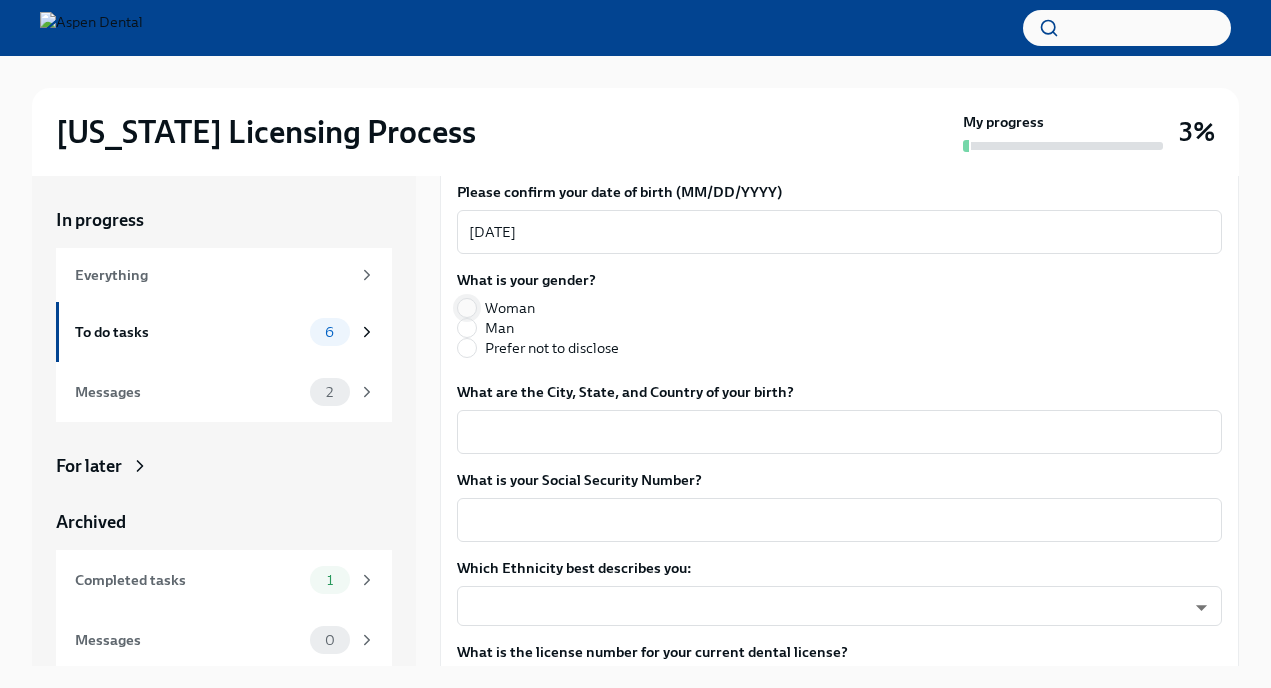 click on "Woman" at bounding box center [467, 308] 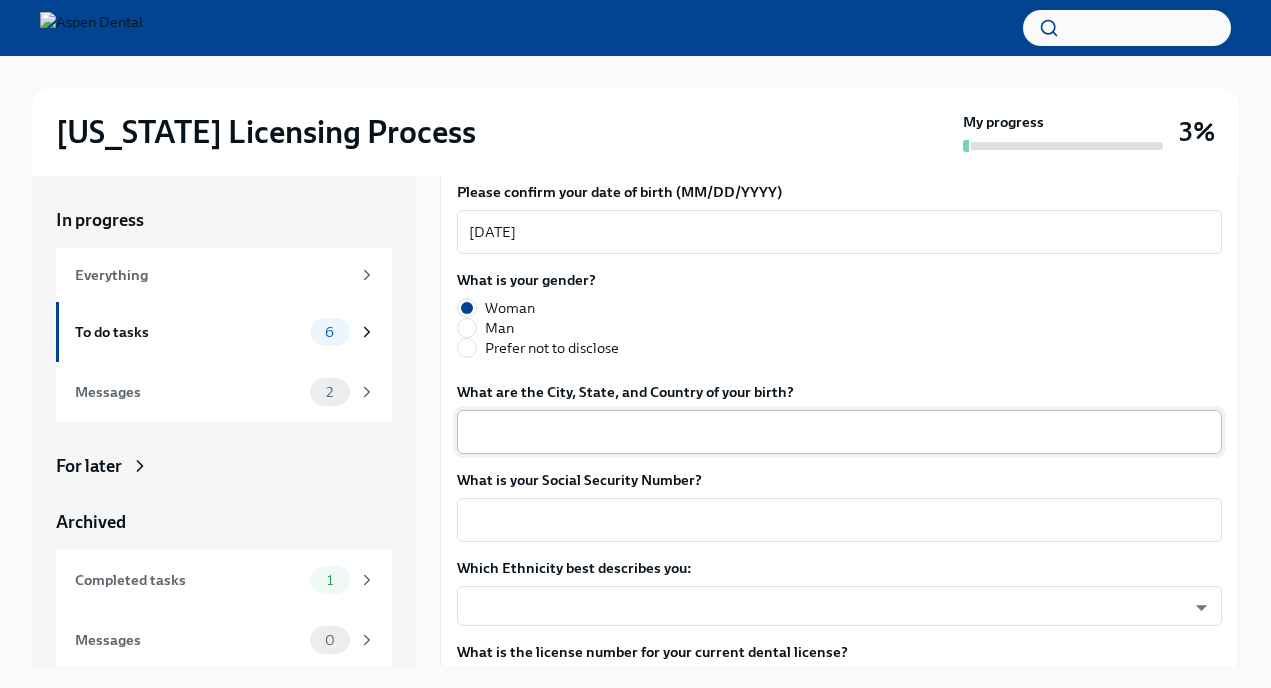 click on "x ​" at bounding box center [839, 432] 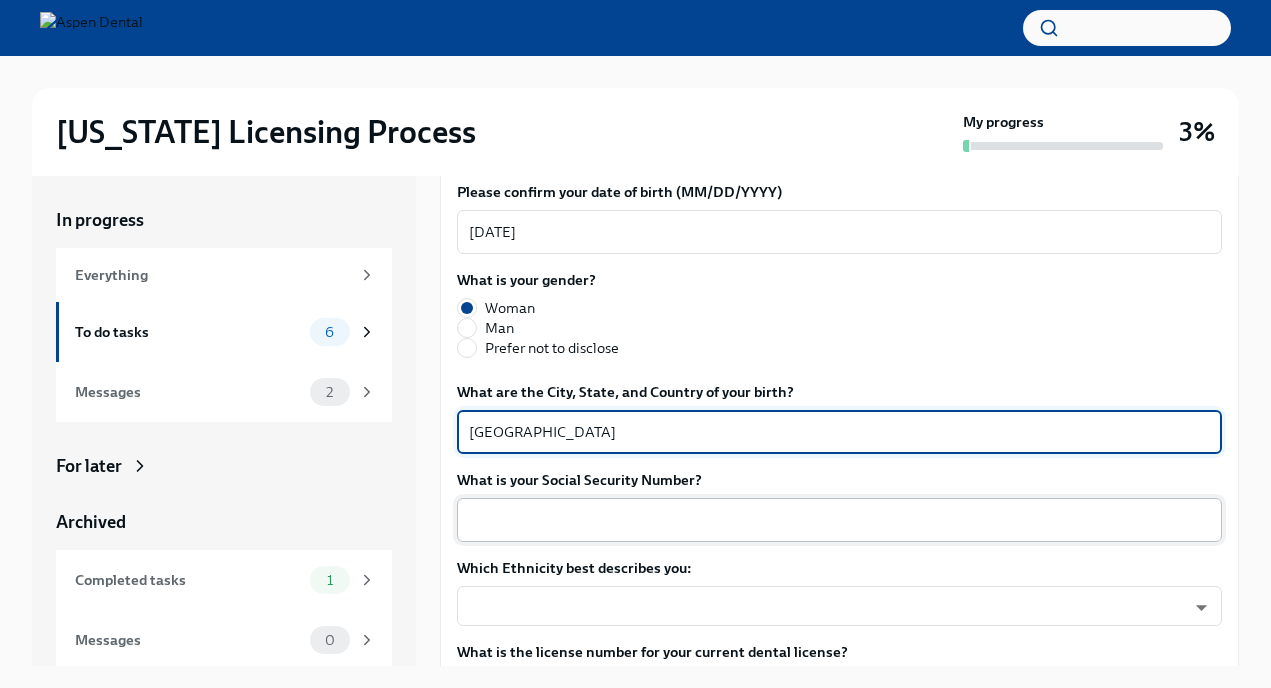 type on "[GEOGRAPHIC_DATA]" 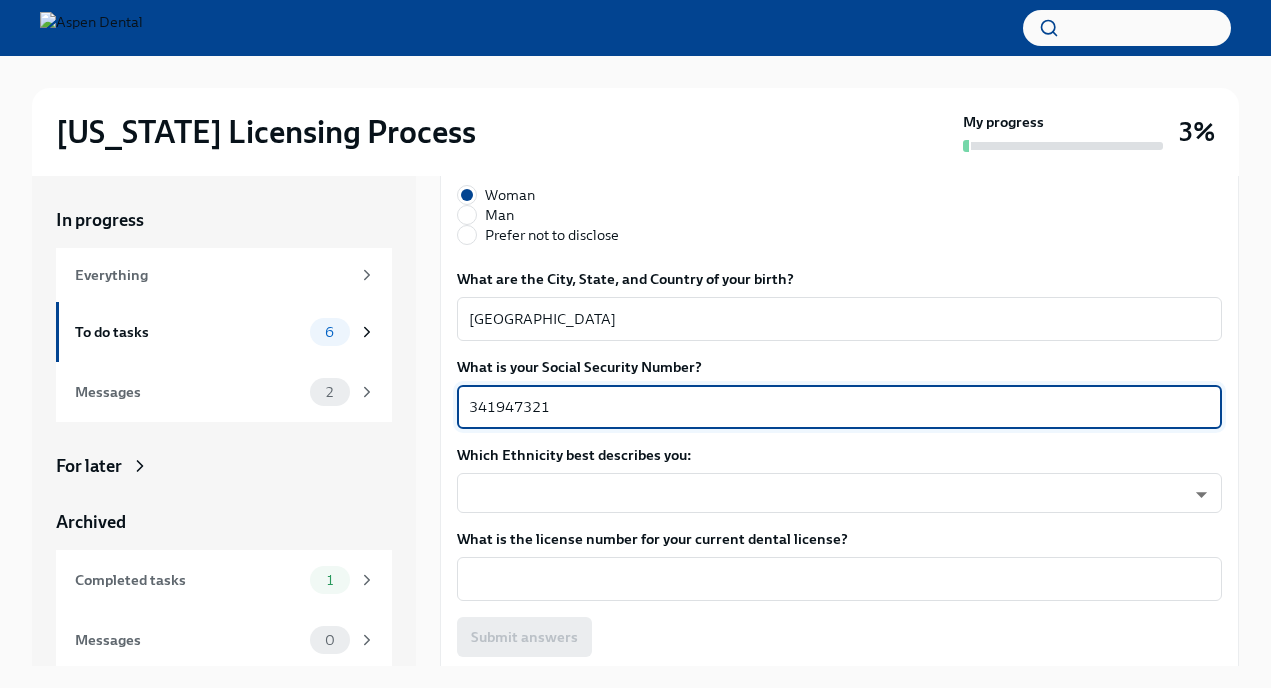 scroll, scrollTop: 917, scrollLeft: 0, axis: vertical 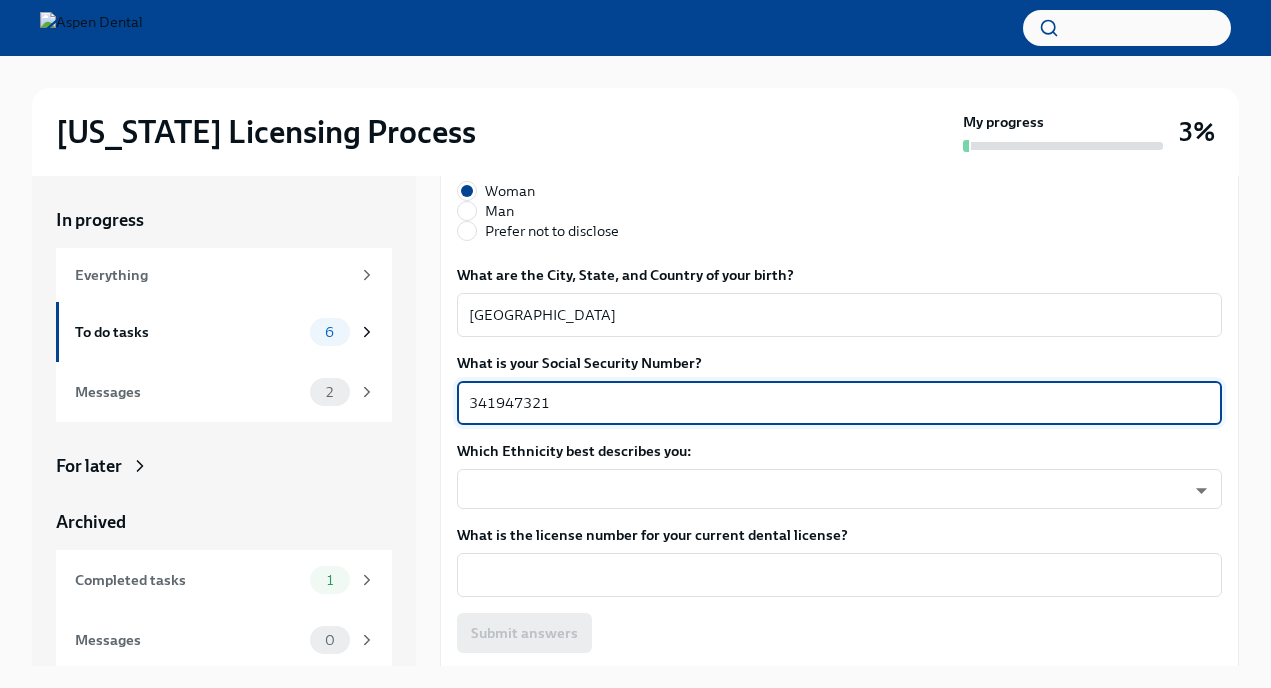 type on "341947321" 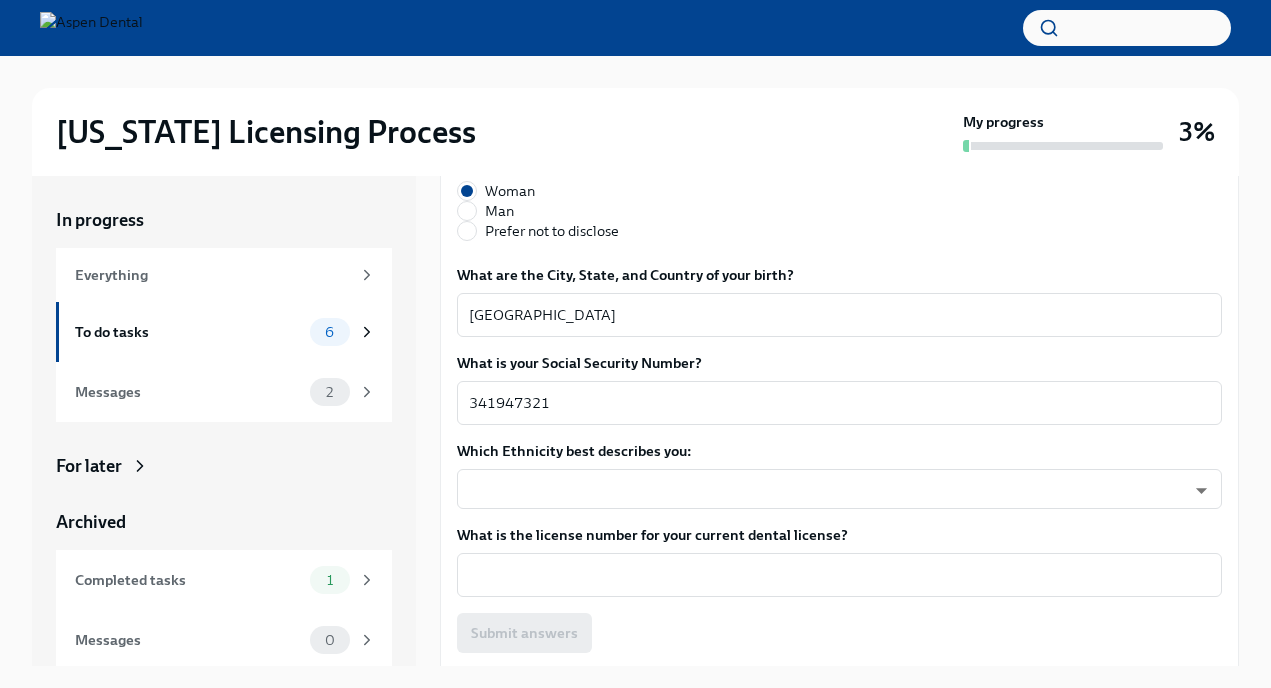 click on "Which Ethnicity best describes you: ​ ​" at bounding box center (839, 475) 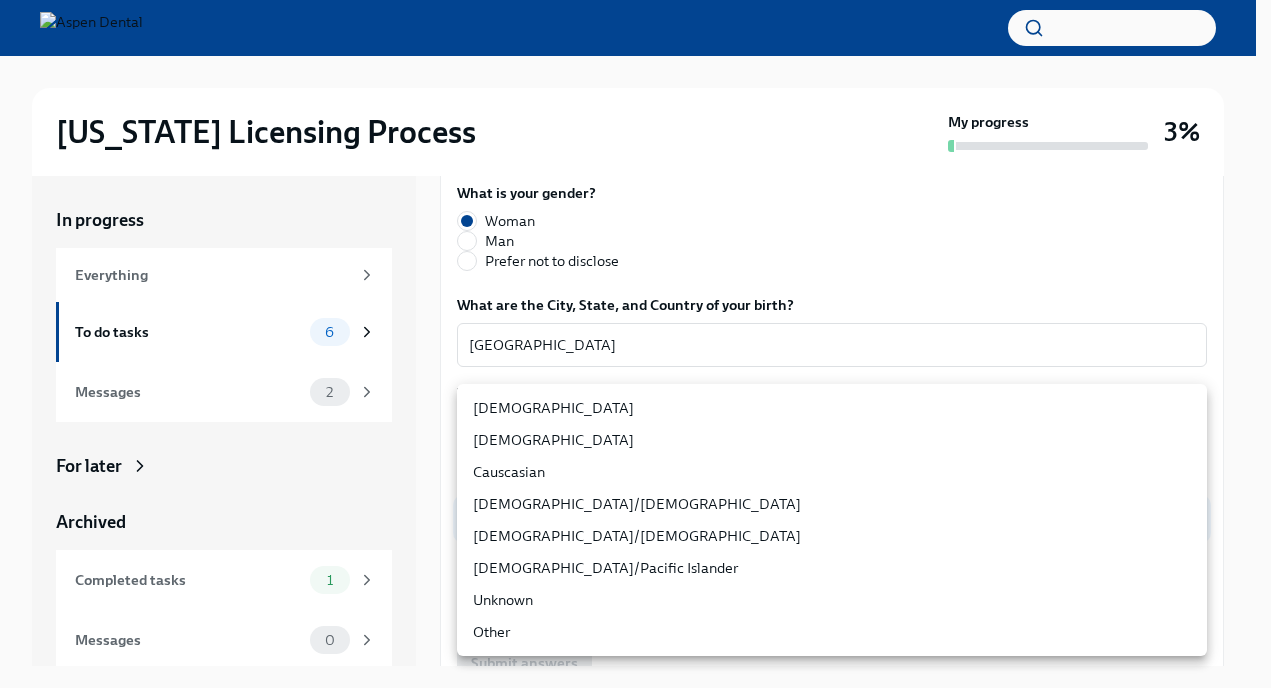 click on "[US_STATE] Licensing Process My progress 3% In progress Everything To do tasks 6 Messages 2 For later Archived Completed tasks 1 Messages 0 Provide us with some extra info for the [US_STATE] state application To Do Due  [DATE] Your tailored to-do list for [US_STATE] licensing process Thanks for providing that extra information, [PERSON_NAME].
Below you'll find your tailored to-do list f... We will fill out the [US_STATE] State Application Form on your behalf – we'll just need a little extra information!
We will contact you when it's time to review and submit the application. Please confirm your full name, as you'd like it to appear on the dental license Barierane Akeeh x ​ Please confirm your current postal address Street Address [STREET_ADDRESS][PERSON_NAME] Address 2 Apt 1099 ​ Postal Code 85233 ​ City Gilbert ​ State/Region [US_STATE] ​ Country Maricopa ​ Please confirm your date of birth (MM/DD/YYYY) [DEMOGRAPHIC_DATA] x ​ What is your gender? [DEMOGRAPHIC_DATA] Man Prefer not to disclose Nigeria x x" at bounding box center [635, 361] 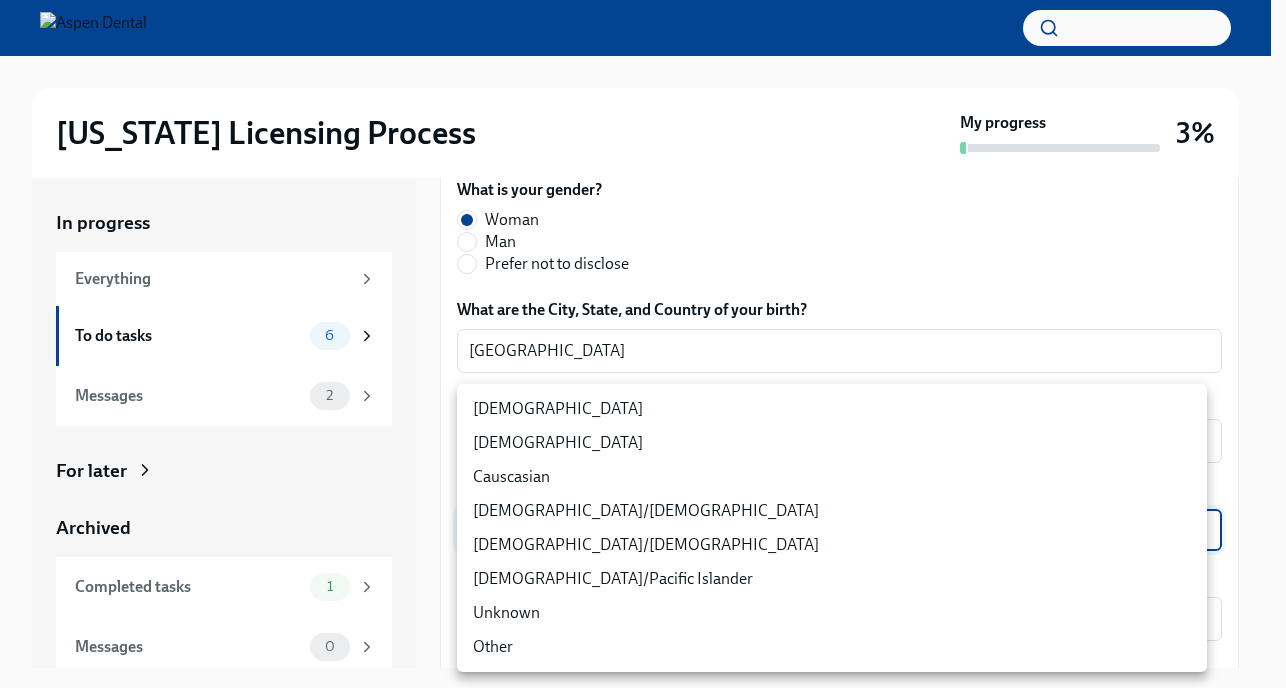 click on "[DEMOGRAPHIC_DATA]" at bounding box center (832, 409) 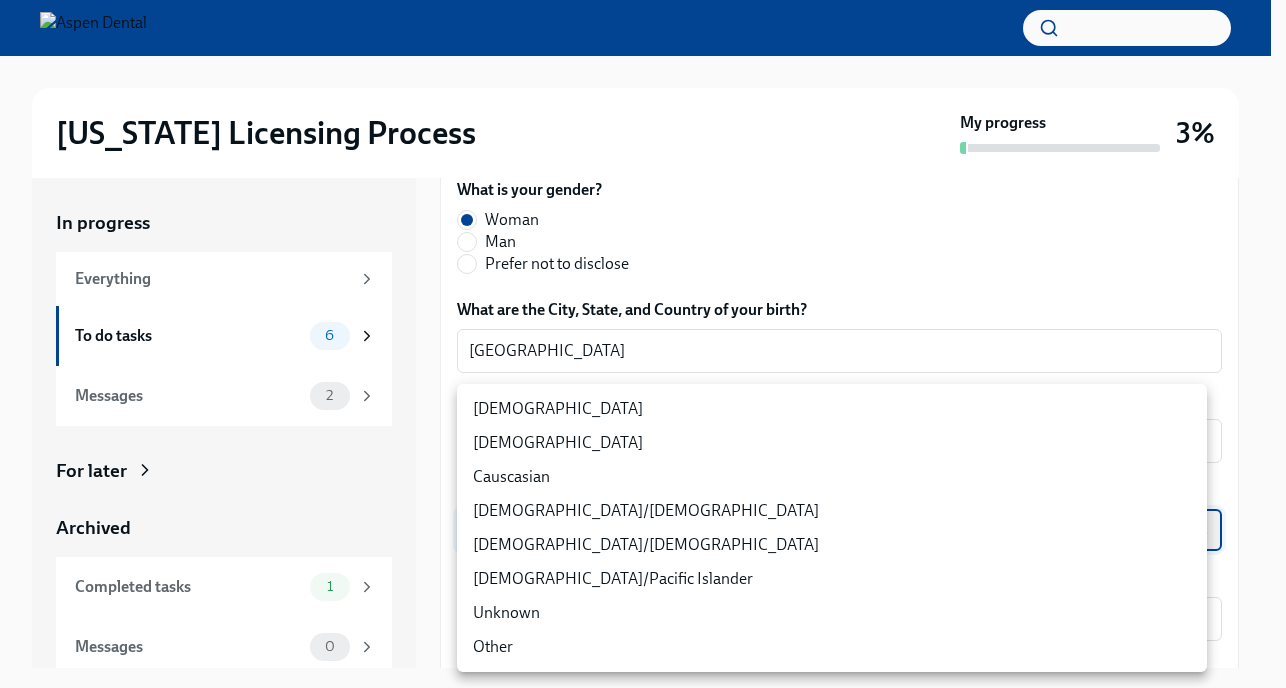 type on "TlxW_0a7i" 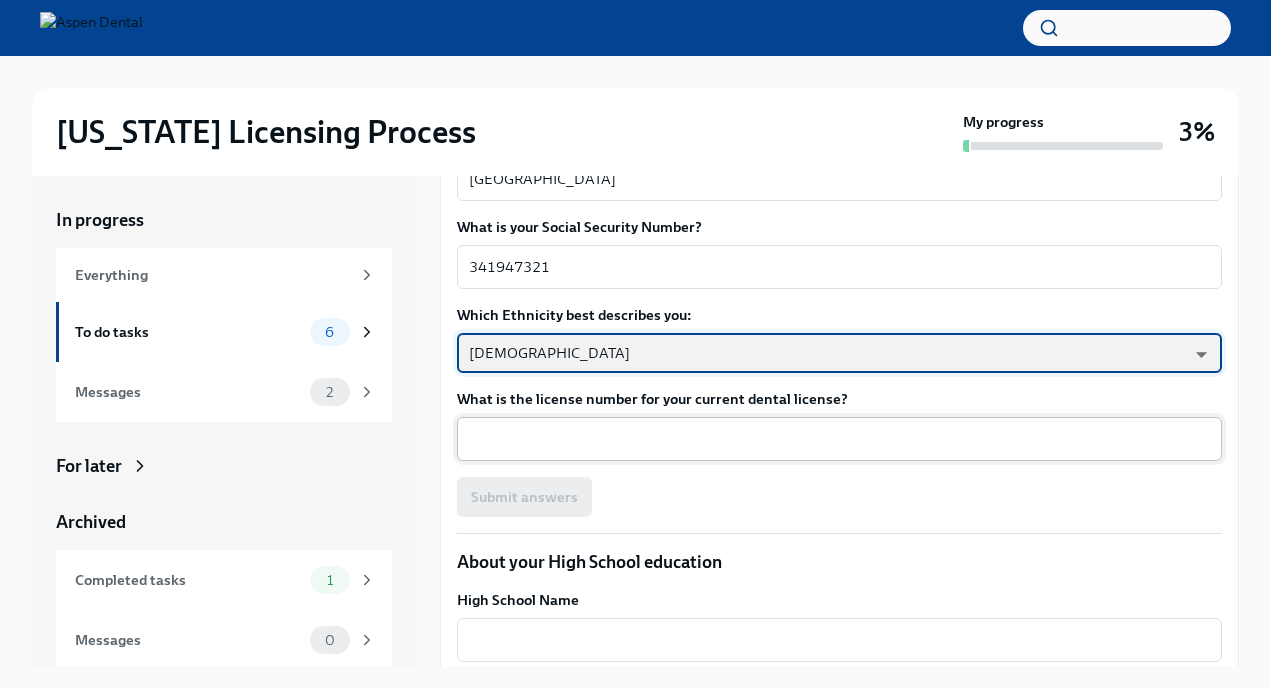 scroll, scrollTop: 1054, scrollLeft: 0, axis: vertical 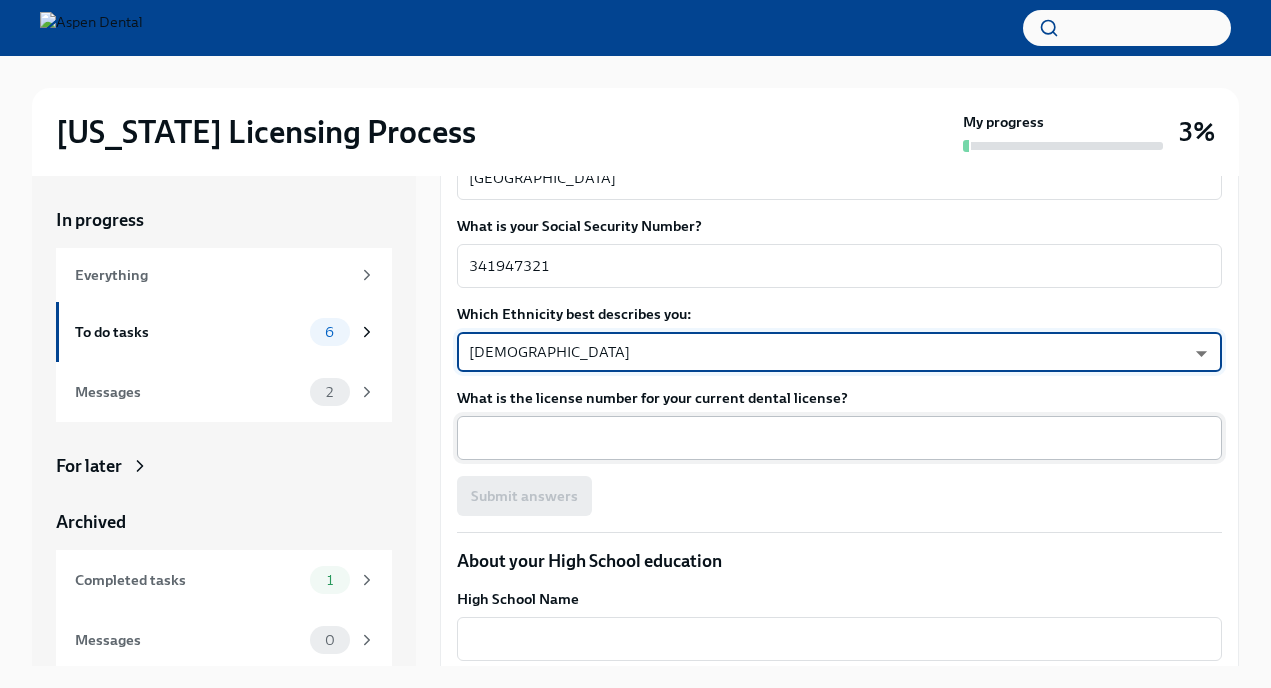 click on "What is the license number for your current dental license?" at bounding box center (839, 438) 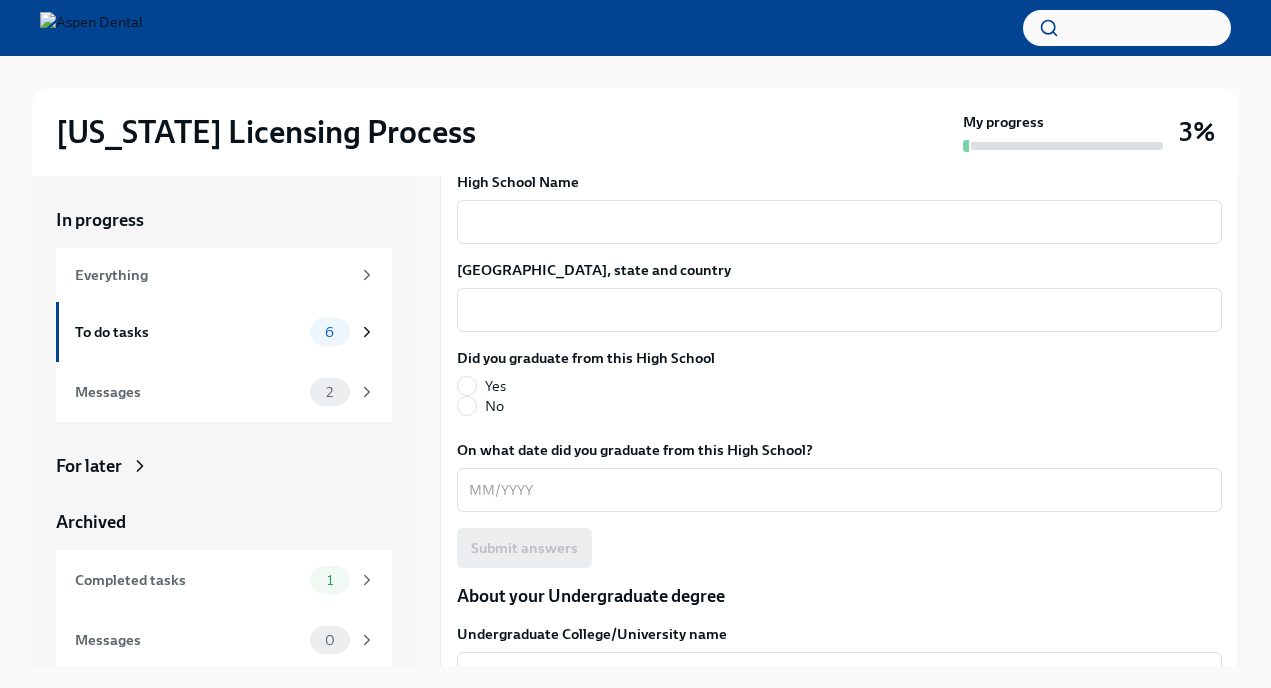 scroll, scrollTop: 1476, scrollLeft: 0, axis: vertical 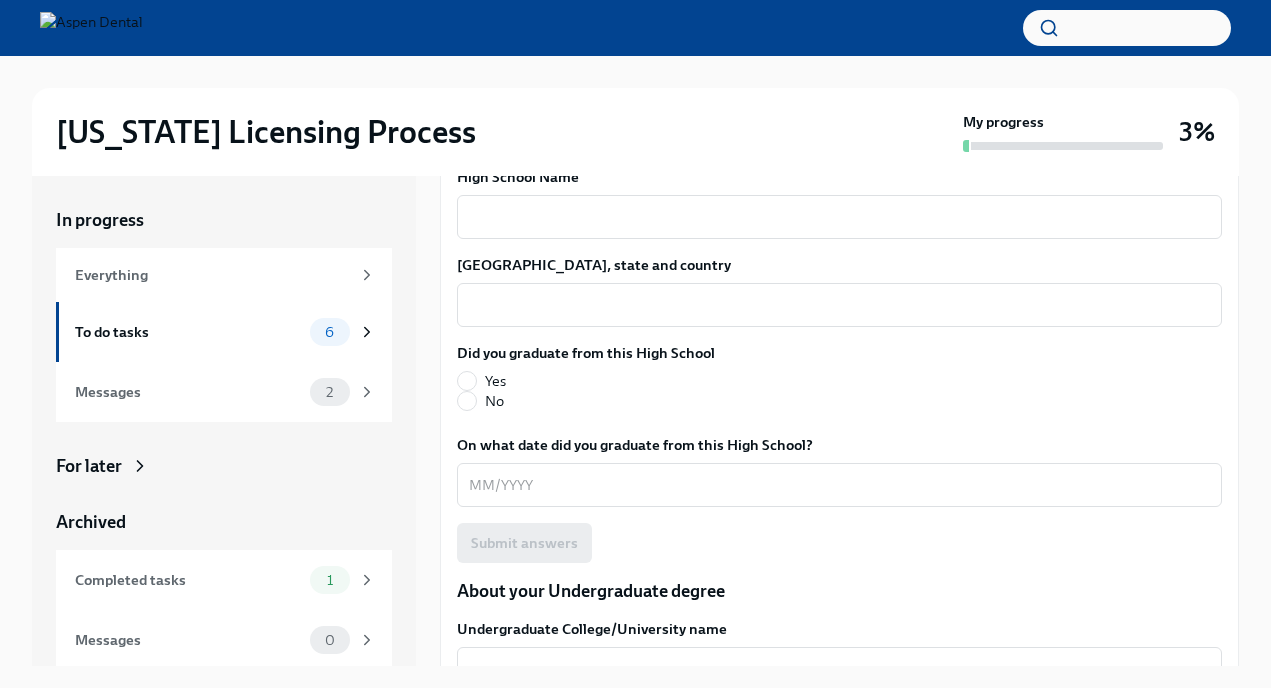 type on "D01" 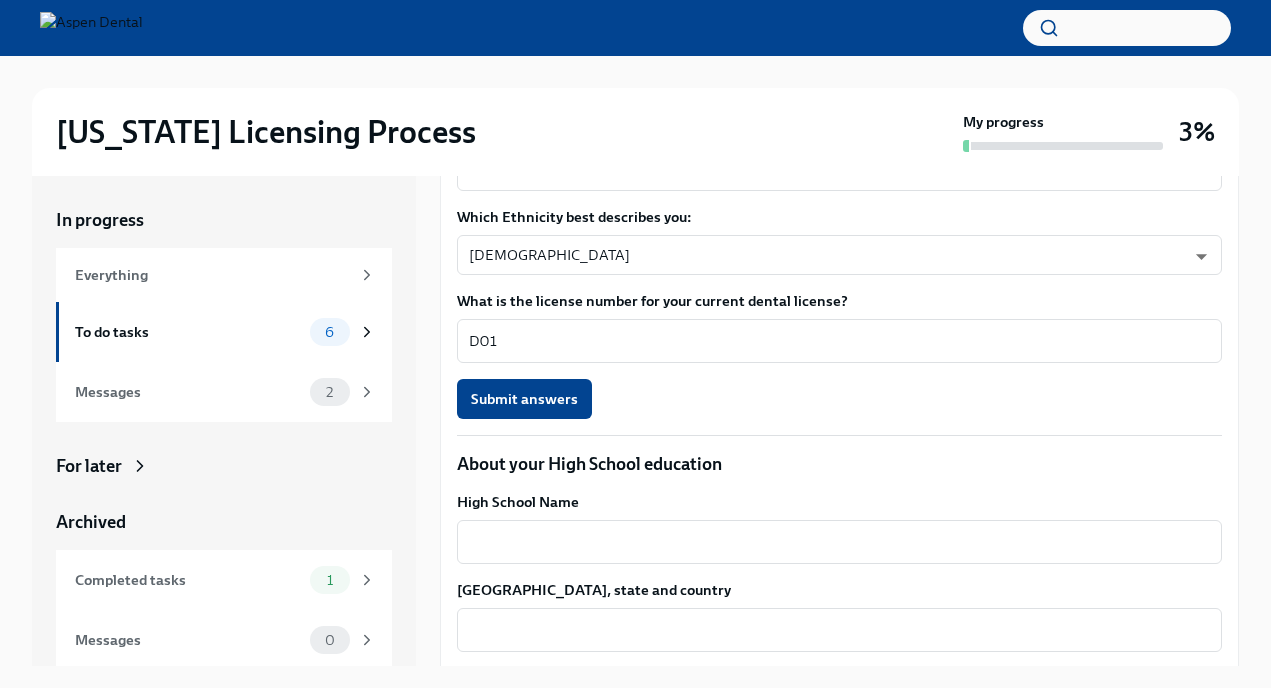 scroll, scrollTop: 1147, scrollLeft: 0, axis: vertical 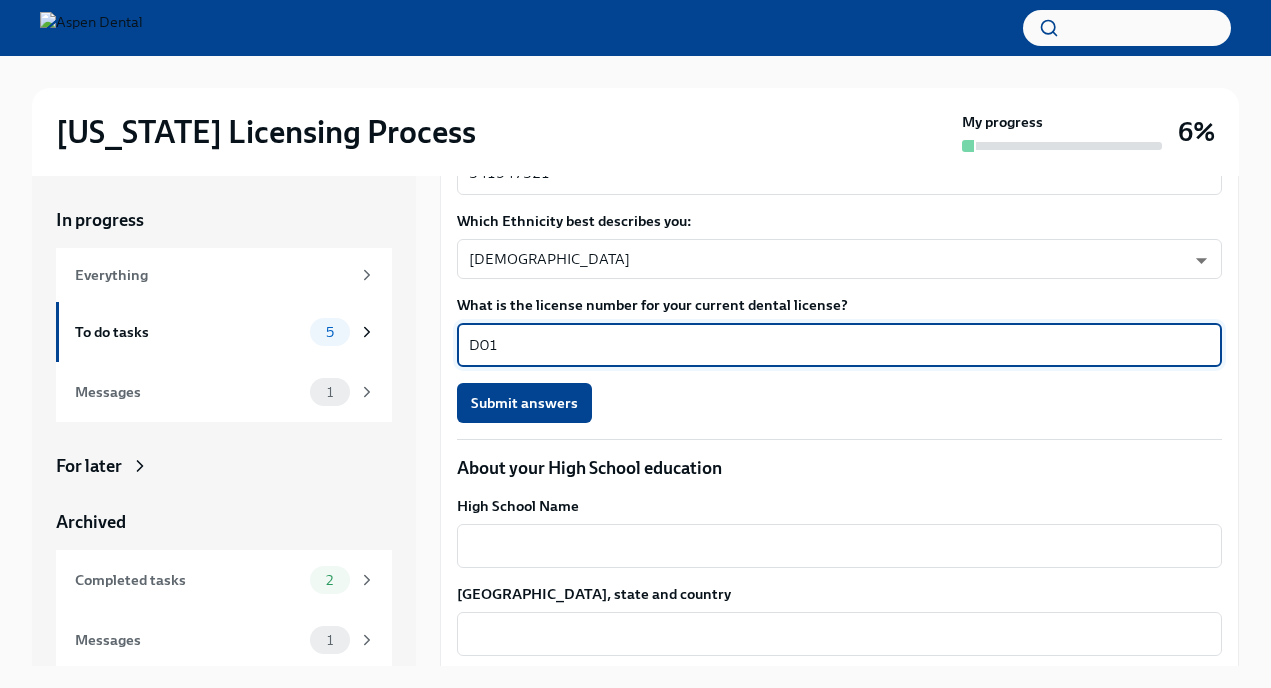 click on "D01" at bounding box center (839, 345) 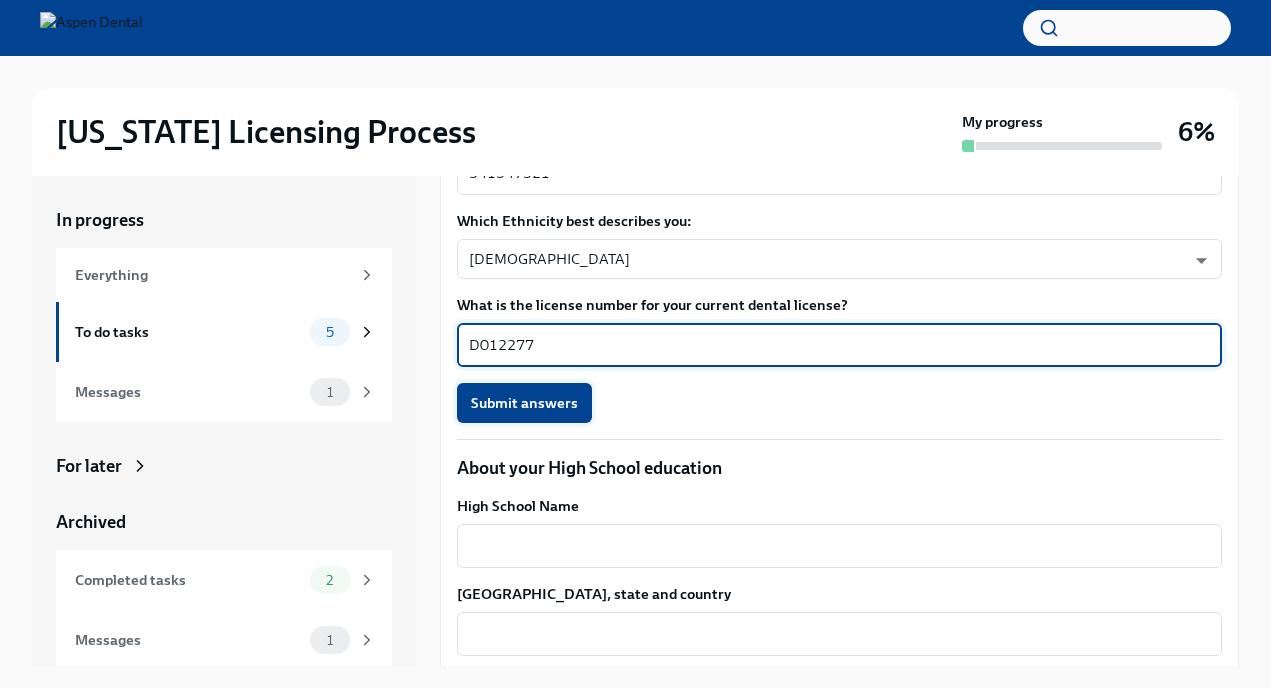 type on "D012277" 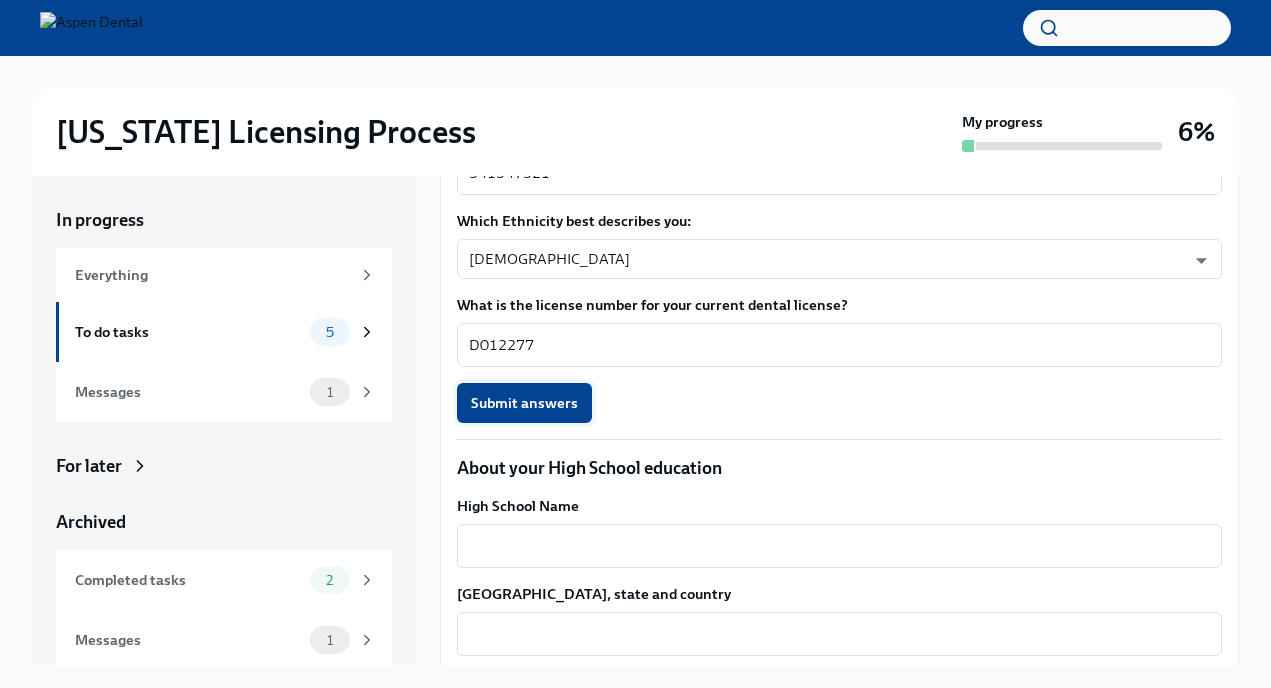 click on "Submit answers" at bounding box center (524, 403) 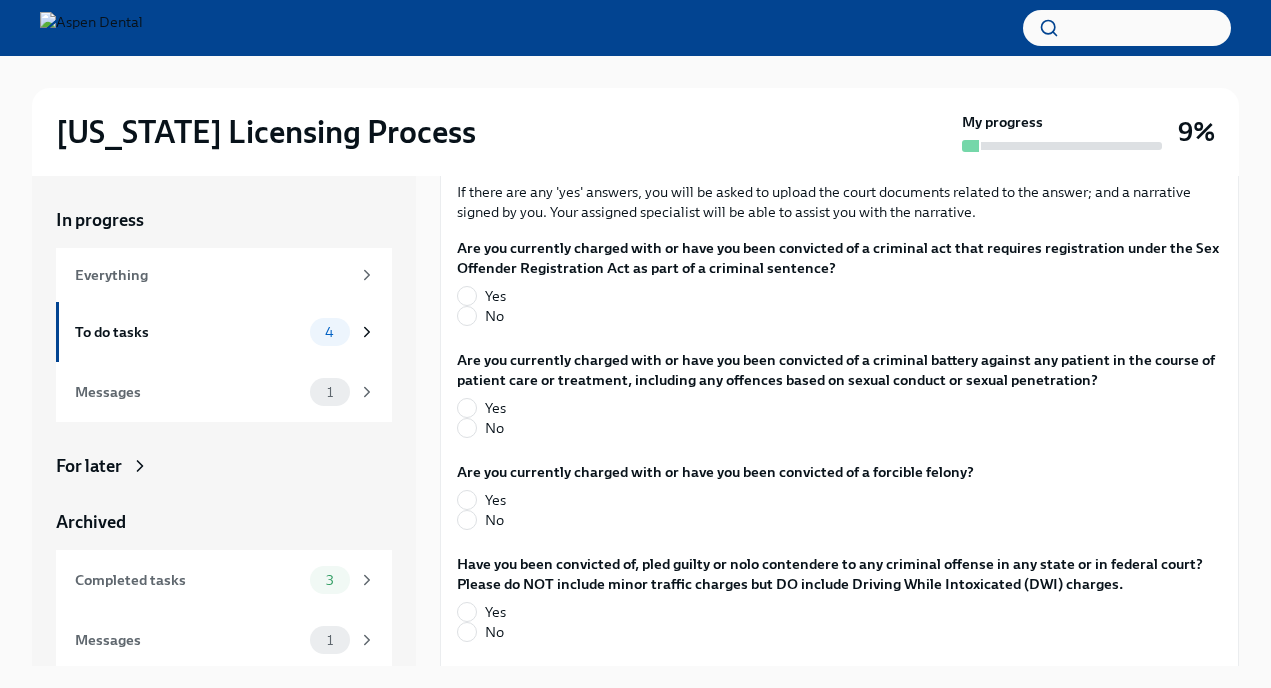 scroll, scrollTop: 4200, scrollLeft: 0, axis: vertical 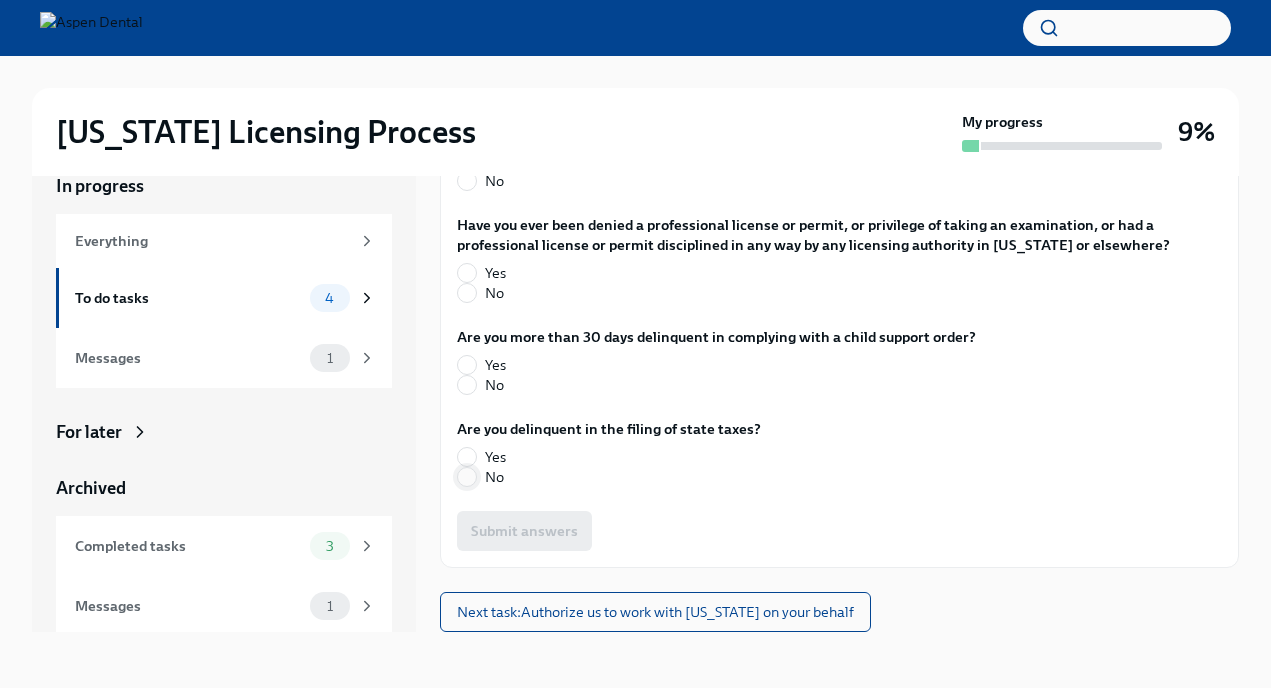 click on "No" at bounding box center [467, 477] 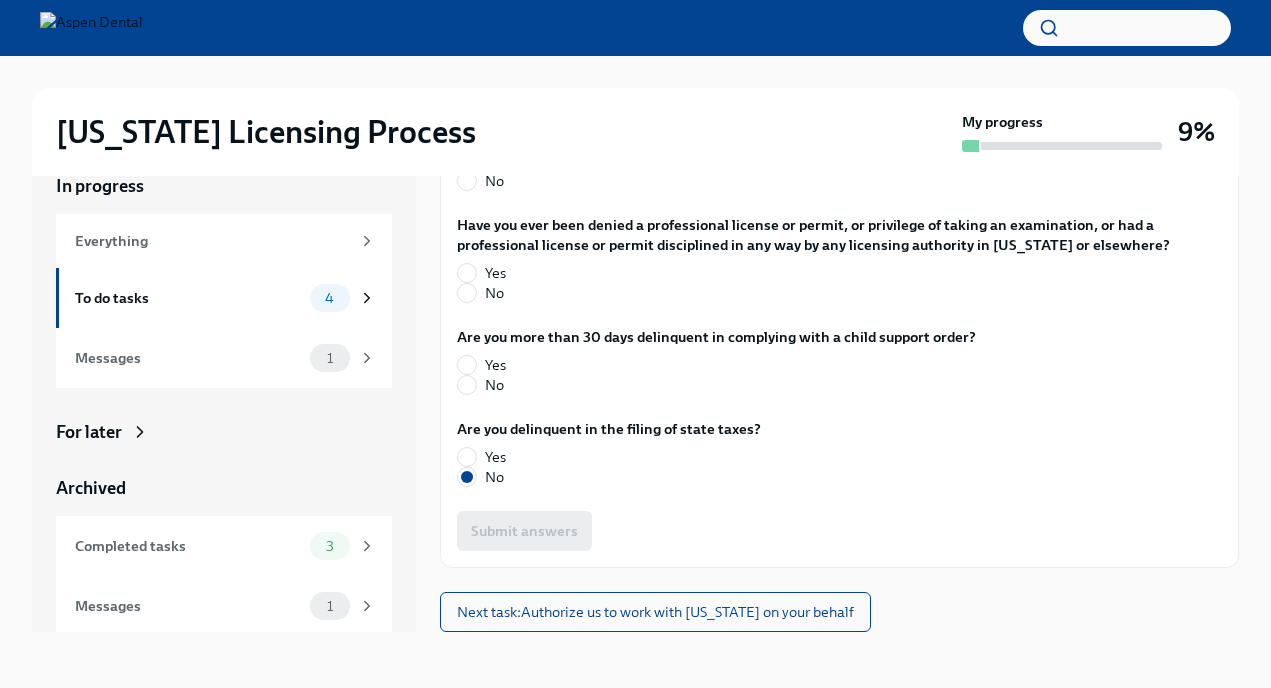 click on "Are you more than 30 days delinquent in complying with a child support order? Yes No" at bounding box center (839, 365) 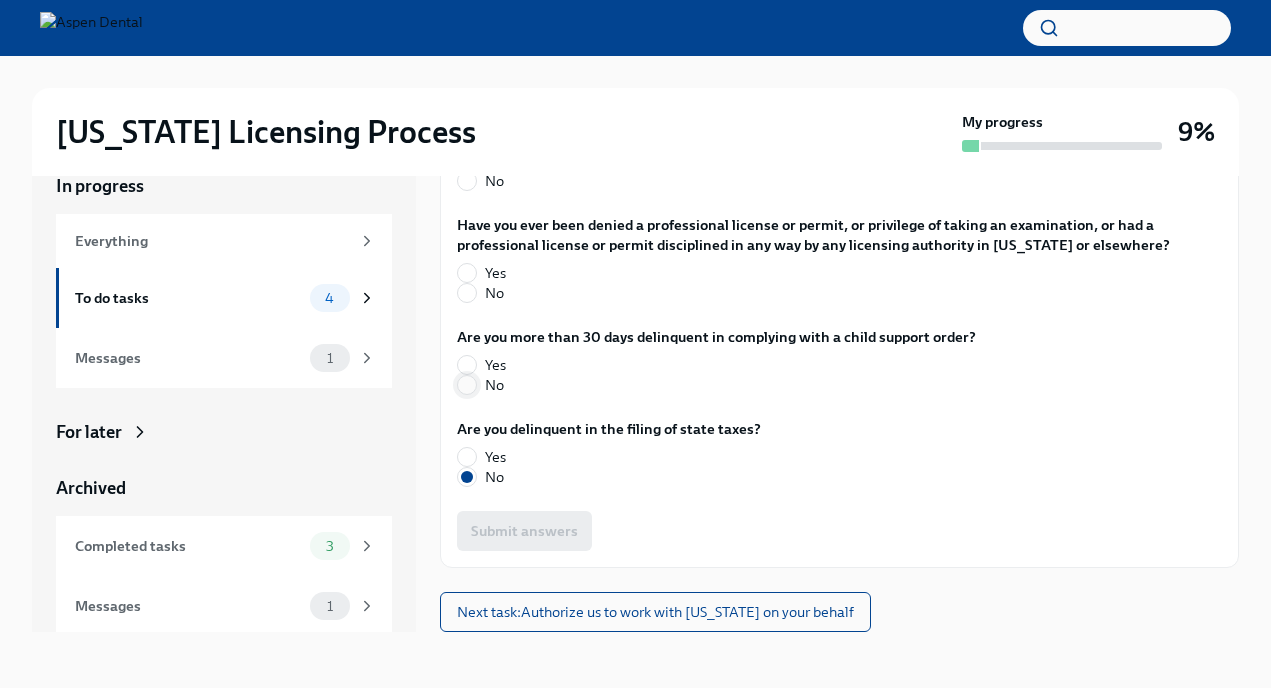 click on "No" at bounding box center (467, 385) 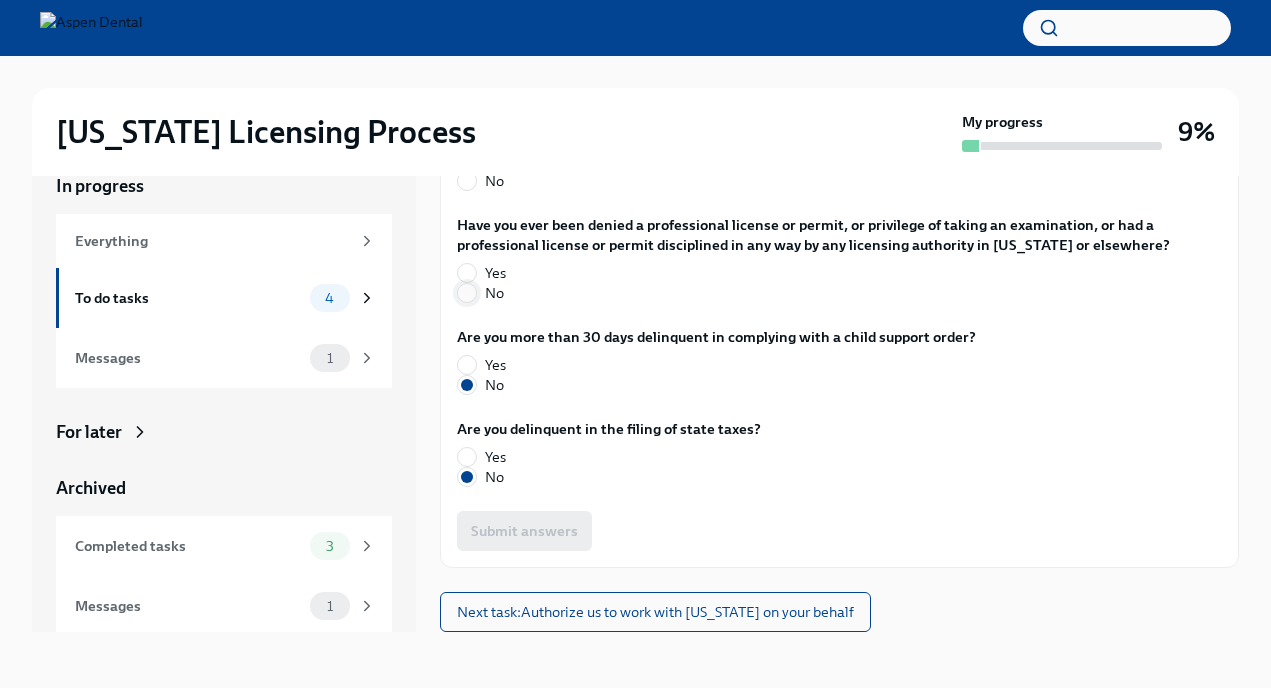 click on "No" at bounding box center (467, 293) 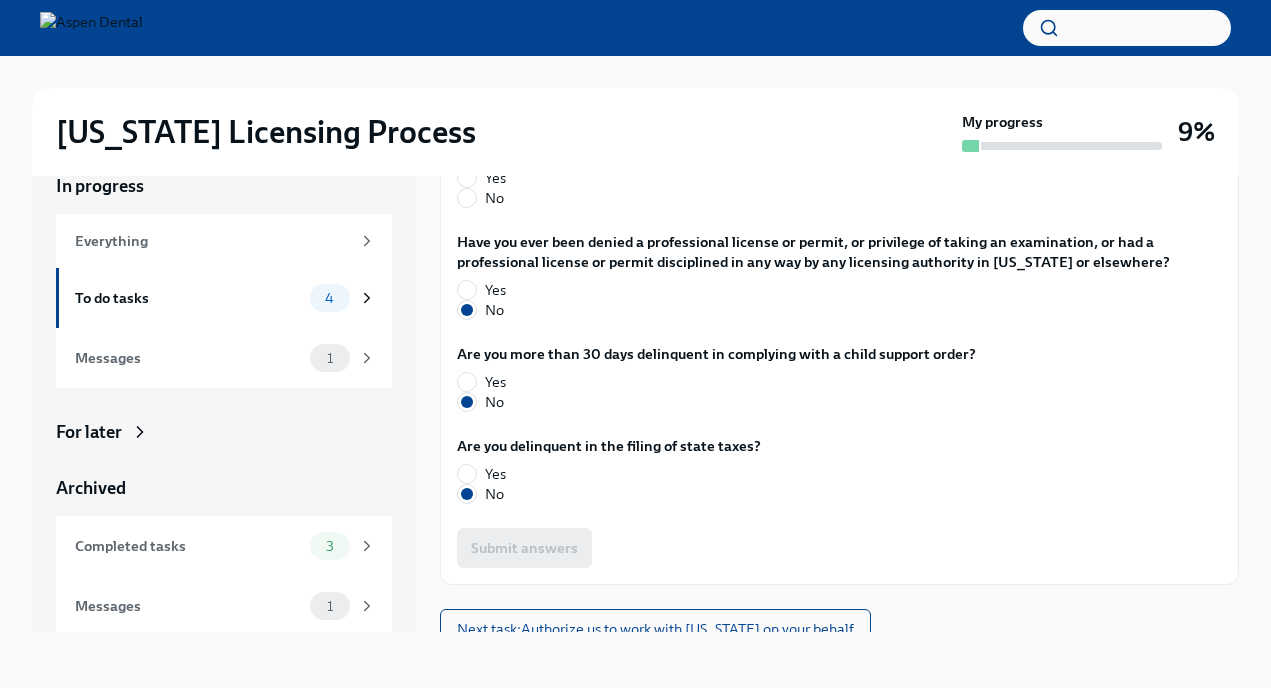 scroll, scrollTop: 3925, scrollLeft: 0, axis: vertical 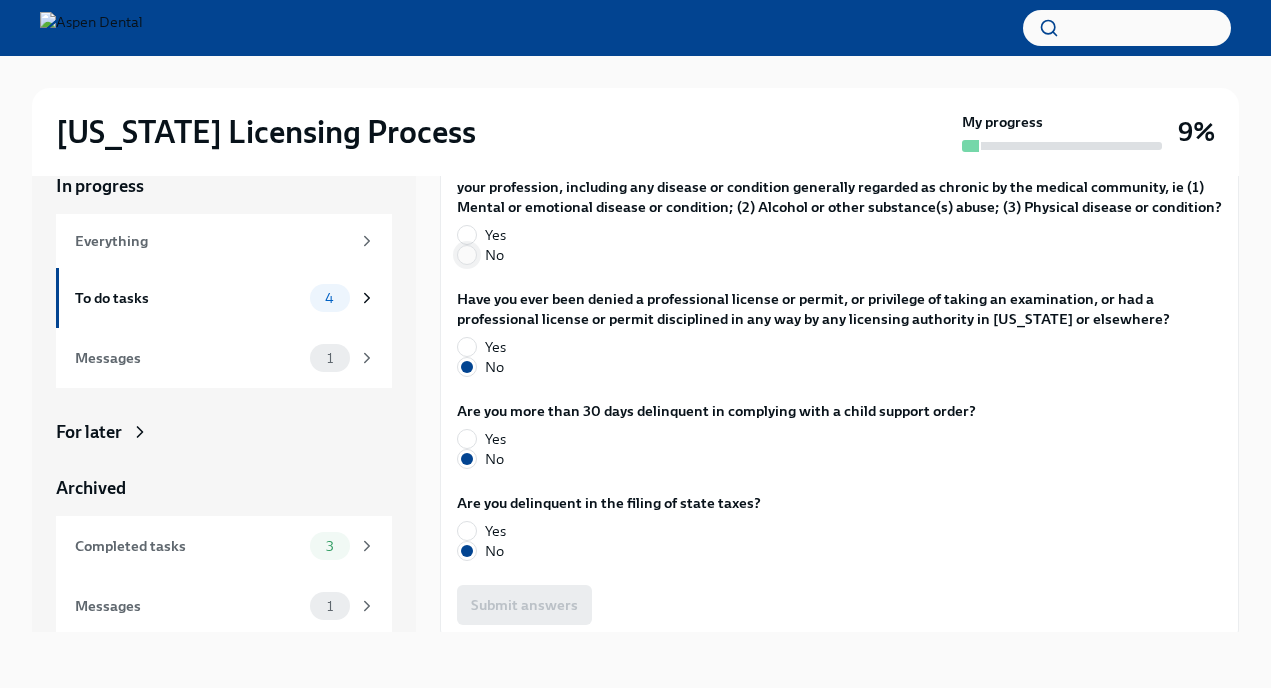 click on "No" at bounding box center (467, 255) 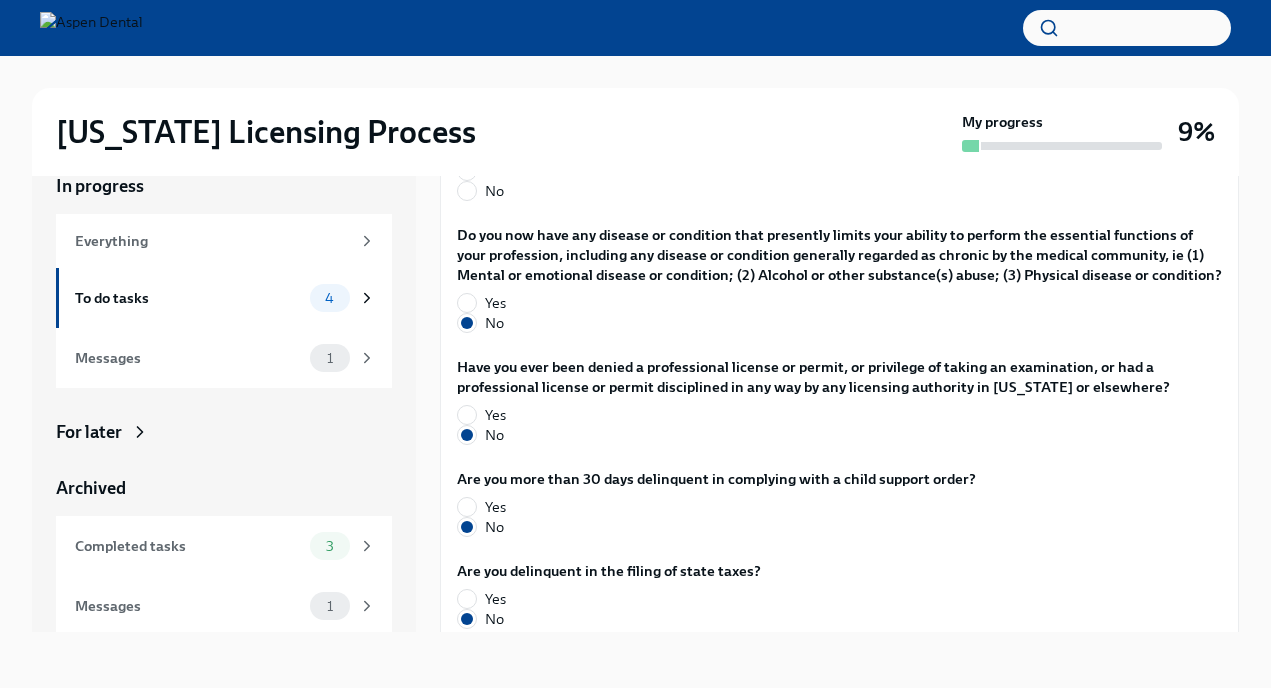 scroll, scrollTop: 3855, scrollLeft: 0, axis: vertical 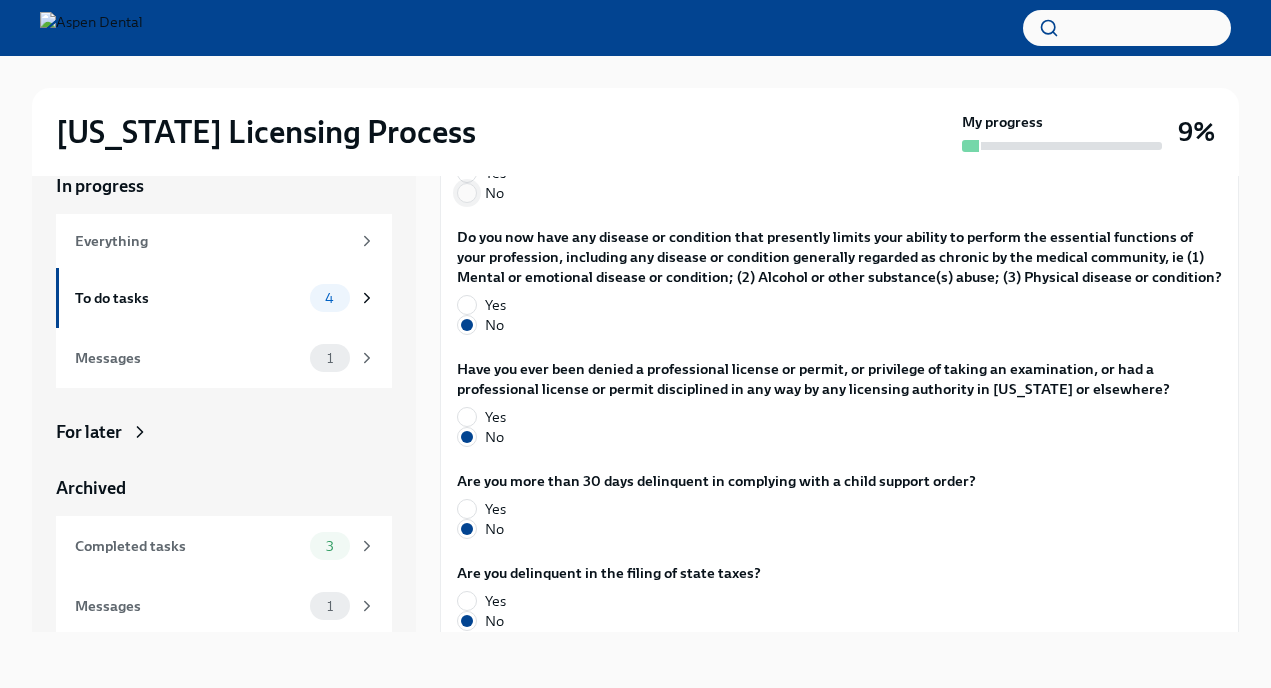 click on "No" at bounding box center (467, 193) 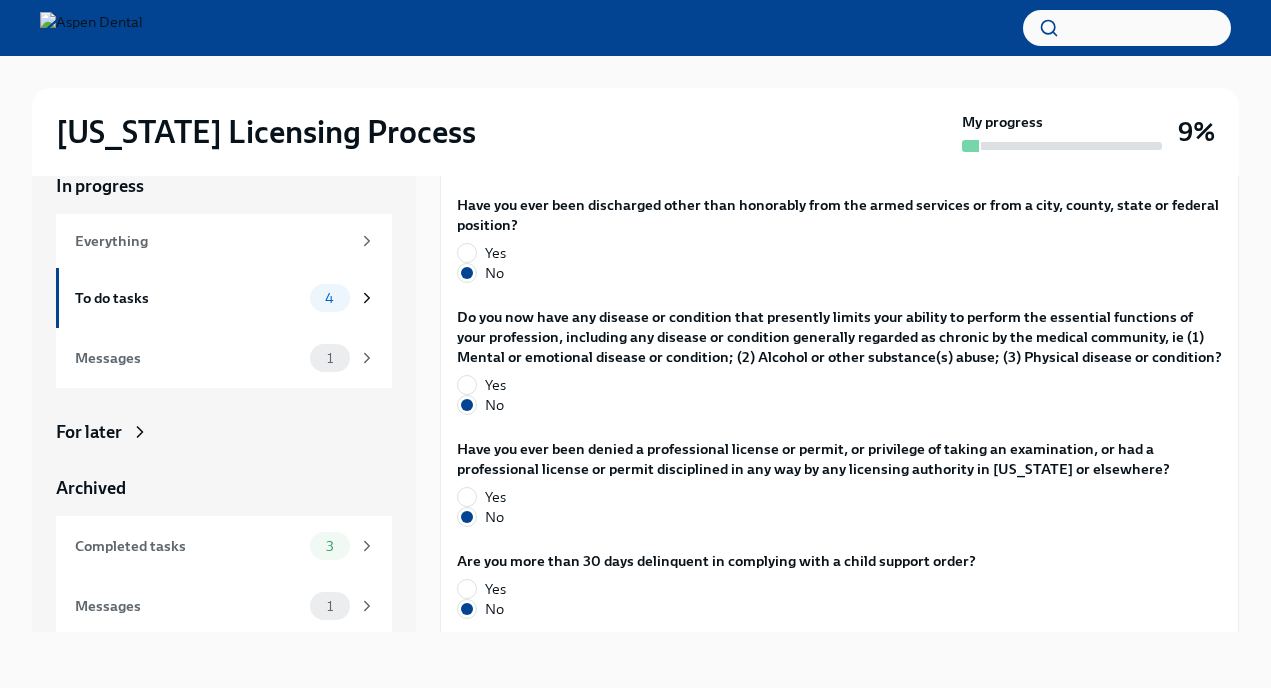 scroll, scrollTop: 3773, scrollLeft: 0, axis: vertical 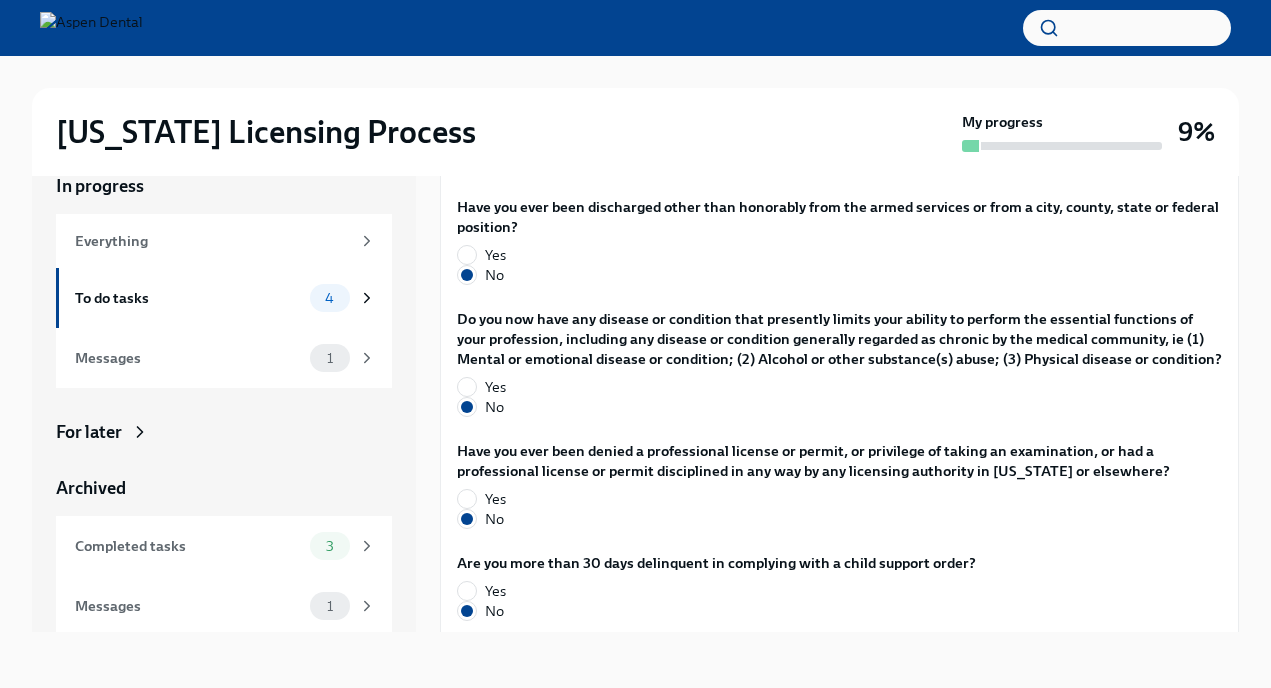 click on "No" at bounding box center (494, 163) 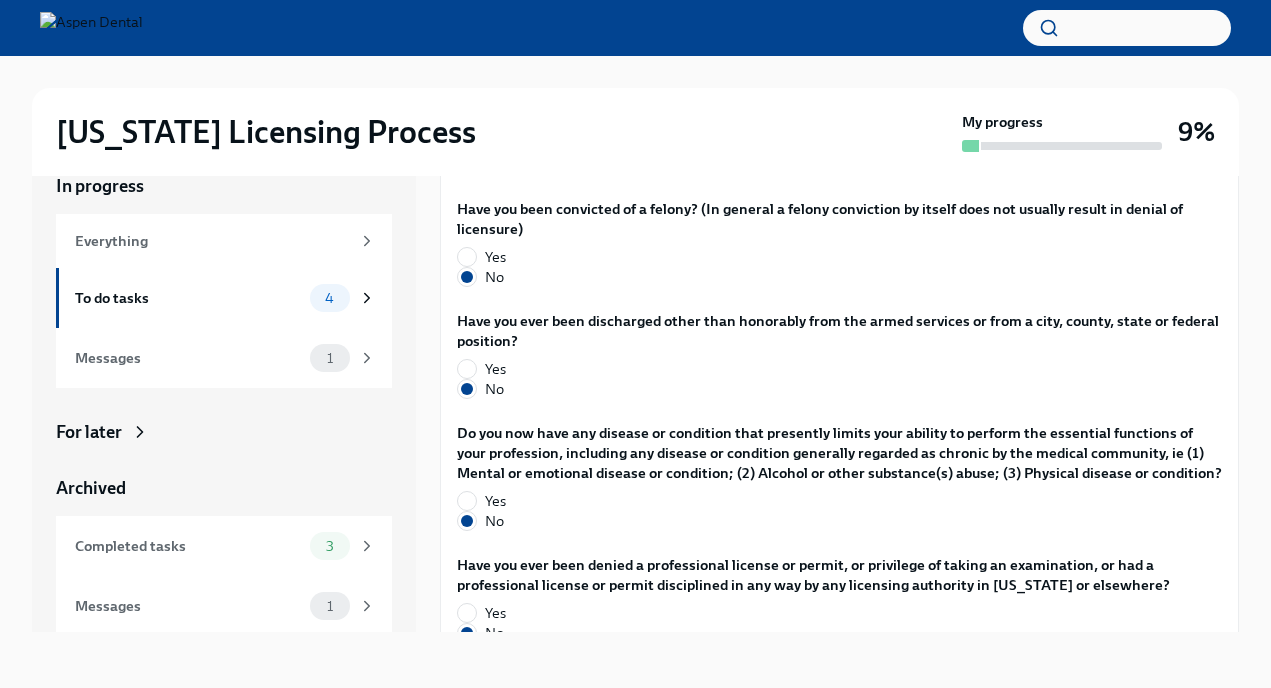 scroll, scrollTop: 3646, scrollLeft: 0, axis: vertical 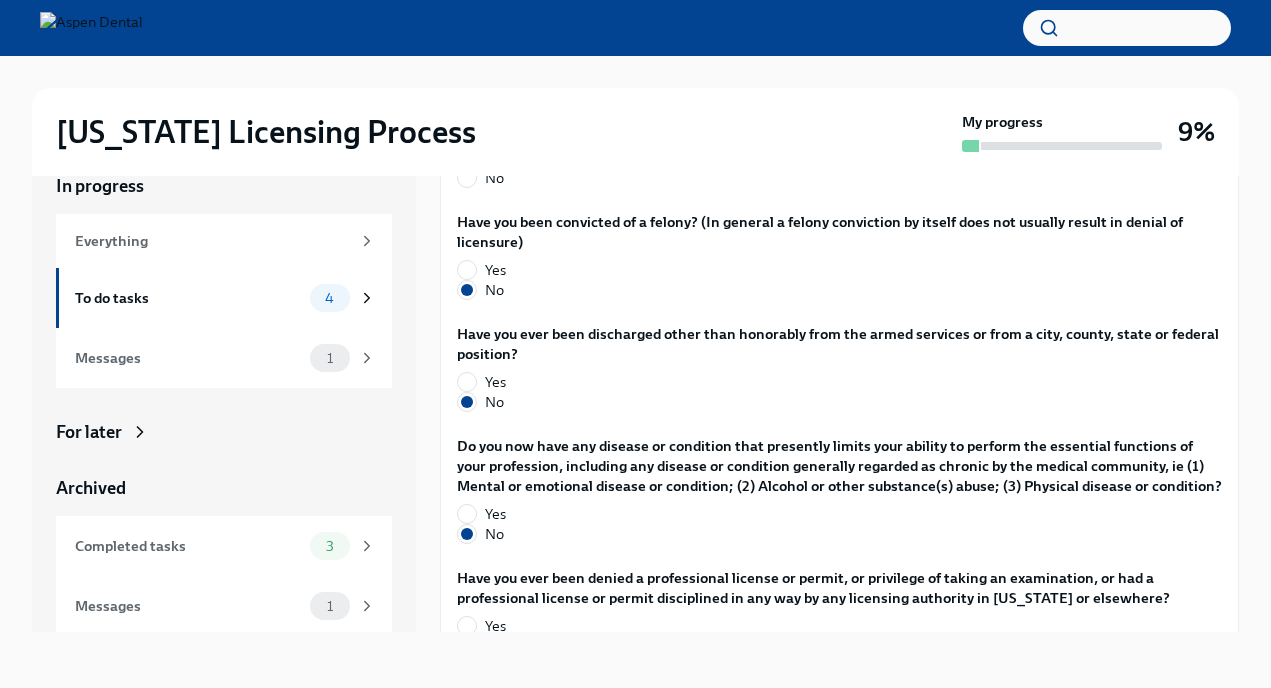 click on "No" at bounding box center (494, 178) 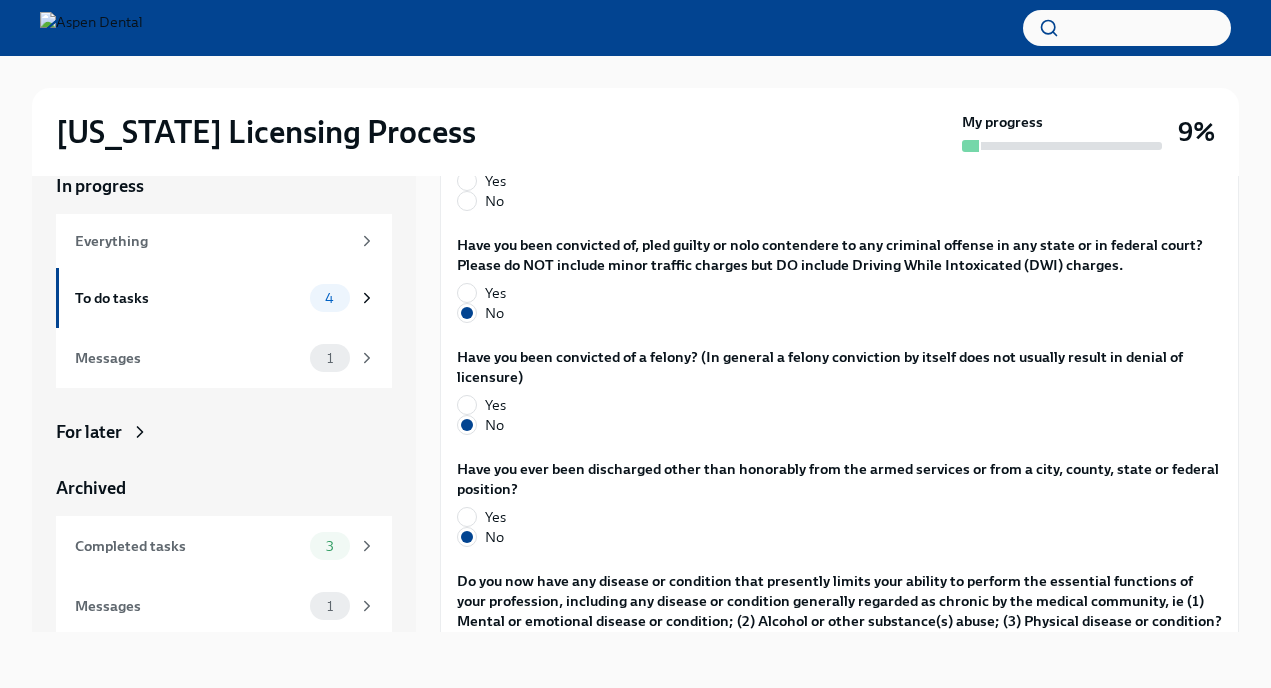 scroll, scrollTop: 3504, scrollLeft: 0, axis: vertical 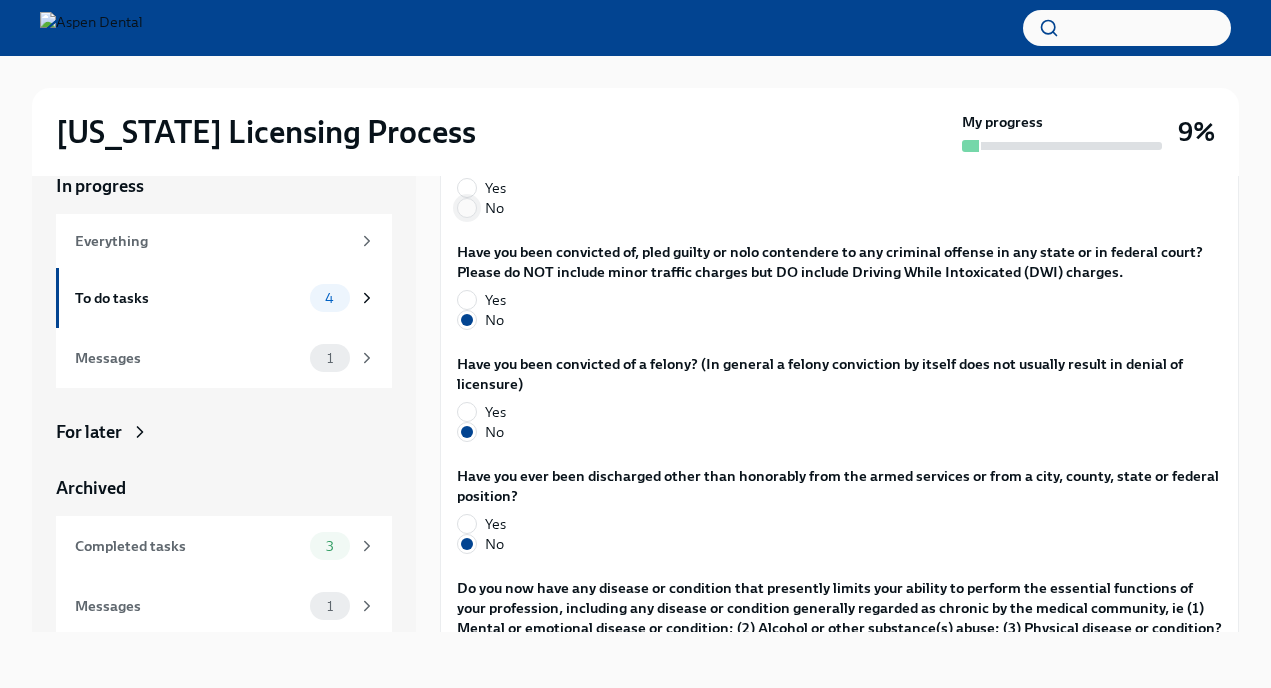 click on "No" at bounding box center [467, 208] 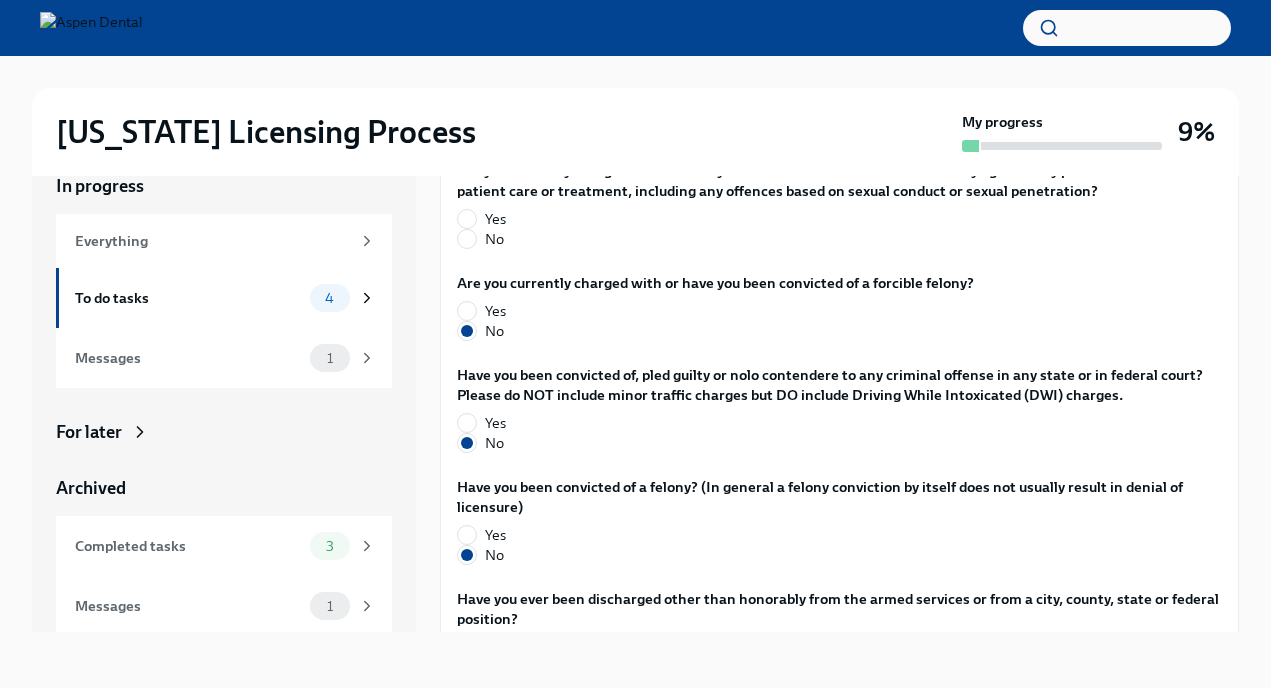 scroll, scrollTop: 3376, scrollLeft: 0, axis: vertical 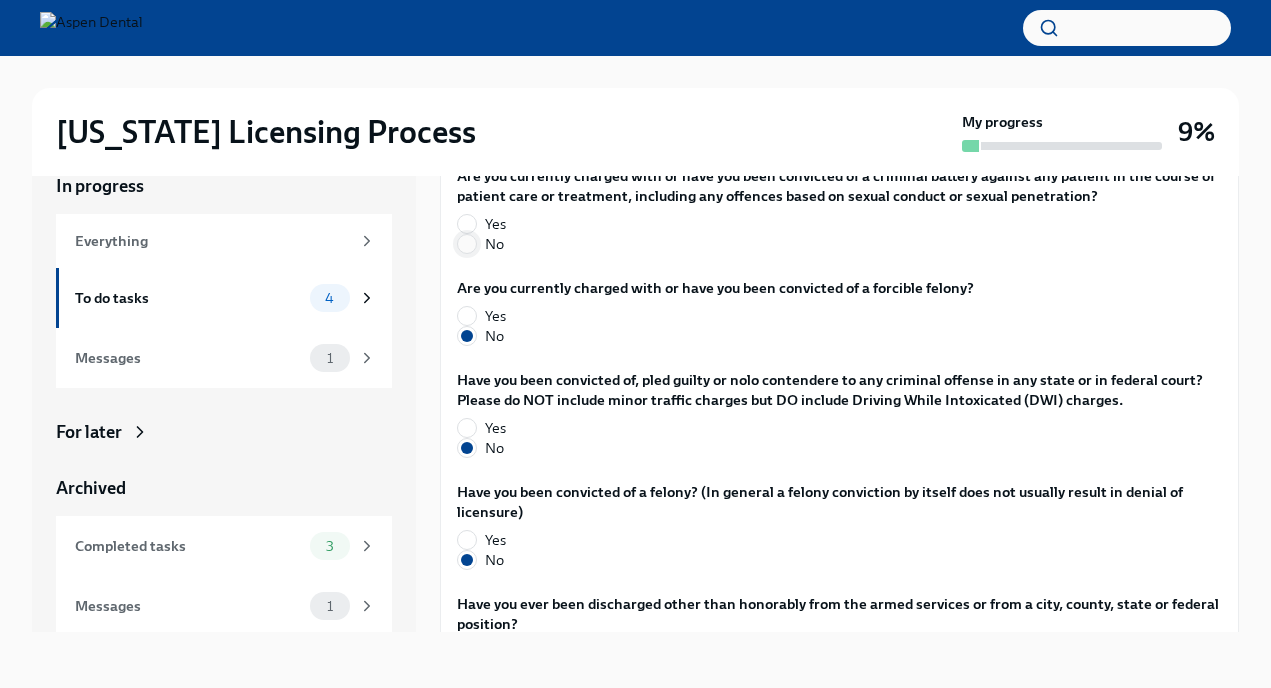 click on "No" at bounding box center (467, 244) 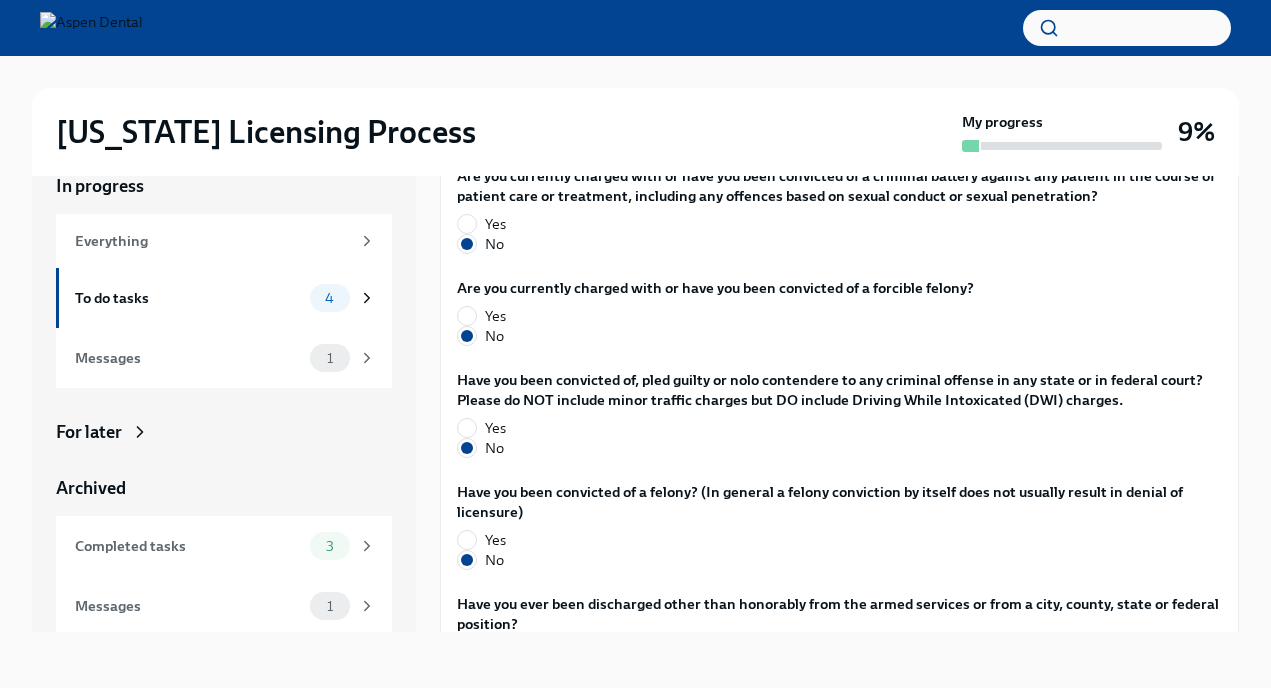click on "No" at bounding box center (831, 132) 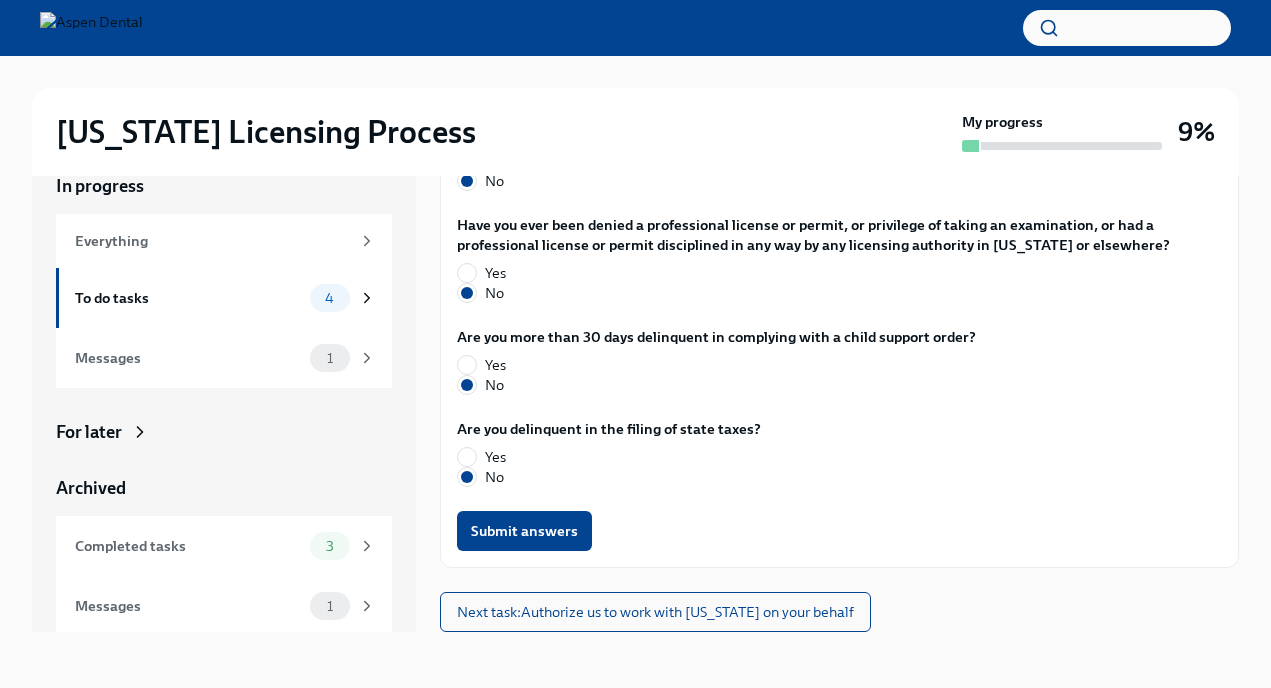 scroll, scrollTop: 4200, scrollLeft: 0, axis: vertical 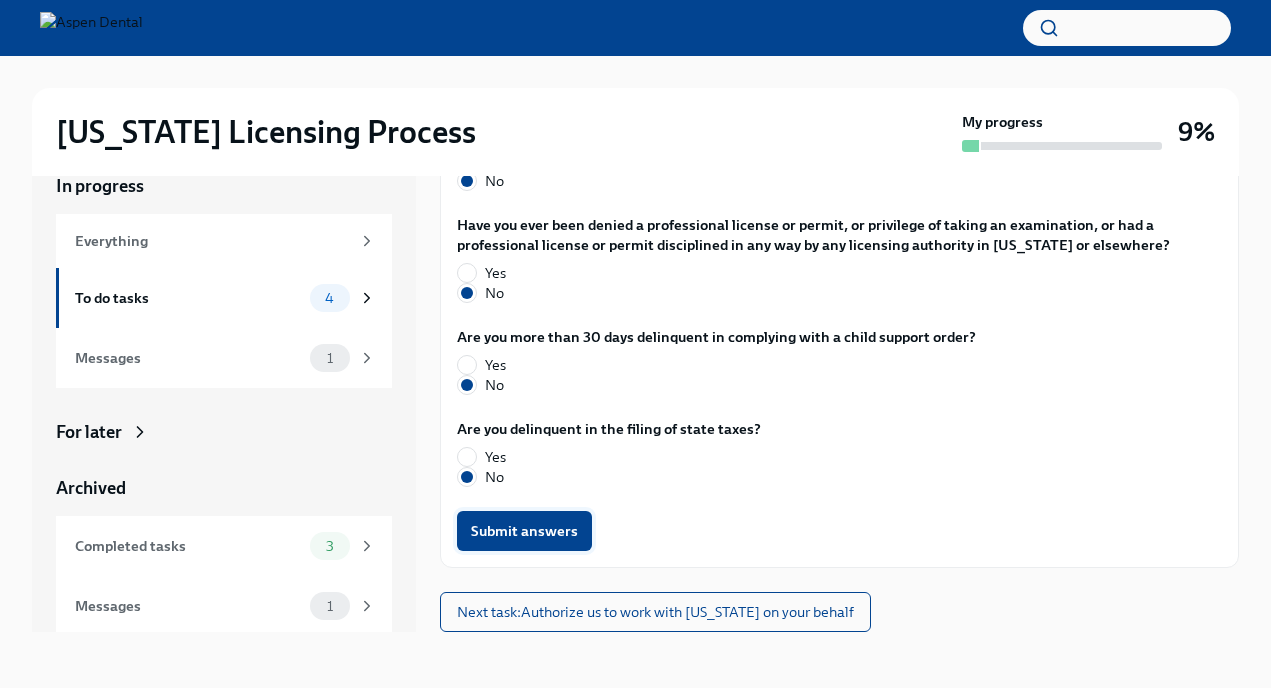 click on "Submit answers" at bounding box center (524, 531) 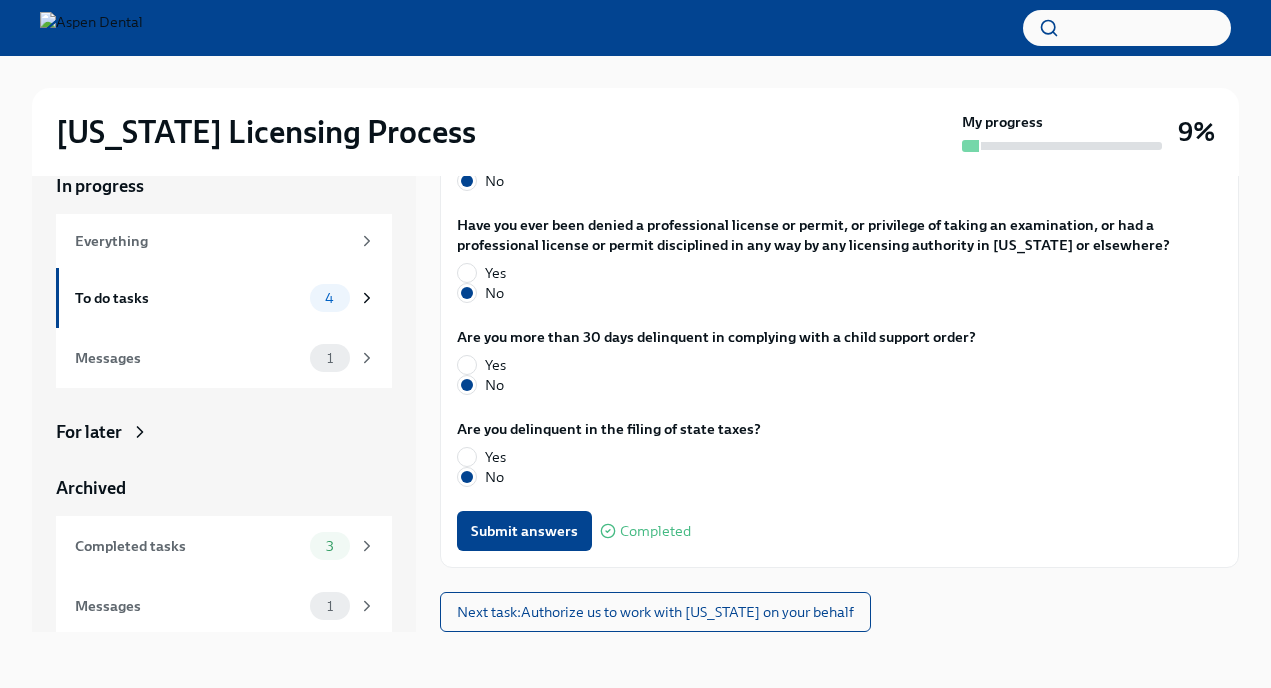 scroll, scrollTop: 3111, scrollLeft: 0, axis: vertical 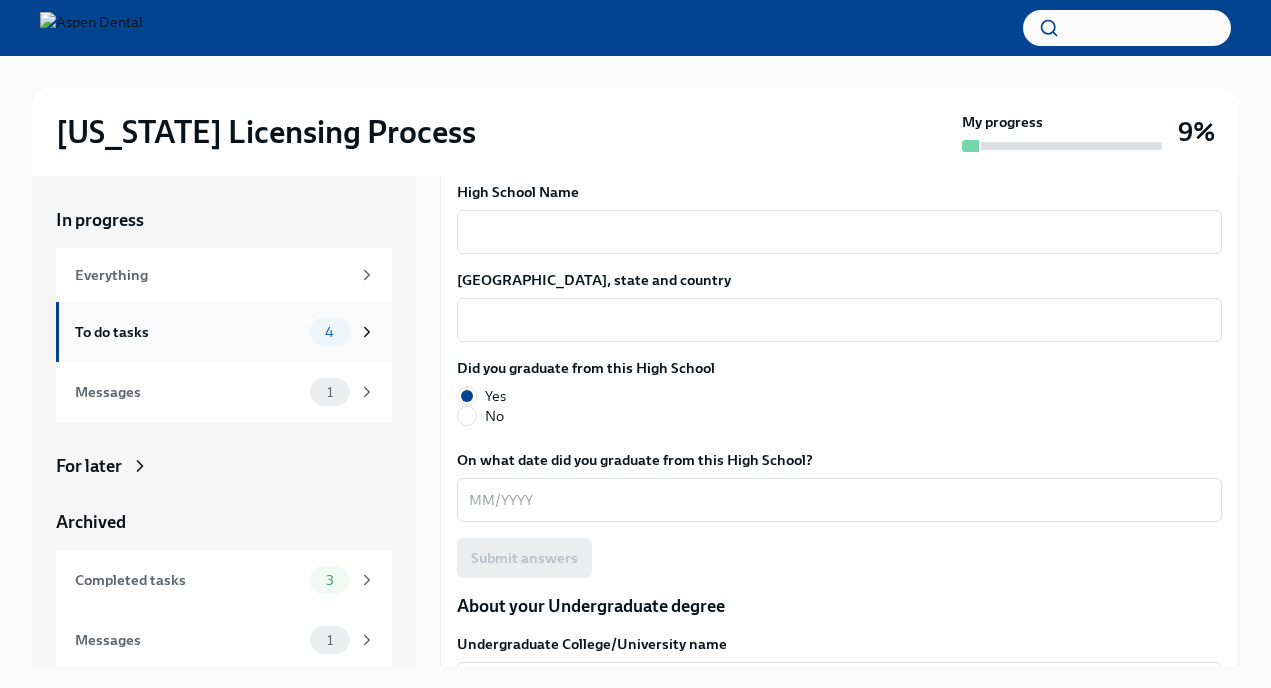 click on "To do tasks 4" at bounding box center [224, 332] 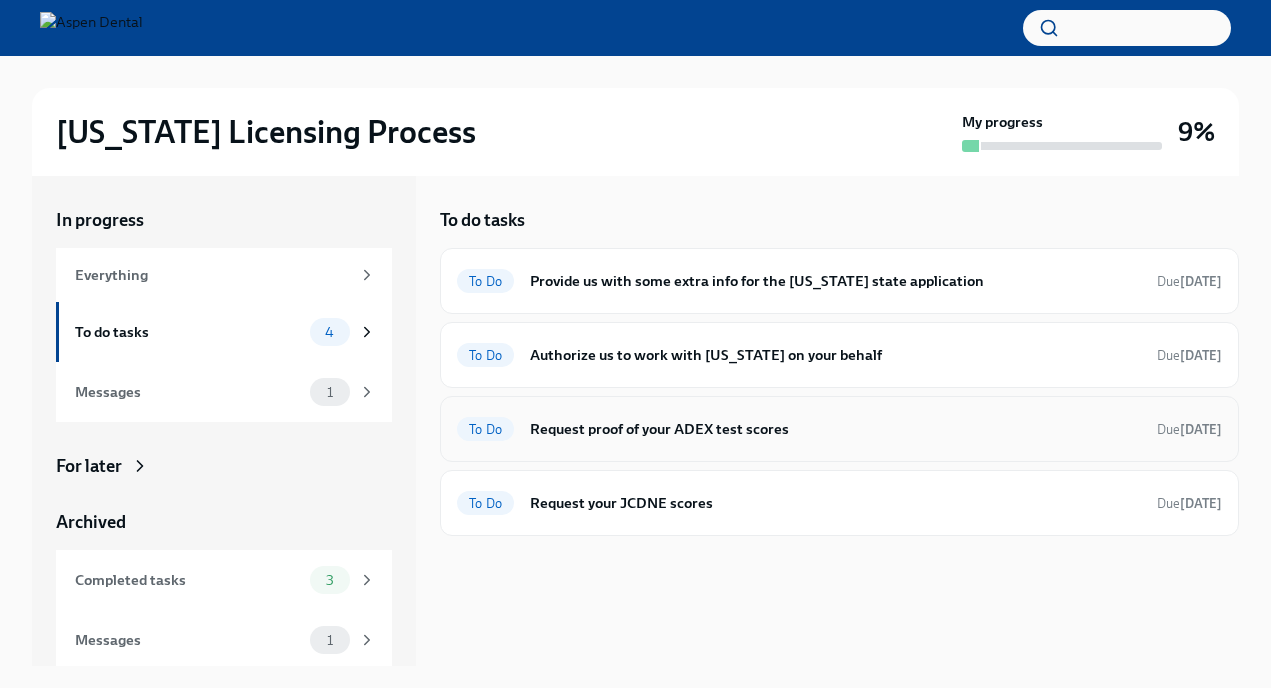 click on "To Do" at bounding box center [485, 429] 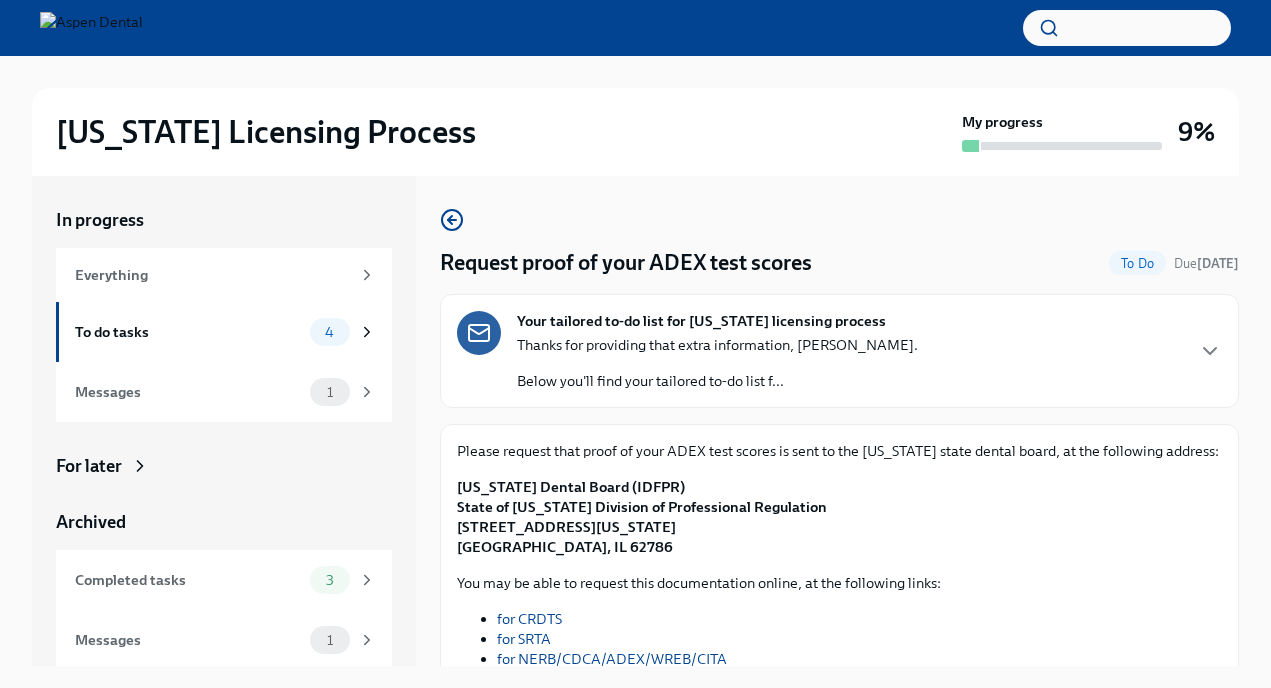 scroll, scrollTop: 89, scrollLeft: 0, axis: vertical 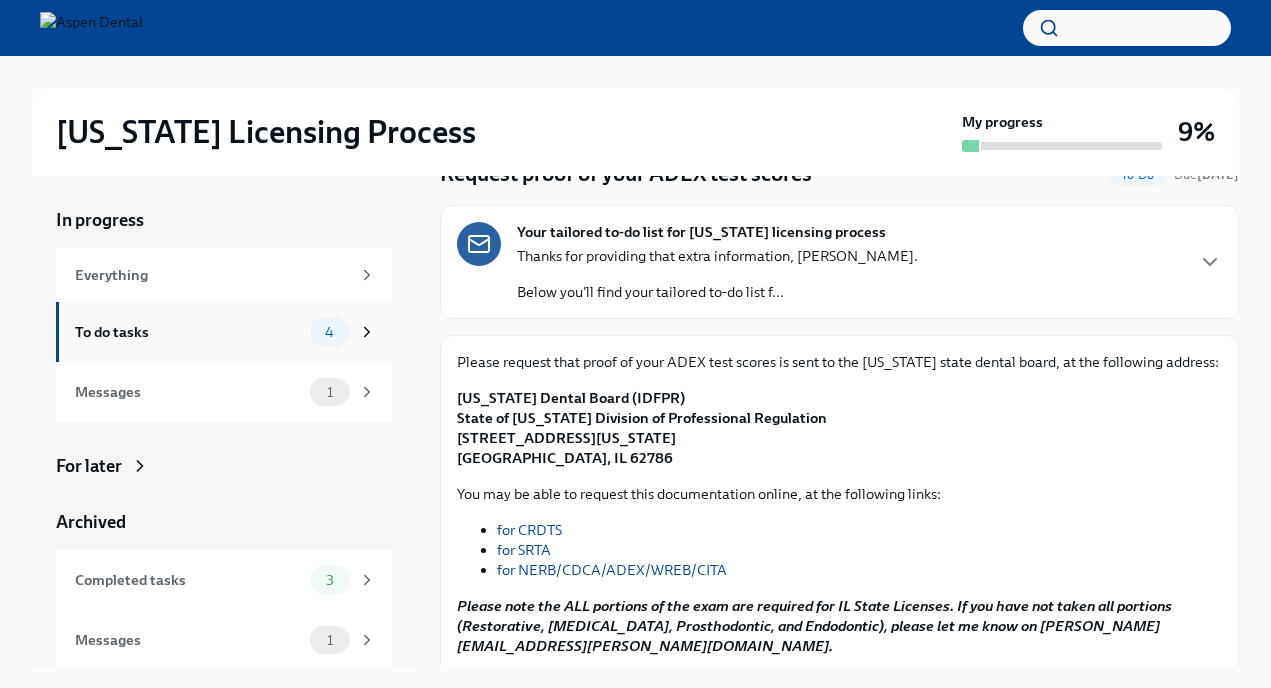 click on "To do tasks 4" at bounding box center (225, 332) 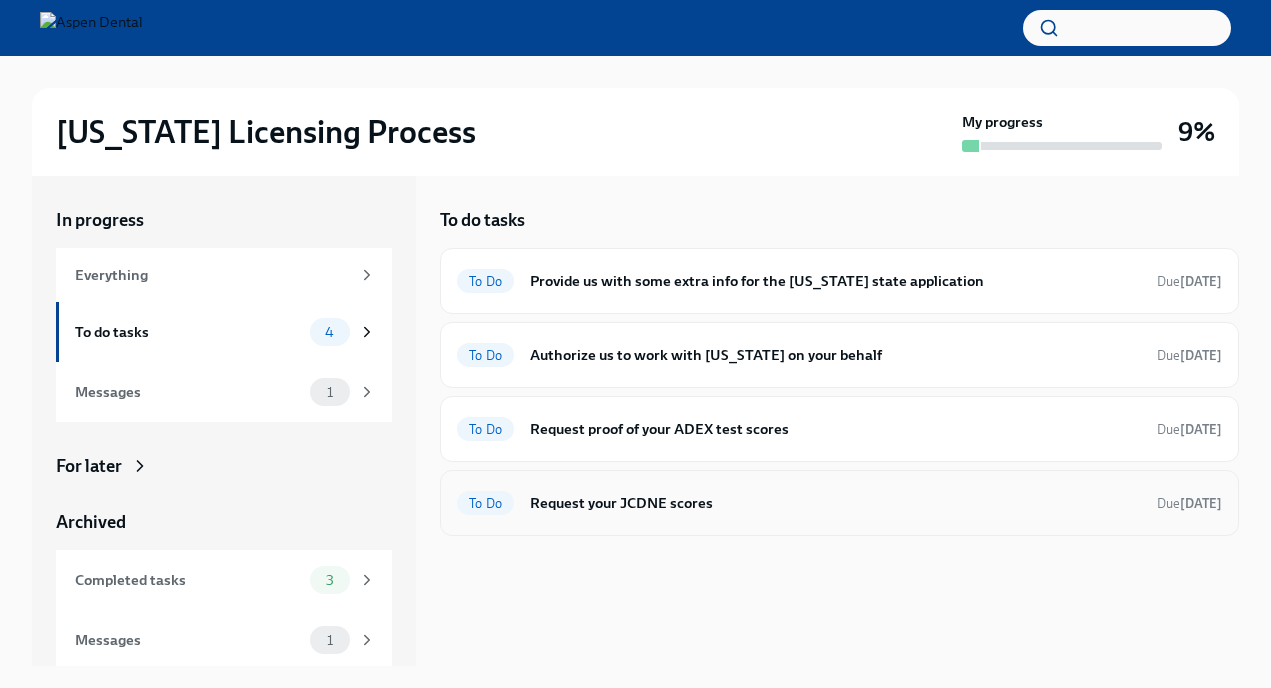 click on "Request your JCDNE scores" at bounding box center [835, 503] 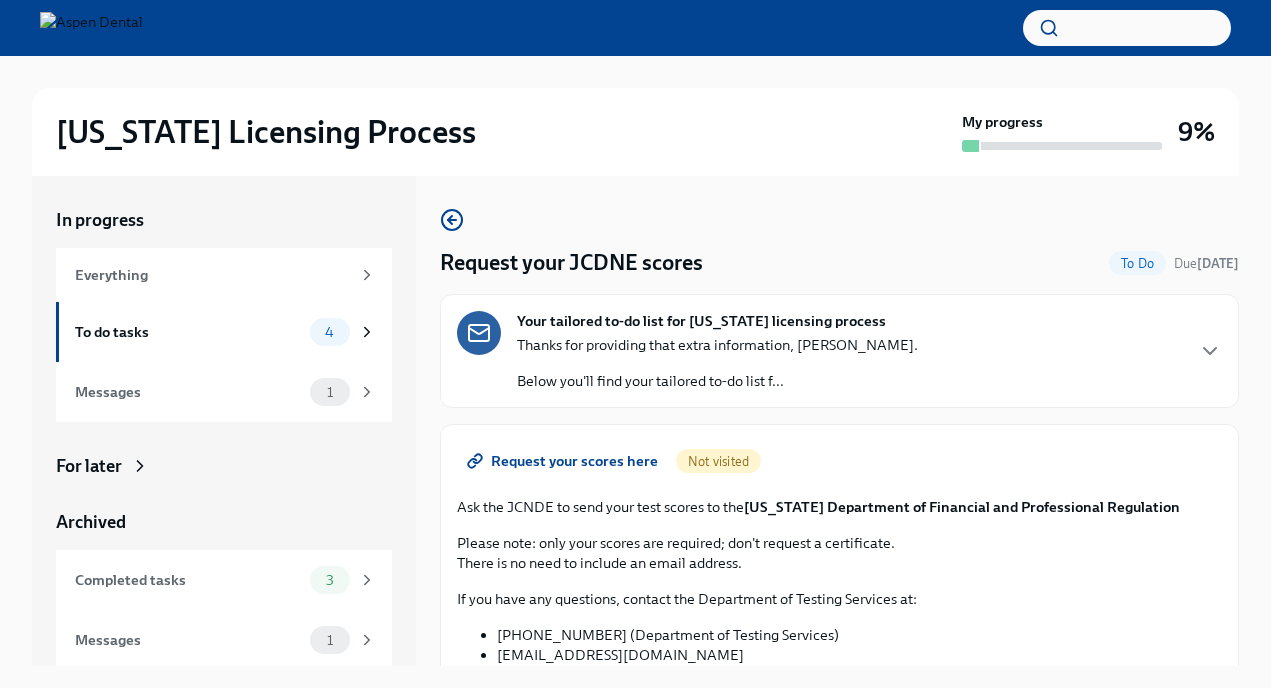 click on "Request your scores here" at bounding box center (564, 461) 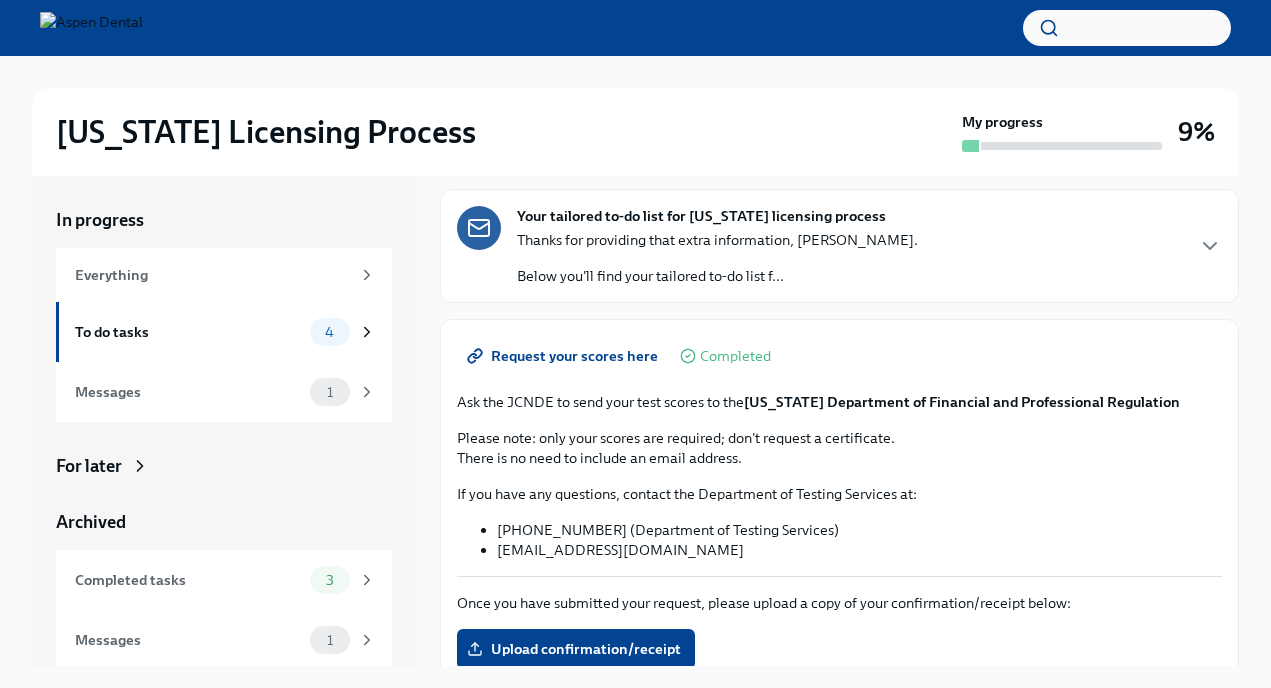 scroll, scrollTop: 145, scrollLeft: 0, axis: vertical 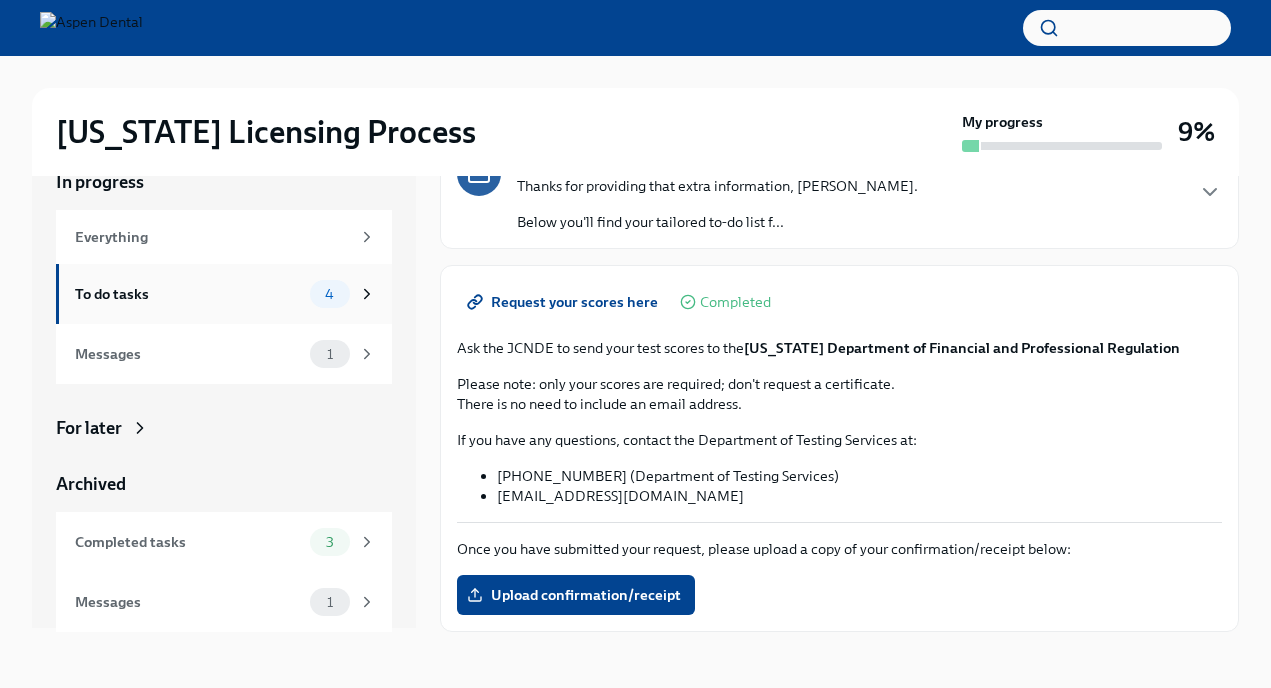 click on "To do tasks 4" at bounding box center [225, 294] 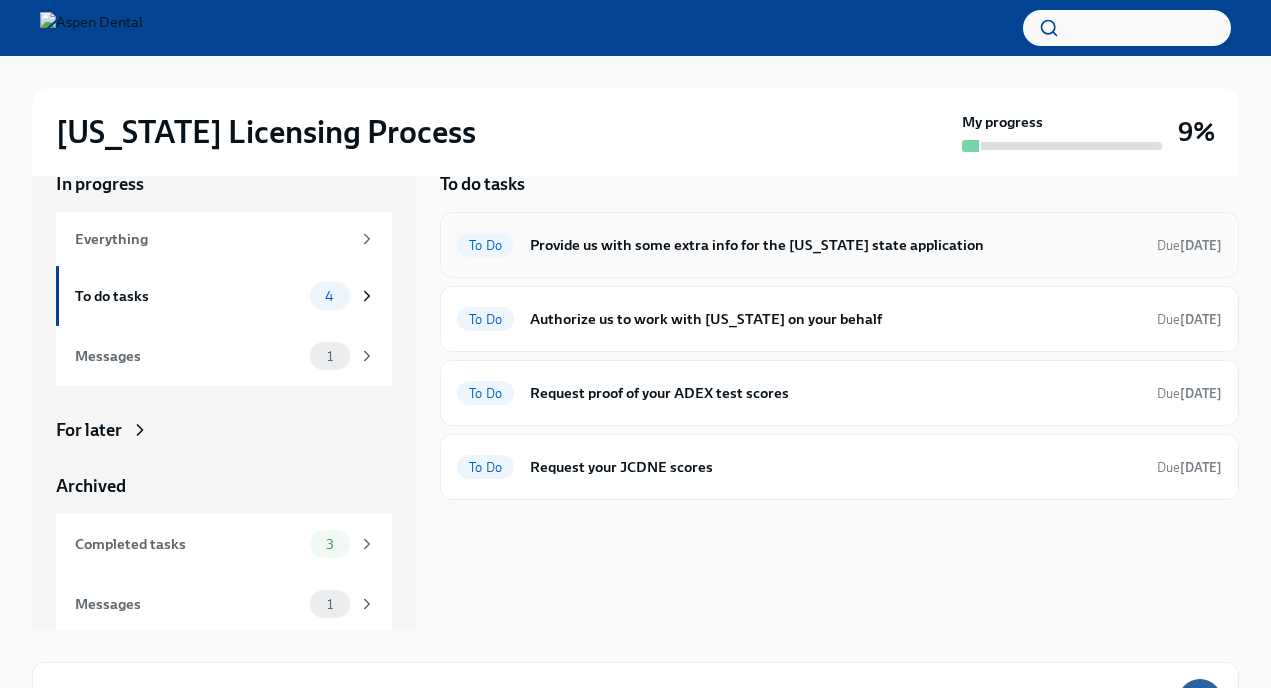 click on "To Do Provide us with some extra info for the [US_STATE] state application Due  [DATE]" at bounding box center [839, 245] 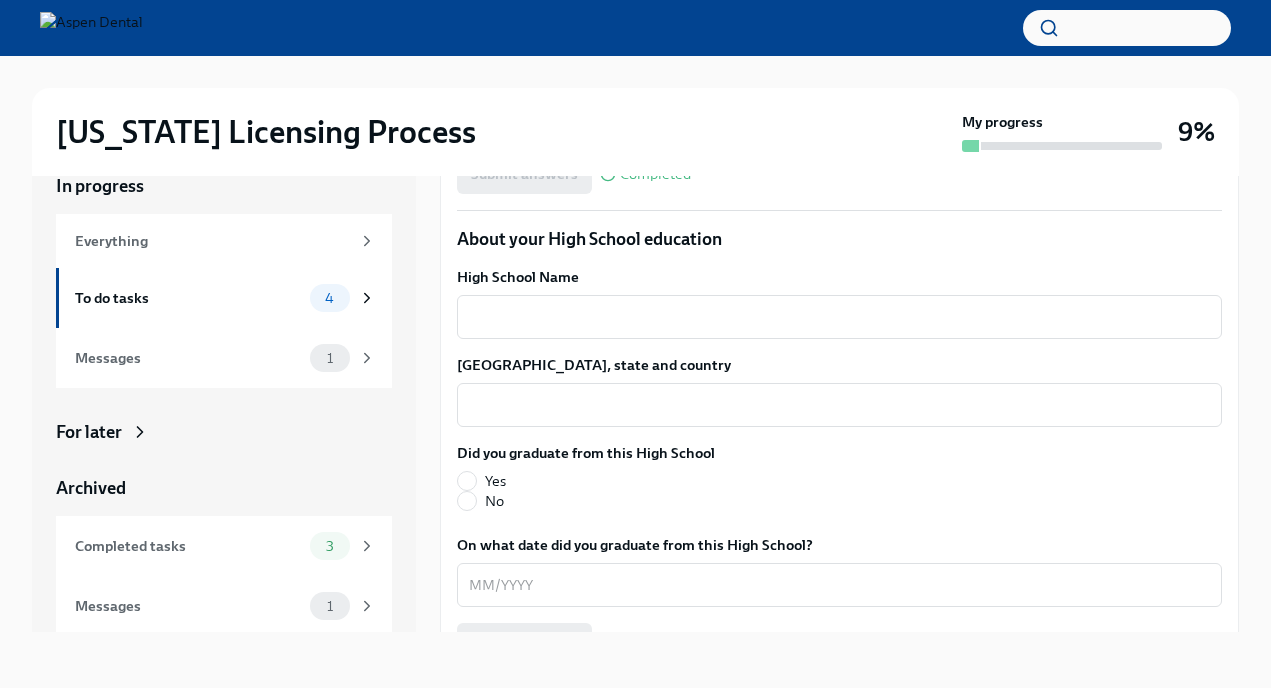 scroll, scrollTop: 1343, scrollLeft: 0, axis: vertical 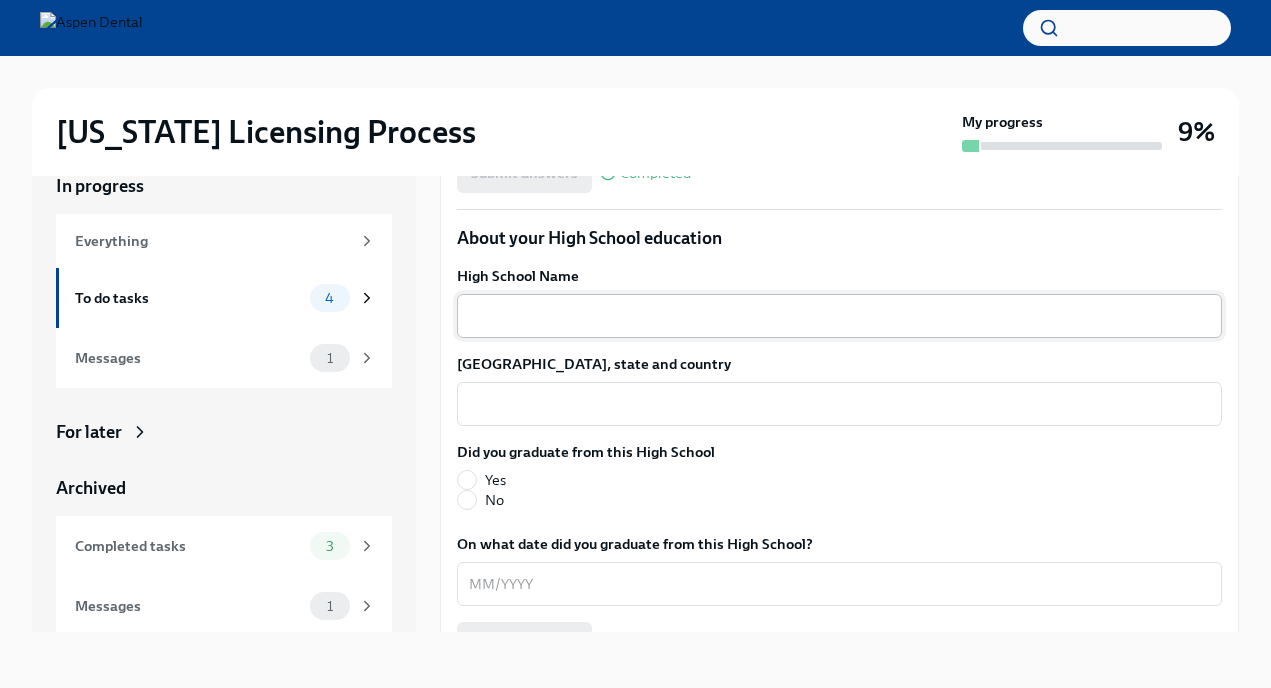 click on "High School Name" at bounding box center (839, 316) 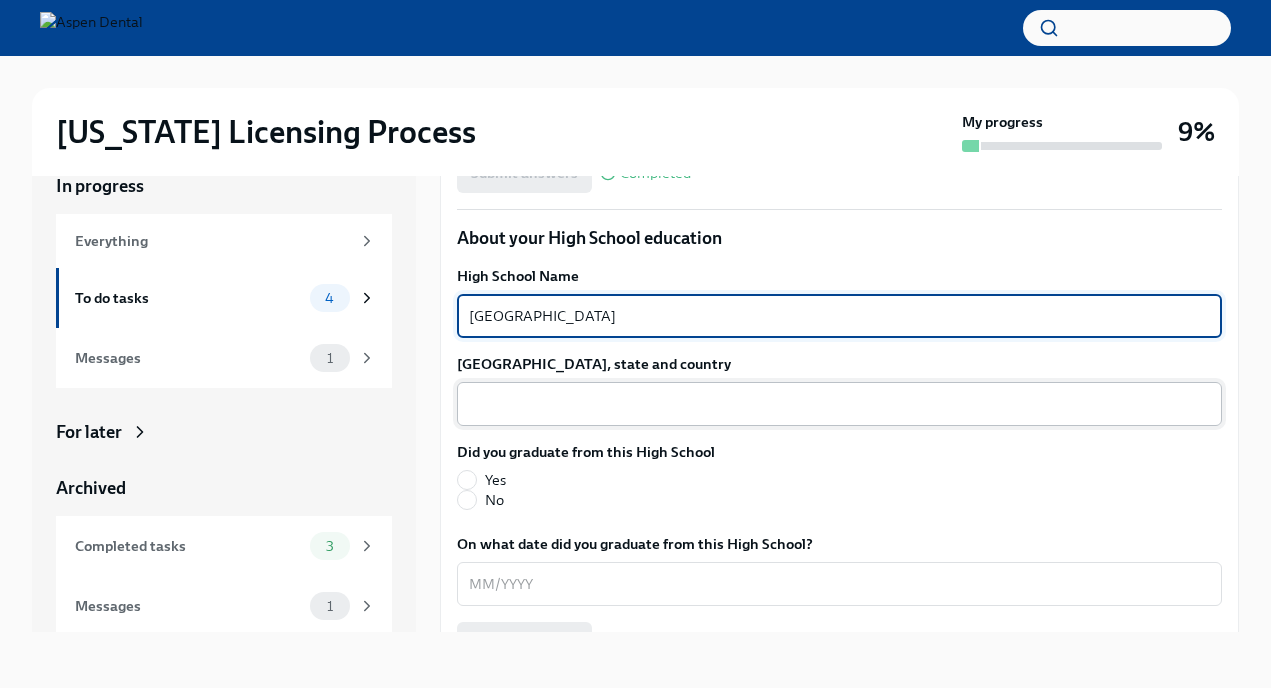type on "[GEOGRAPHIC_DATA]" 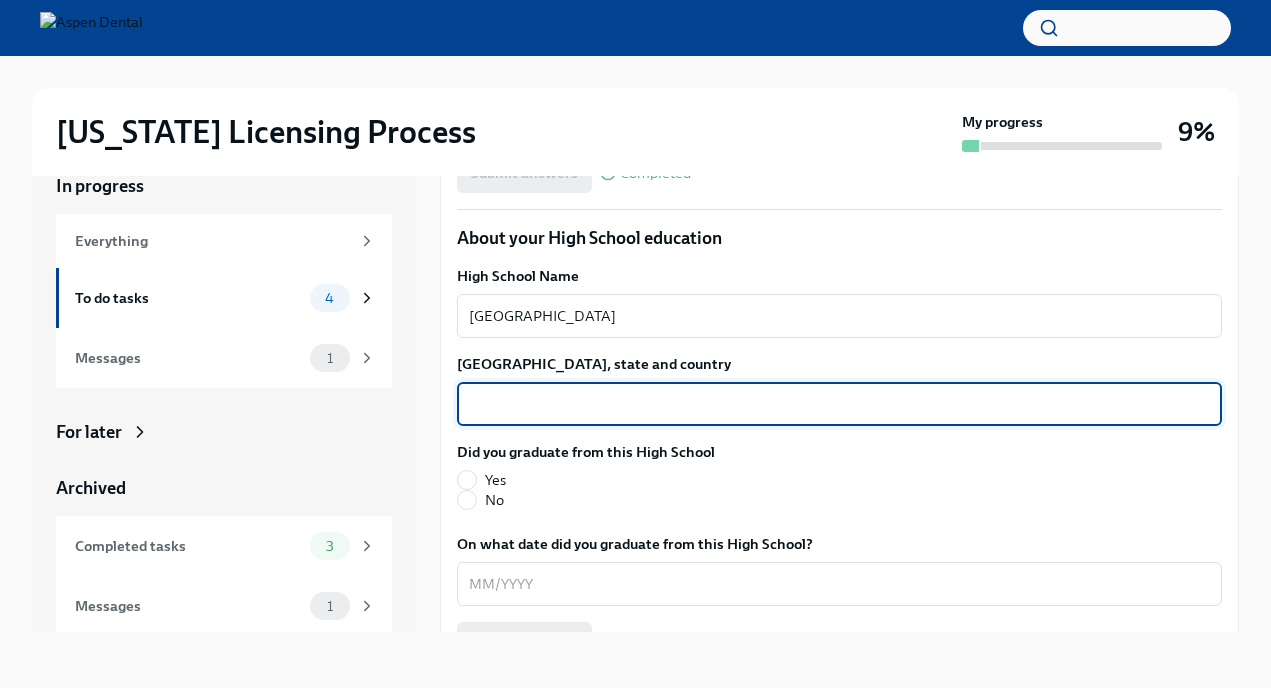 click on "[GEOGRAPHIC_DATA], state and country" at bounding box center (839, 404) 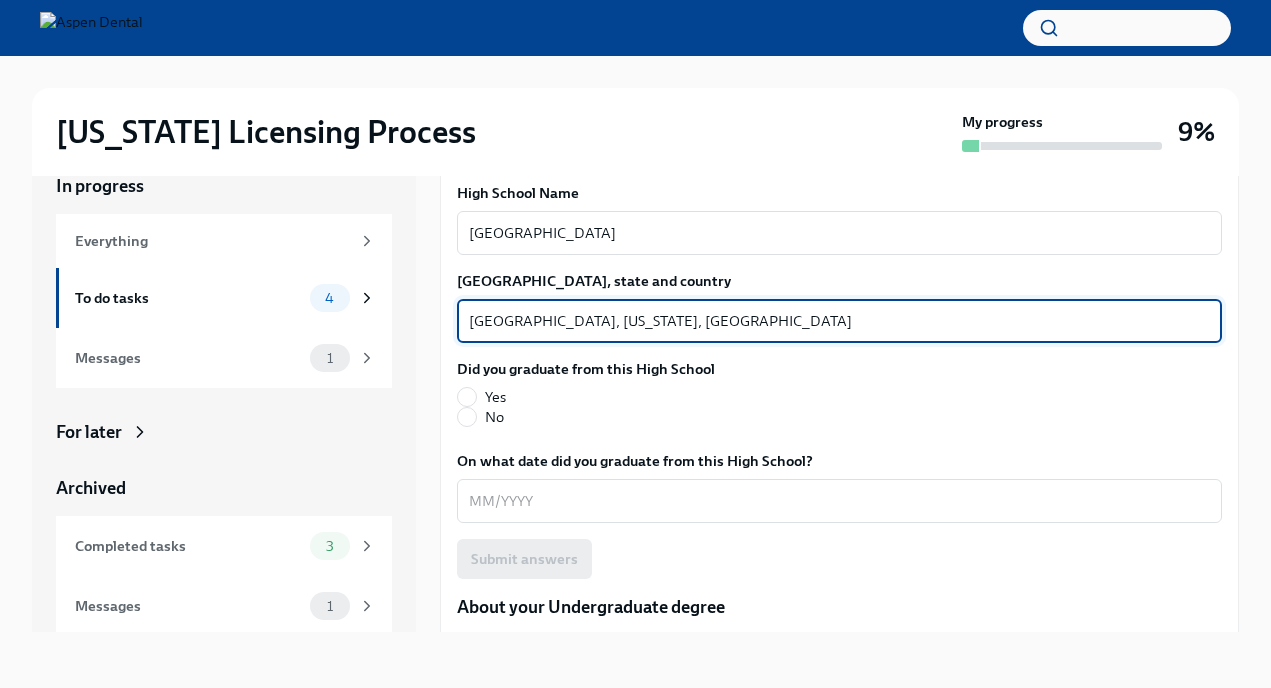 scroll, scrollTop: 1468, scrollLeft: 0, axis: vertical 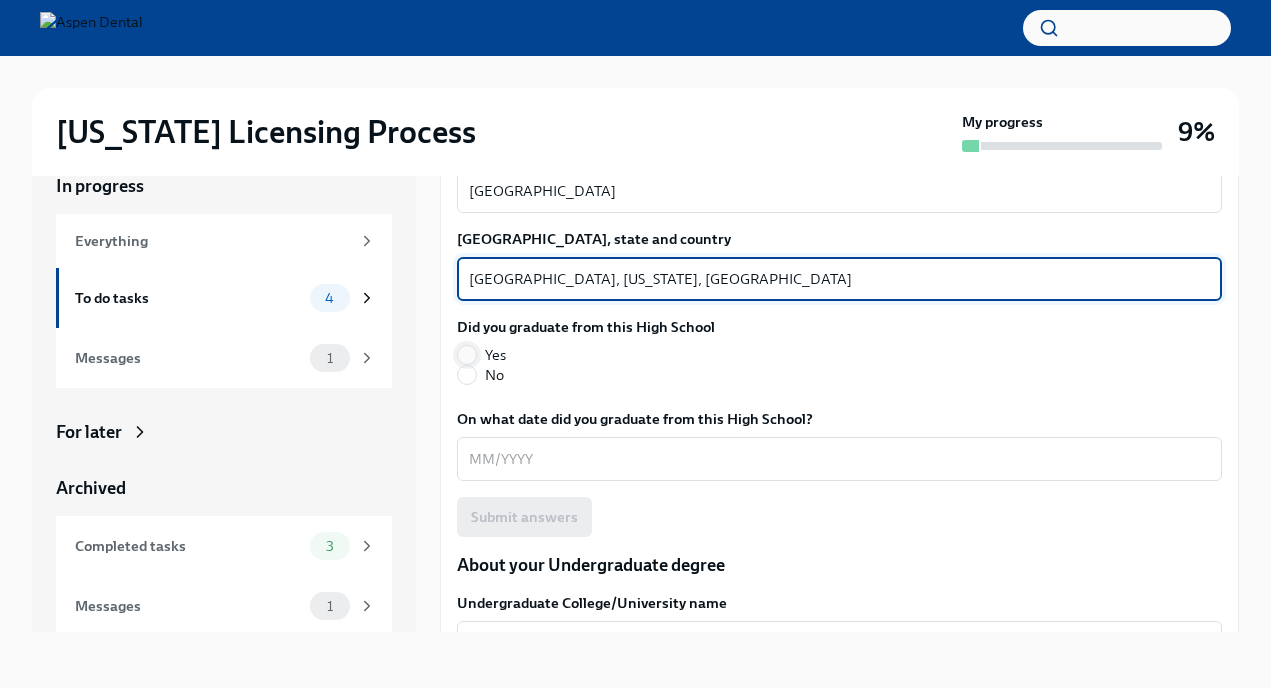 type on "[GEOGRAPHIC_DATA], [US_STATE], [GEOGRAPHIC_DATA]" 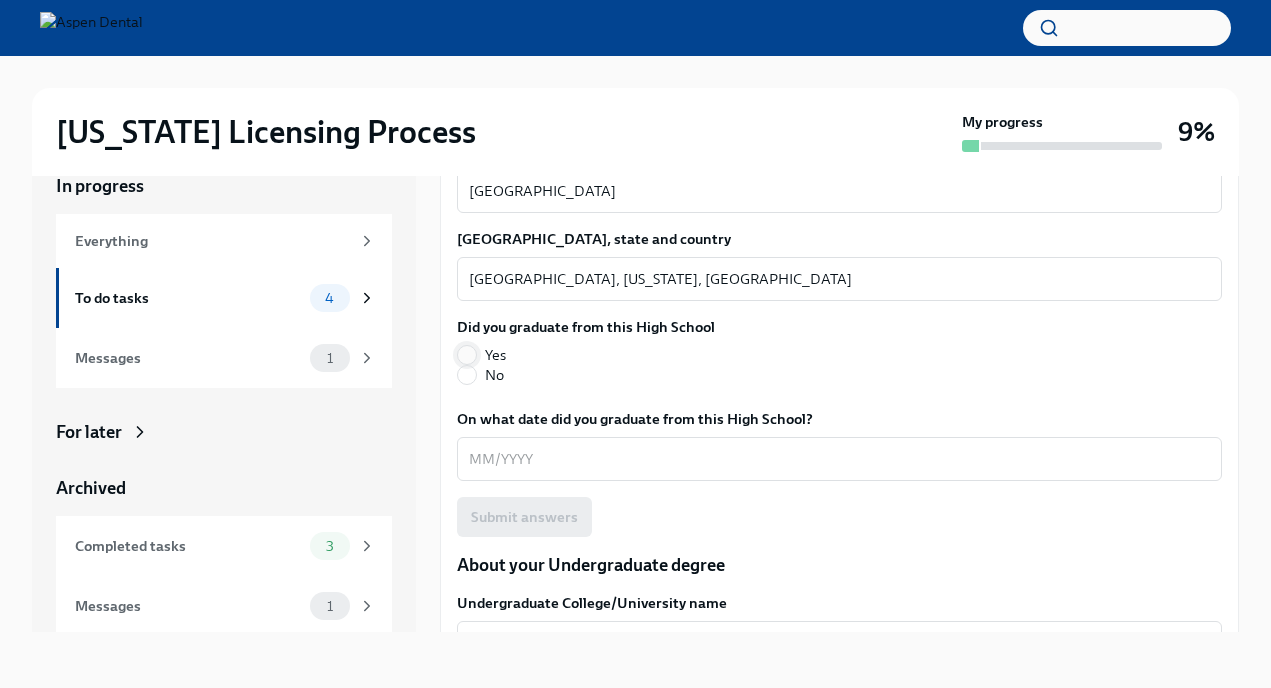 click on "Yes" at bounding box center (467, 355) 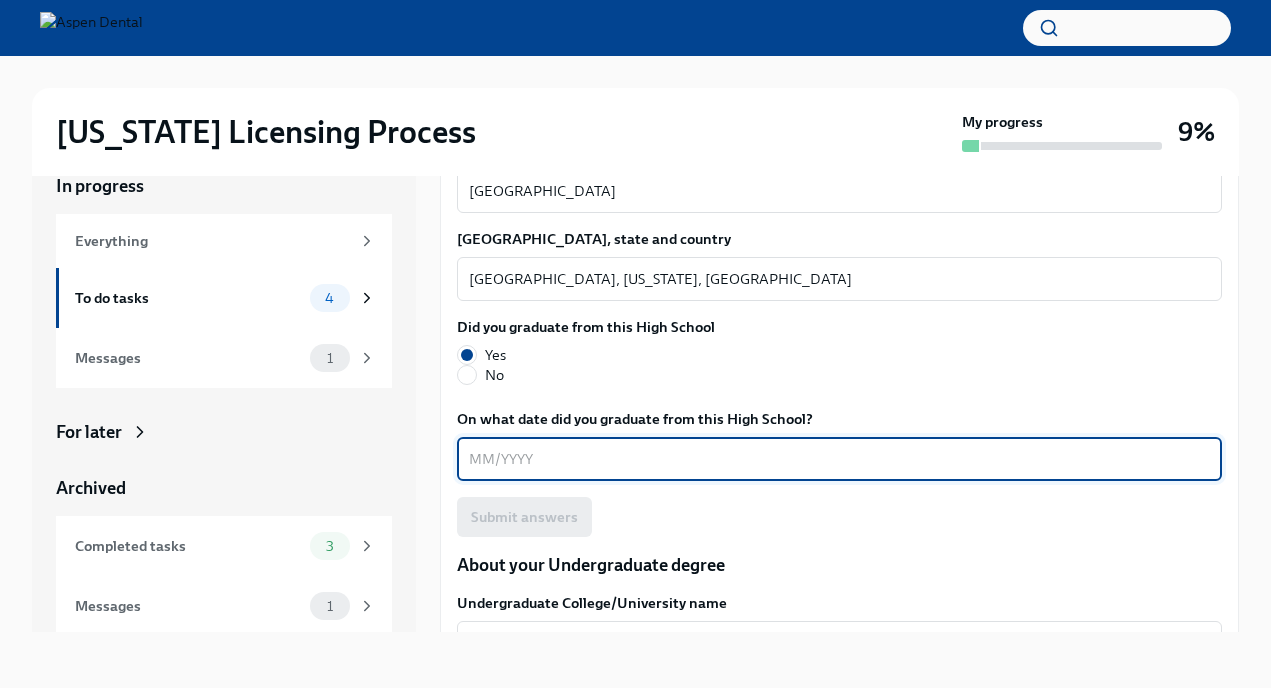 click on "On what date did you graduate from this High School?" at bounding box center (839, 459) 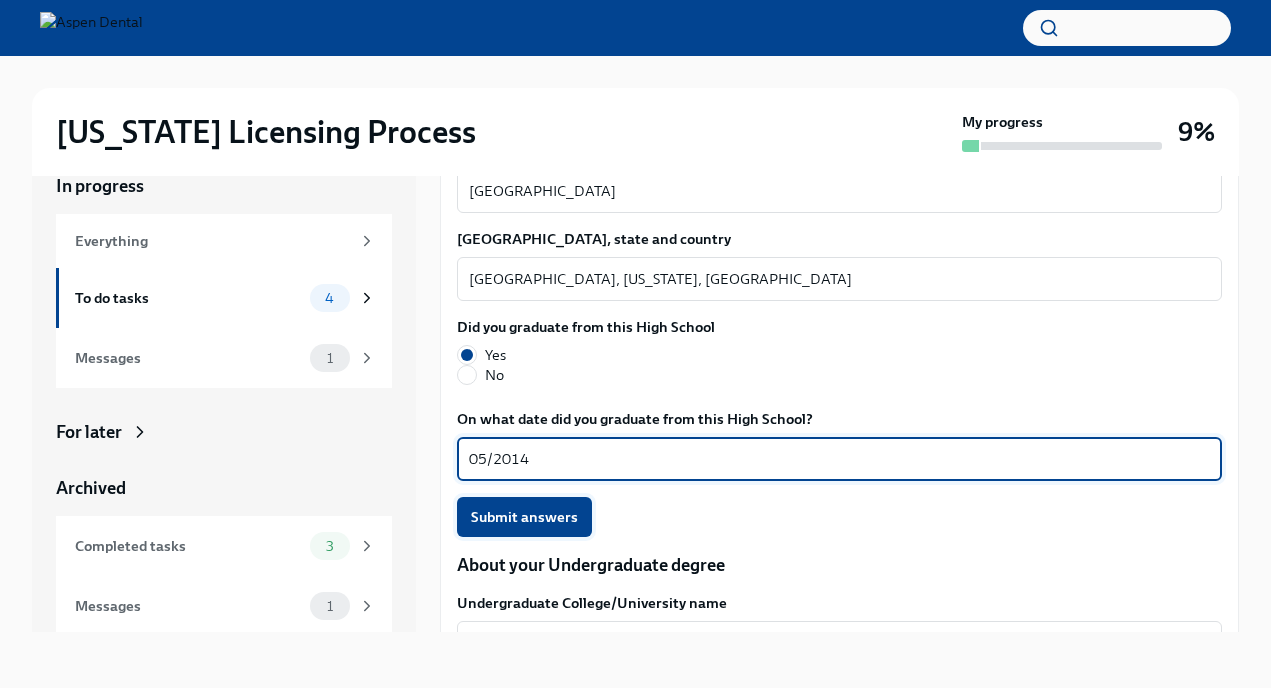 type on "05/2014" 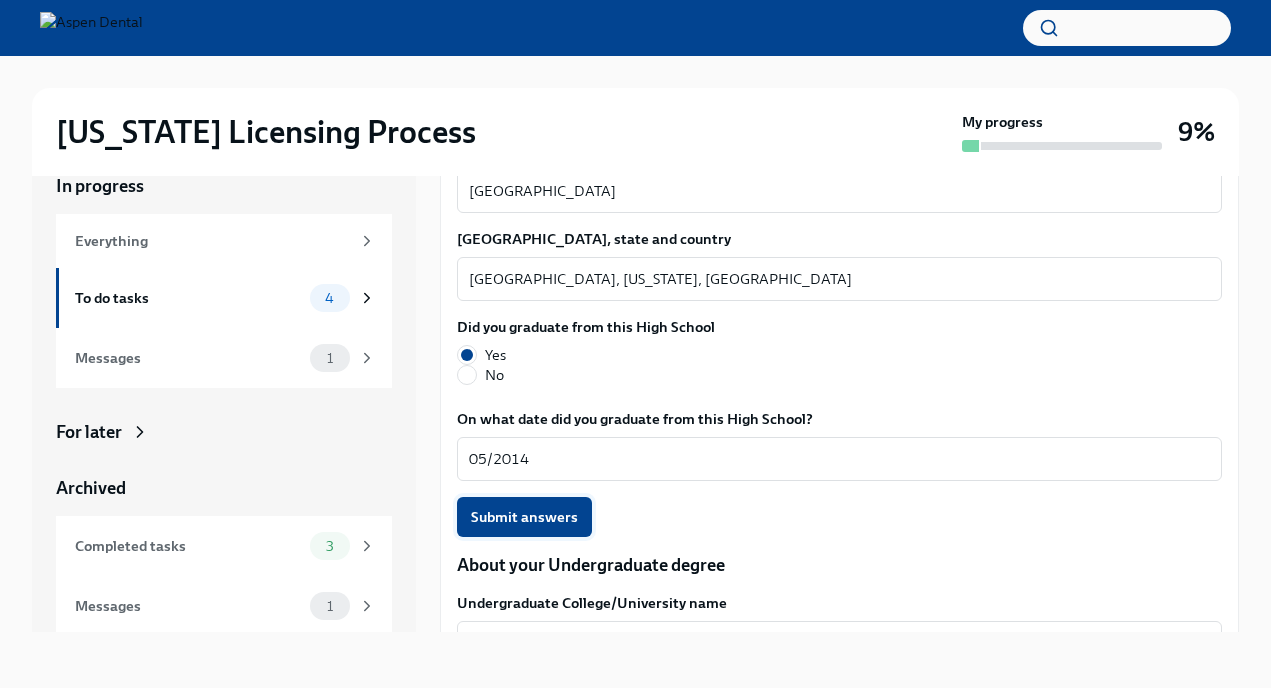 click on "Submit answers" at bounding box center (524, 517) 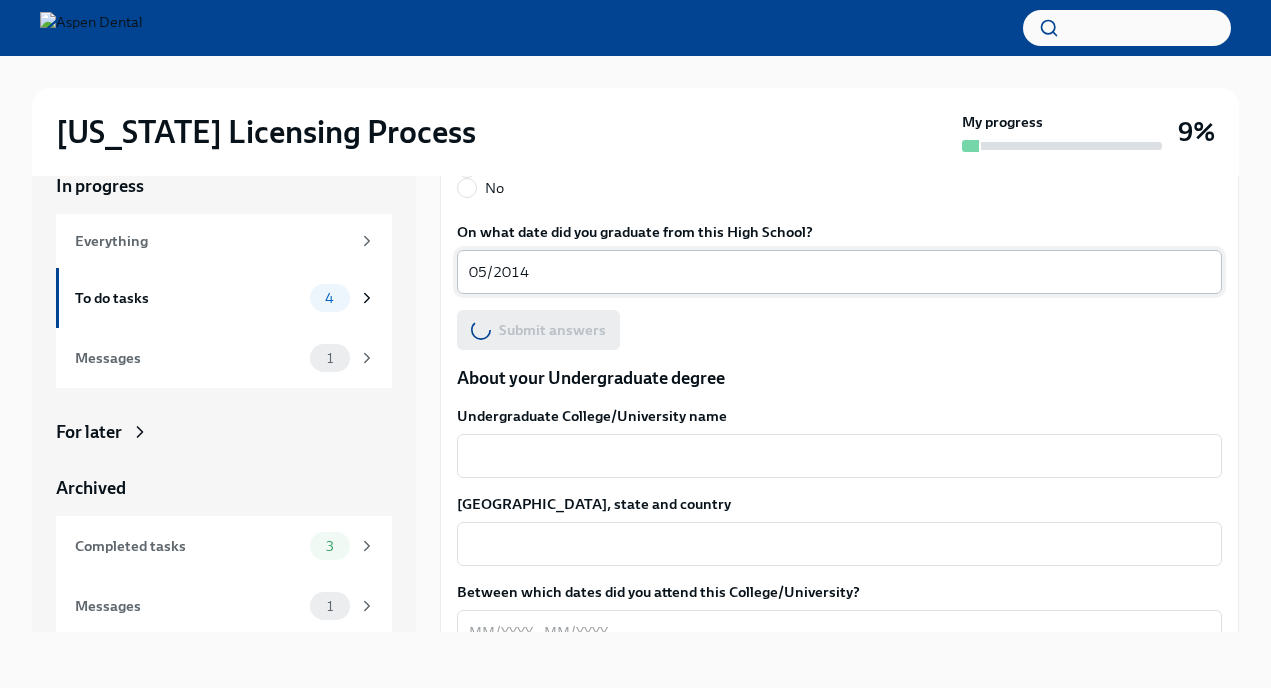scroll, scrollTop: 1661, scrollLeft: 0, axis: vertical 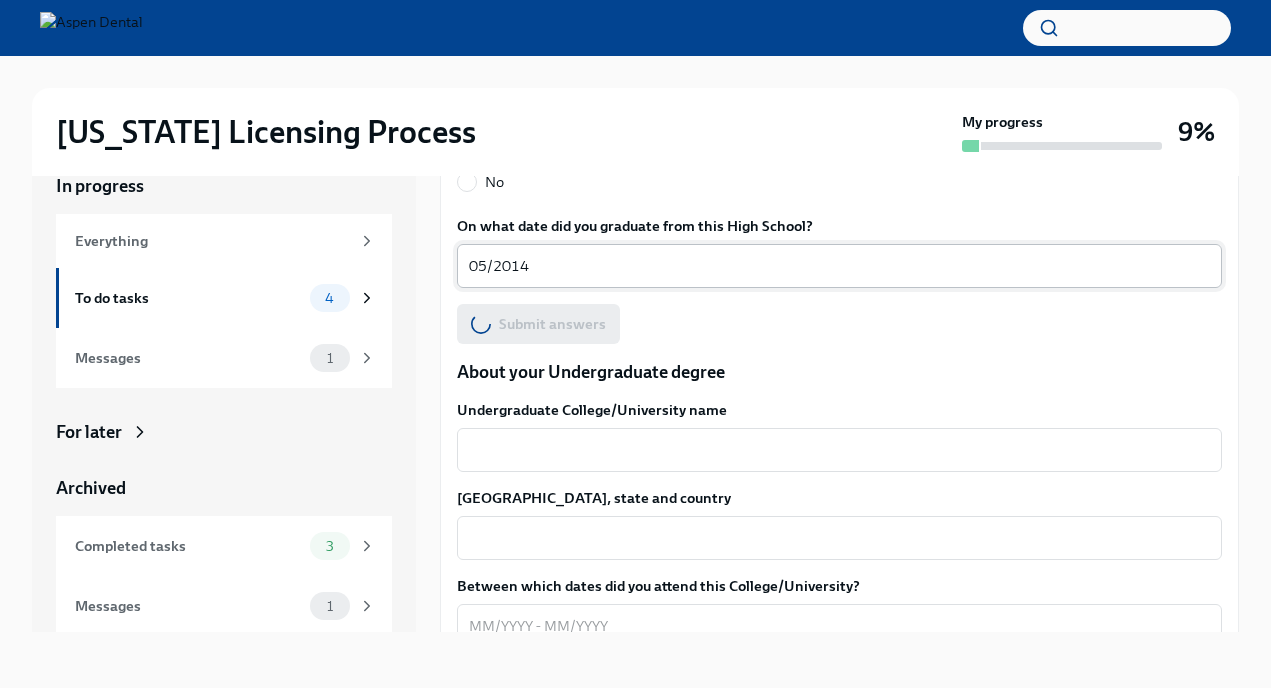 click on "Undergraduate College/University name" at bounding box center [839, 450] 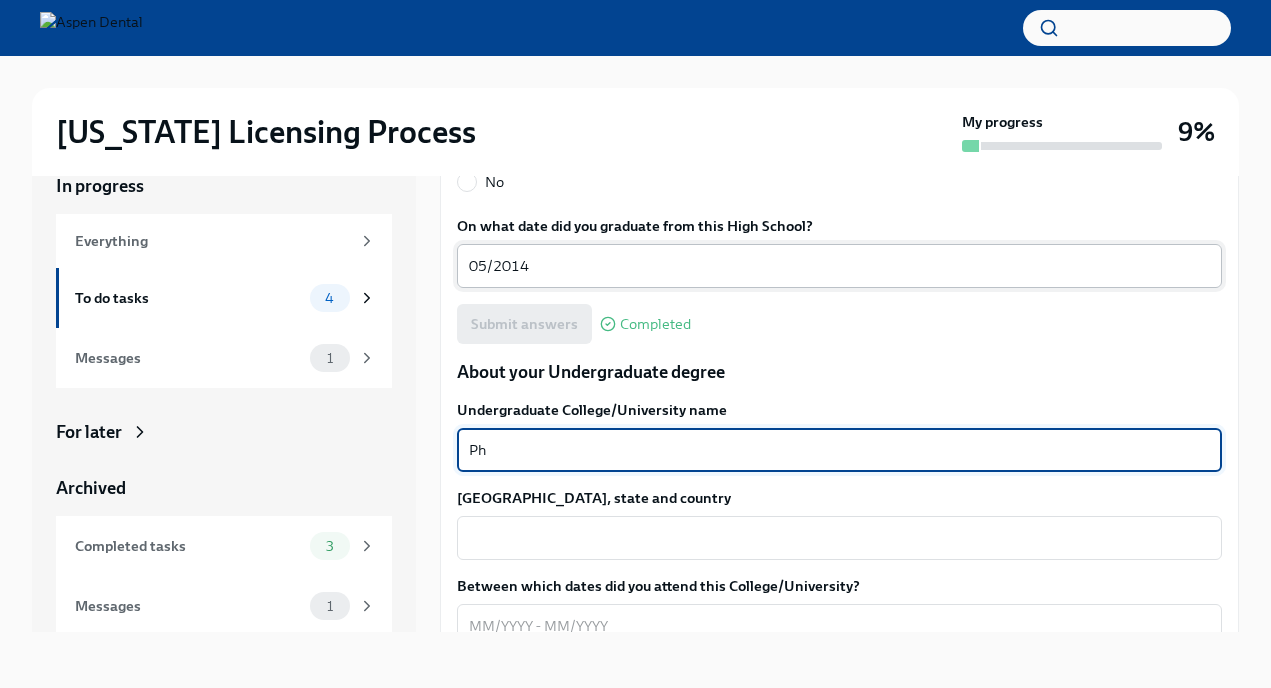 type on "P" 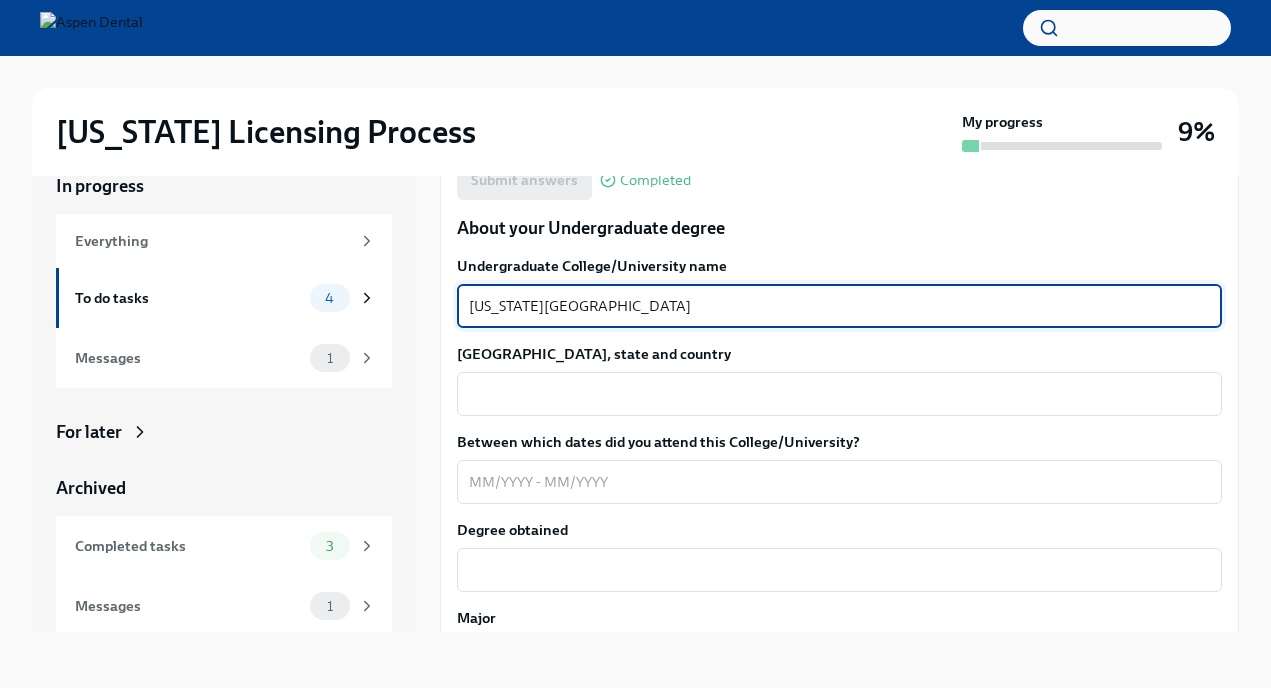 scroll, scrollTop: 1806, scrollLeft: 0, axis: vertical 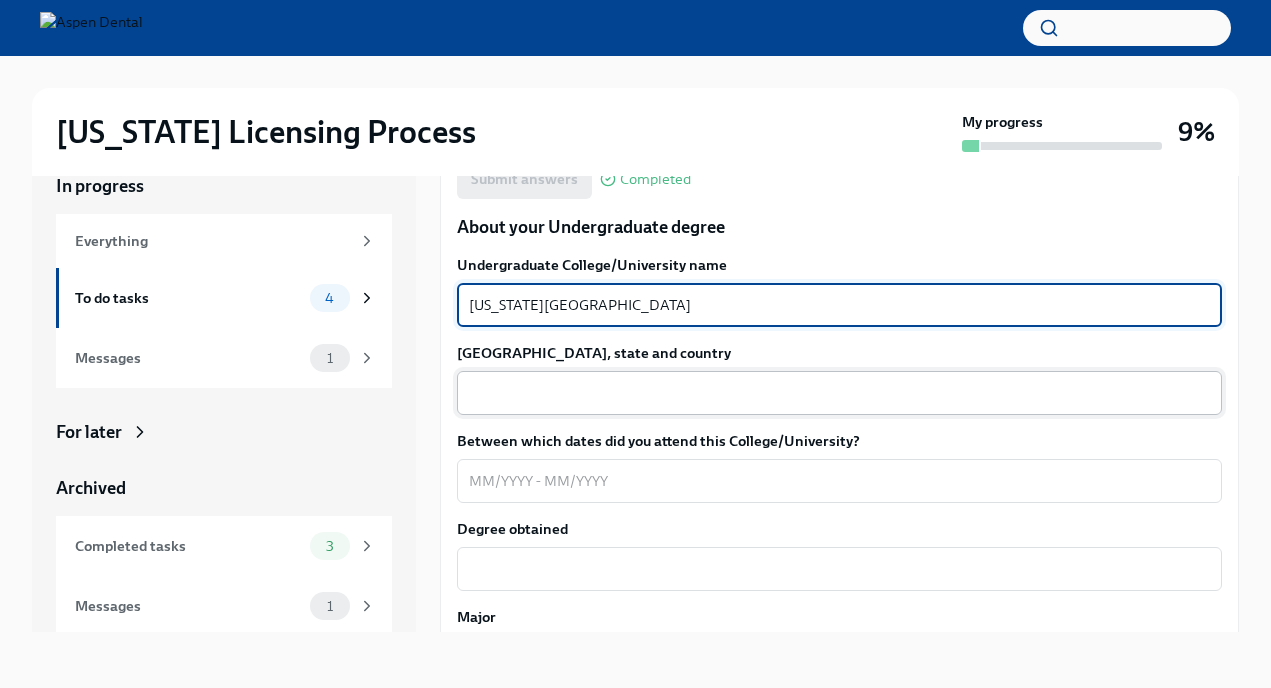 type on "[US_STATE][GEOGRAPHIC_DATA]" 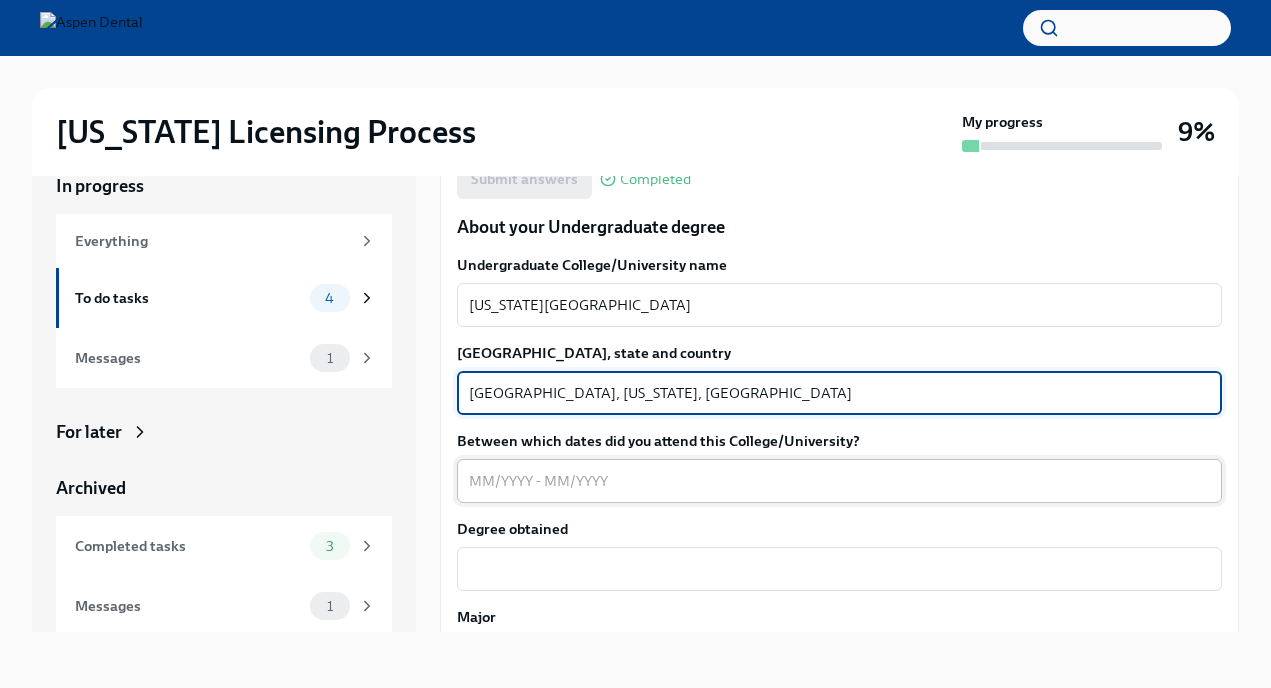 type on "[GEOGRAPHIC_DATA], [US_STATE], [GEOGRAPHIC_DATA]" 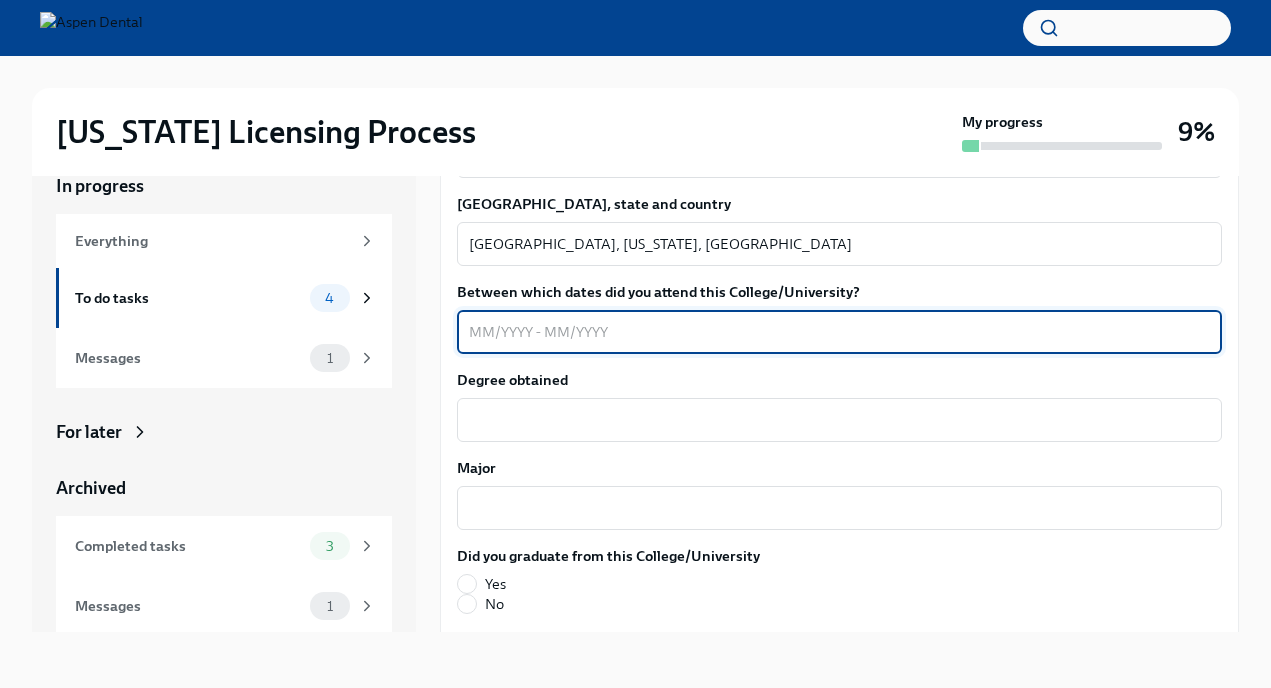 scroll, scrollTop: 1960, scrollLeft: 0, axis: vertical 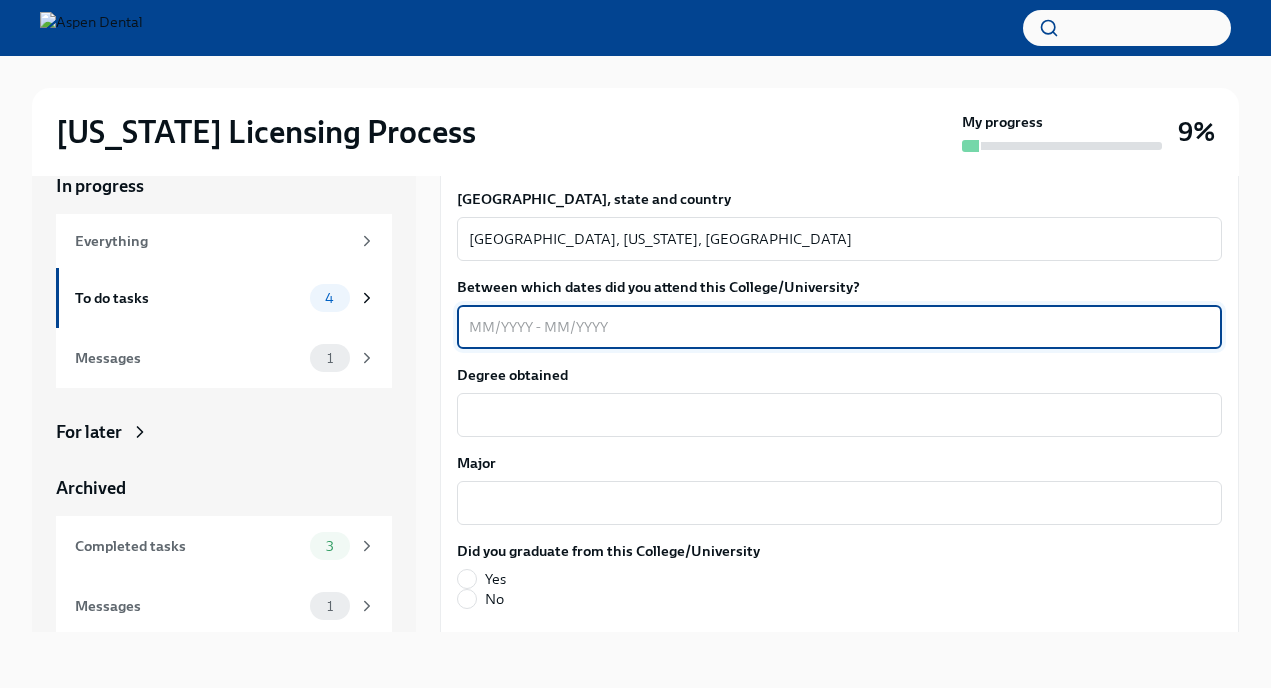 type on "0" 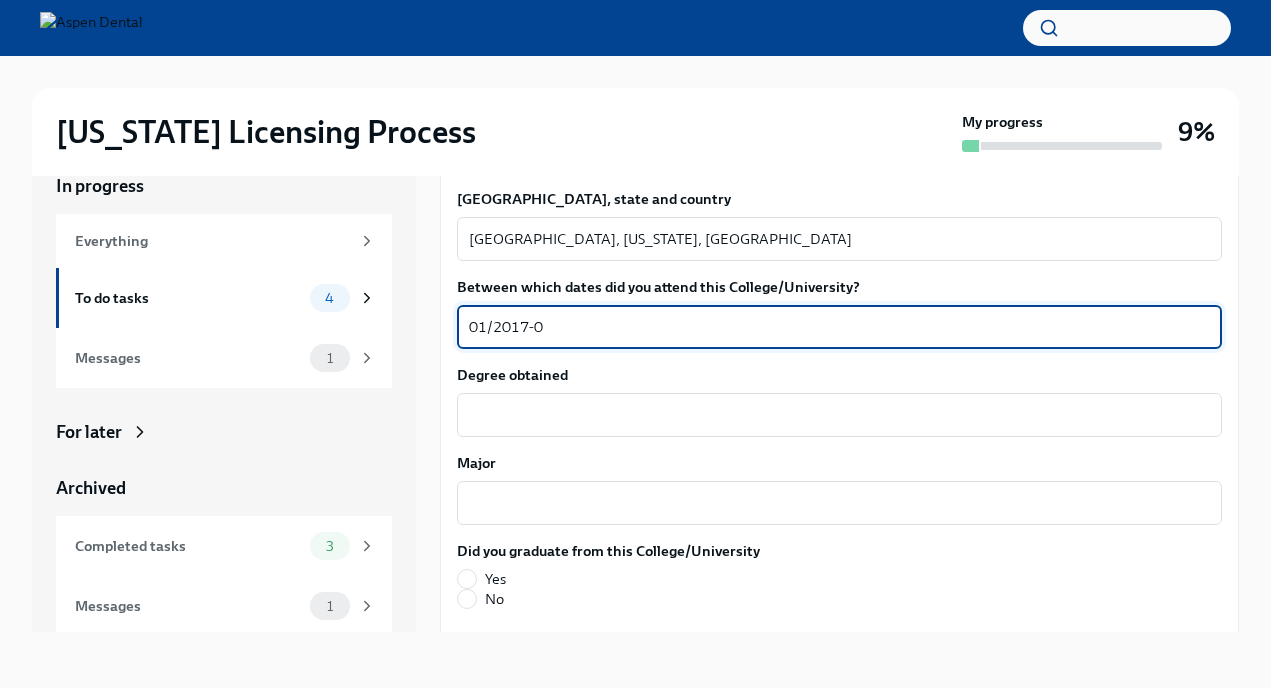 type on "01/2017-0" 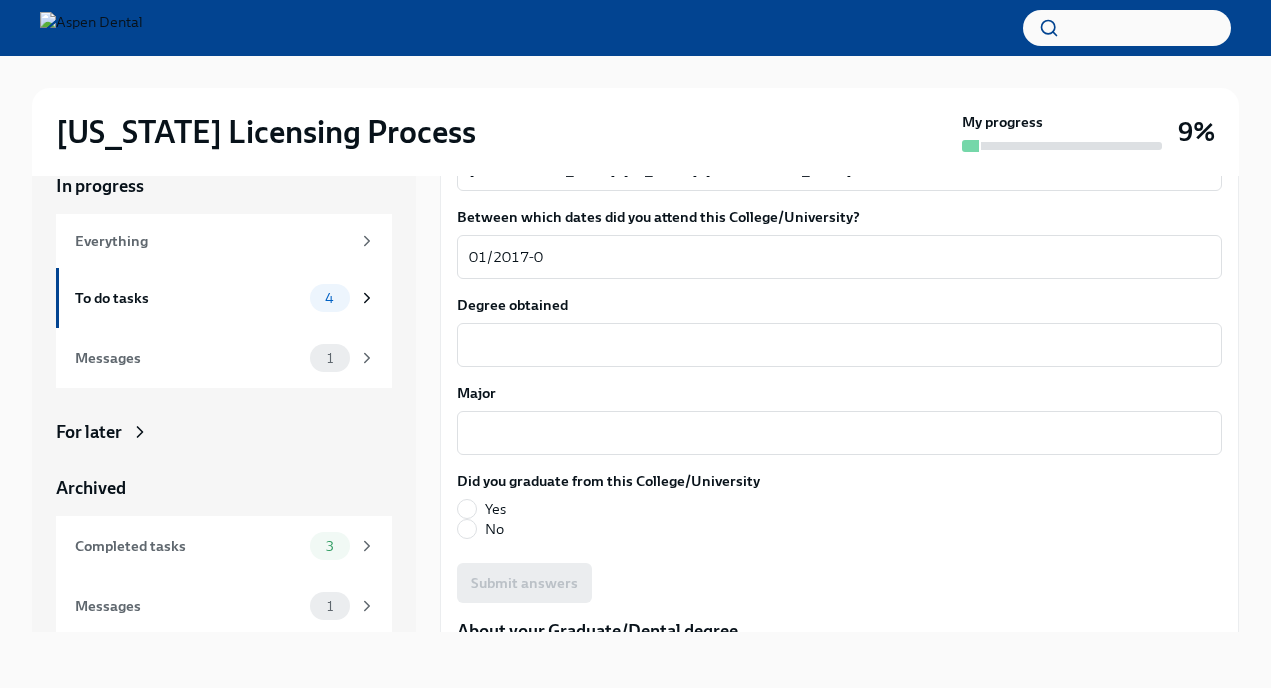 scroll, scrollTop: 2042, scrollLeft: 0, axis: vertical 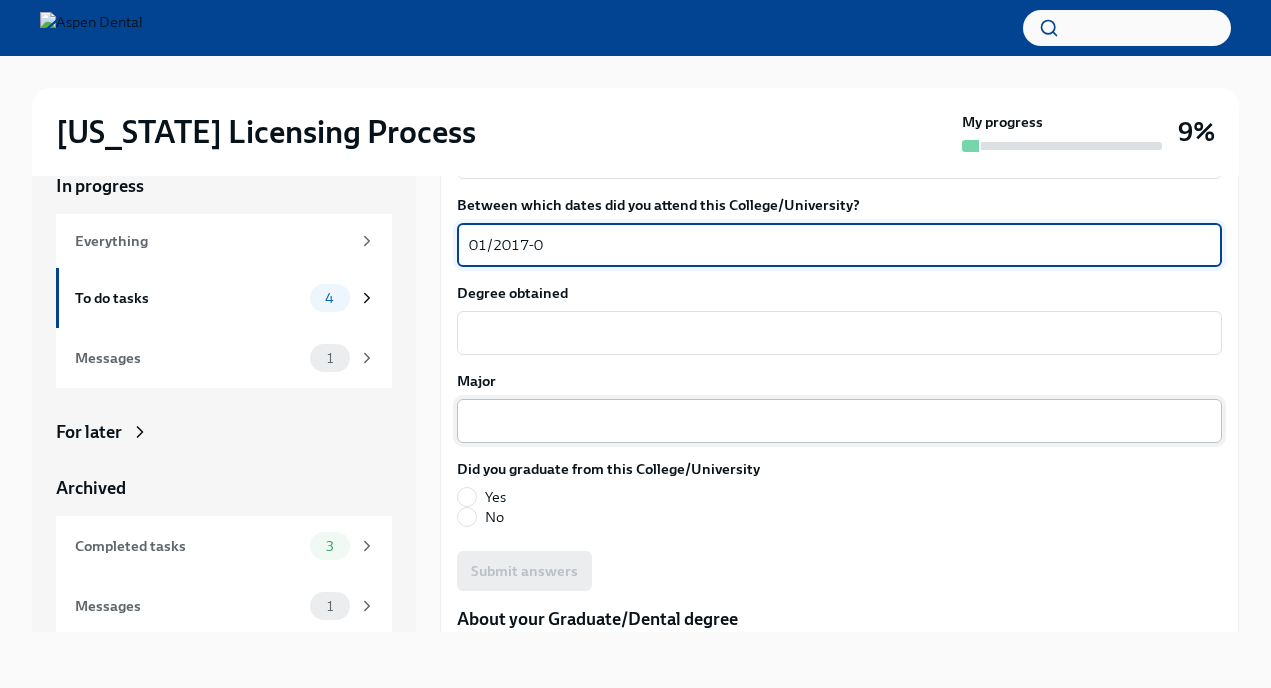 click on "x ​" at bounding box center (839, 421) 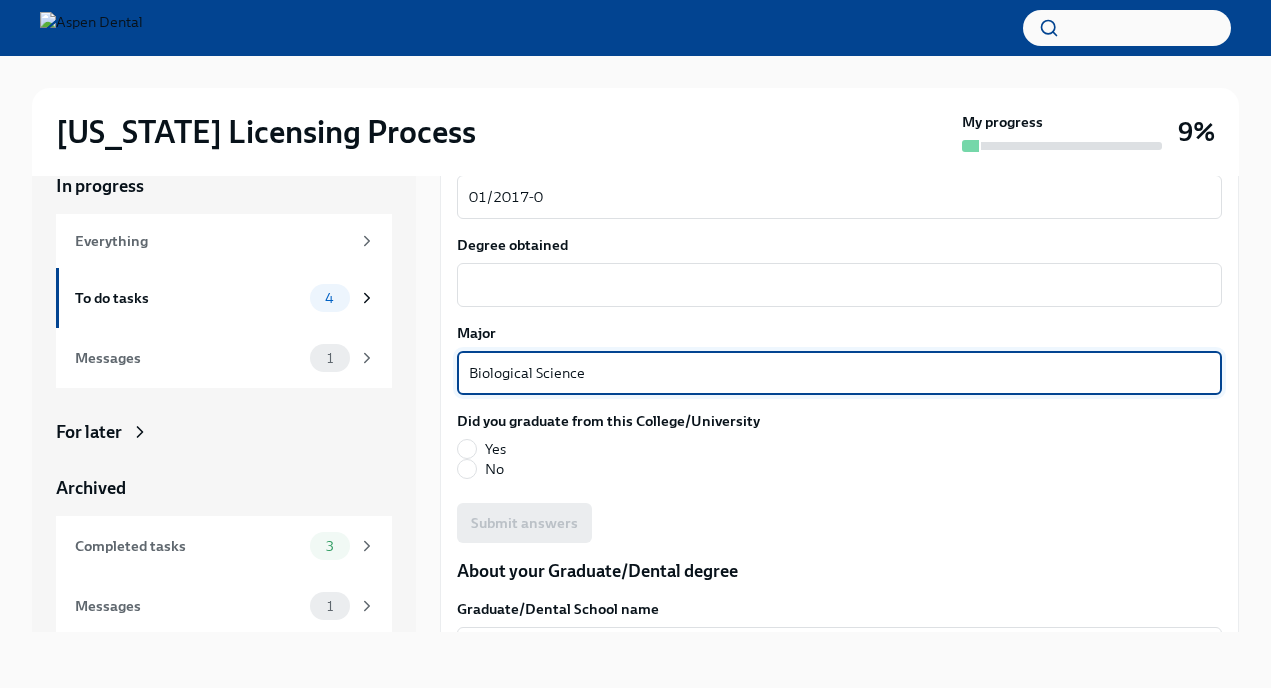 scroll, scrollTop: 2100, scrollLeft: 0, axis: vertical 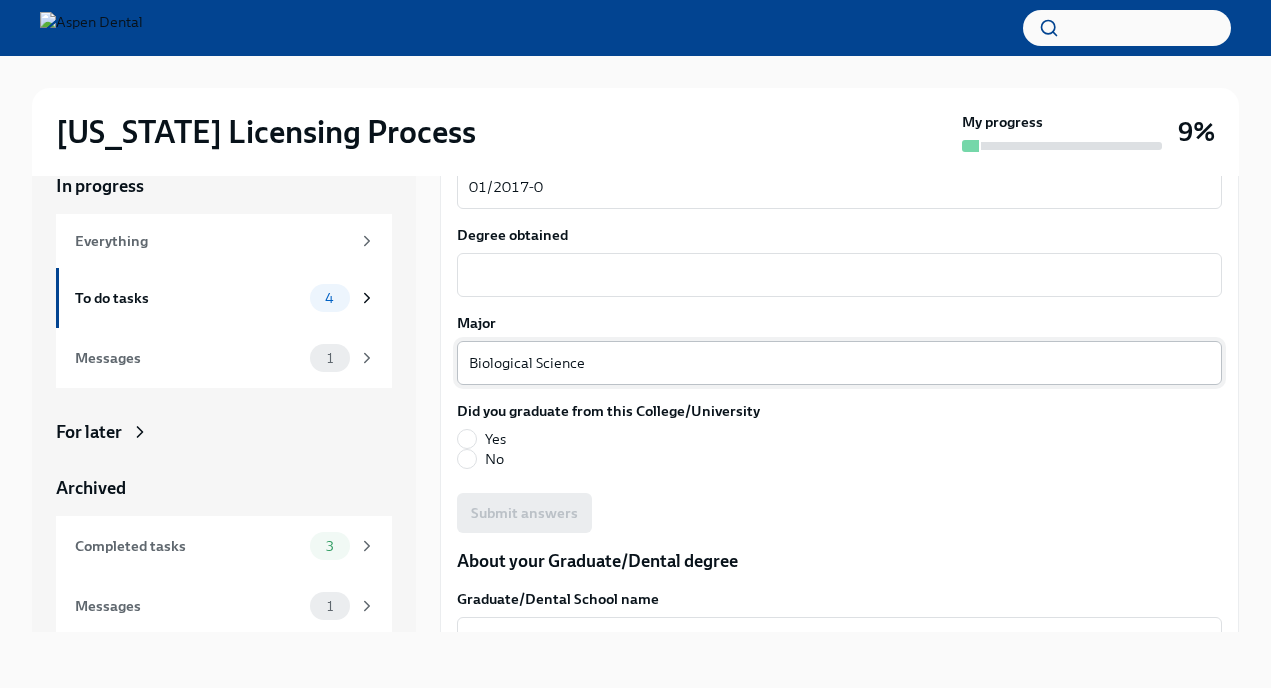 click on "Biological Science x ​" at bounding box center [839, 363] 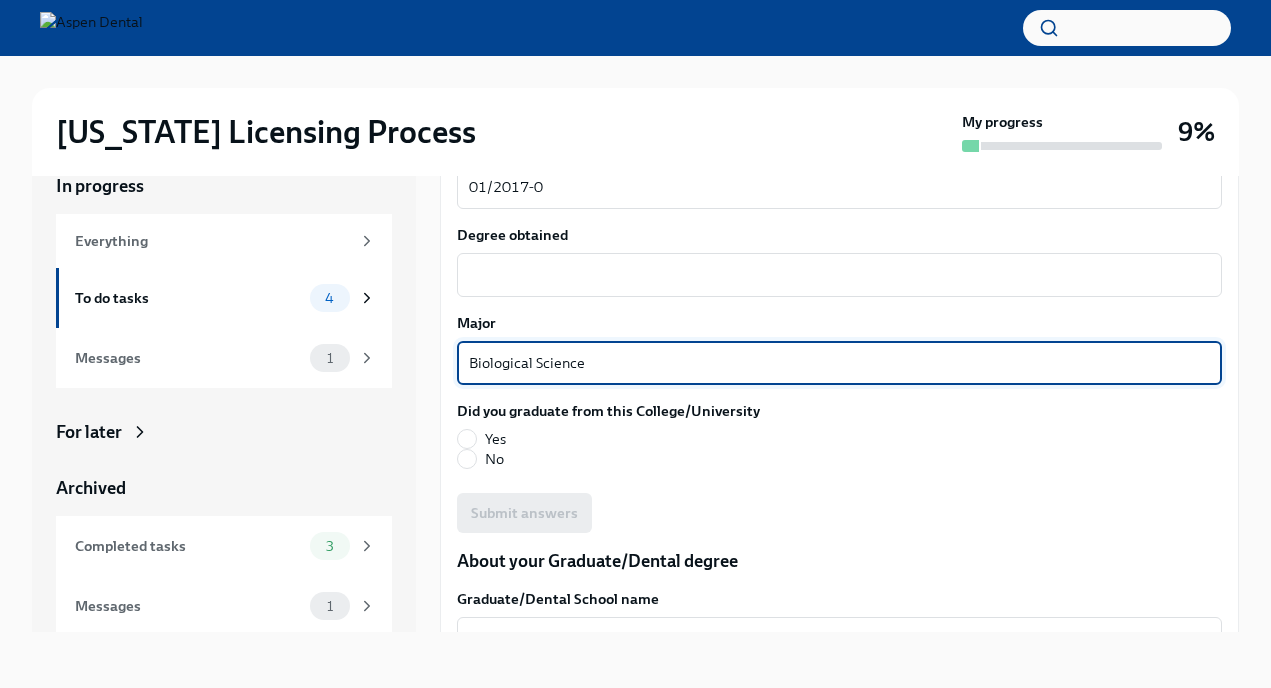click on "Biological Science" at bounding box center (839, 363) 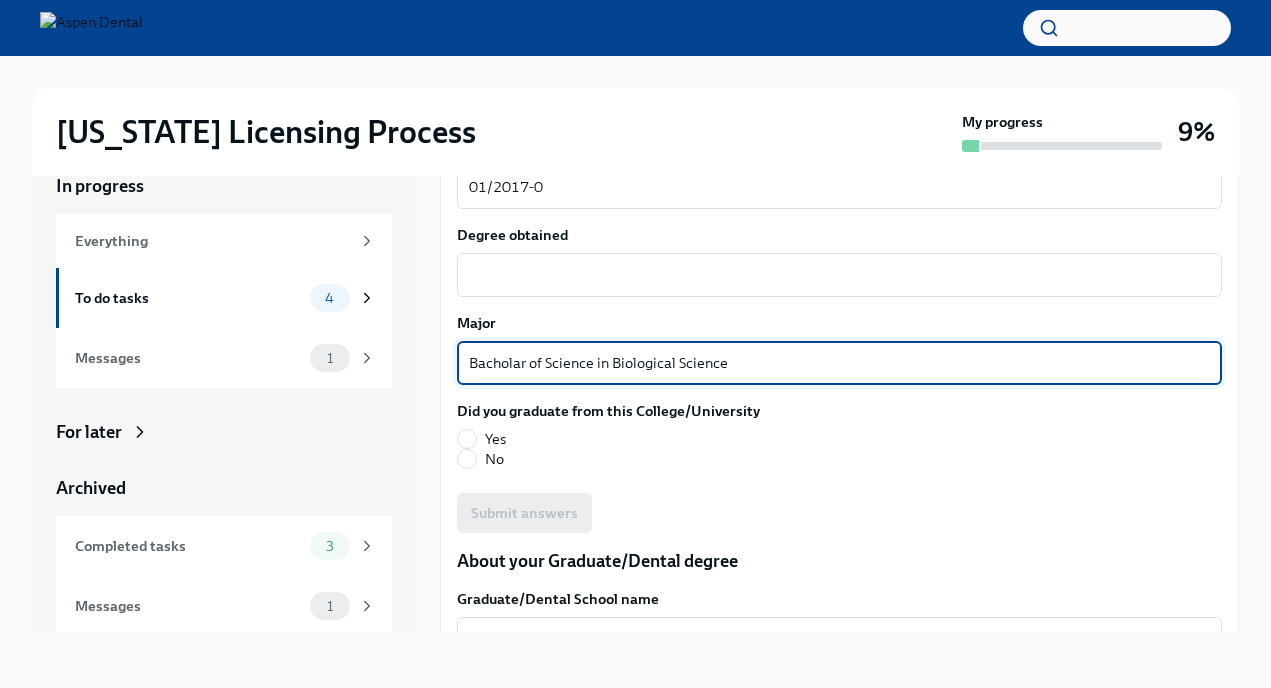 click on "Bacholar of Science in Biological Science" at bounding box center [839, 363] 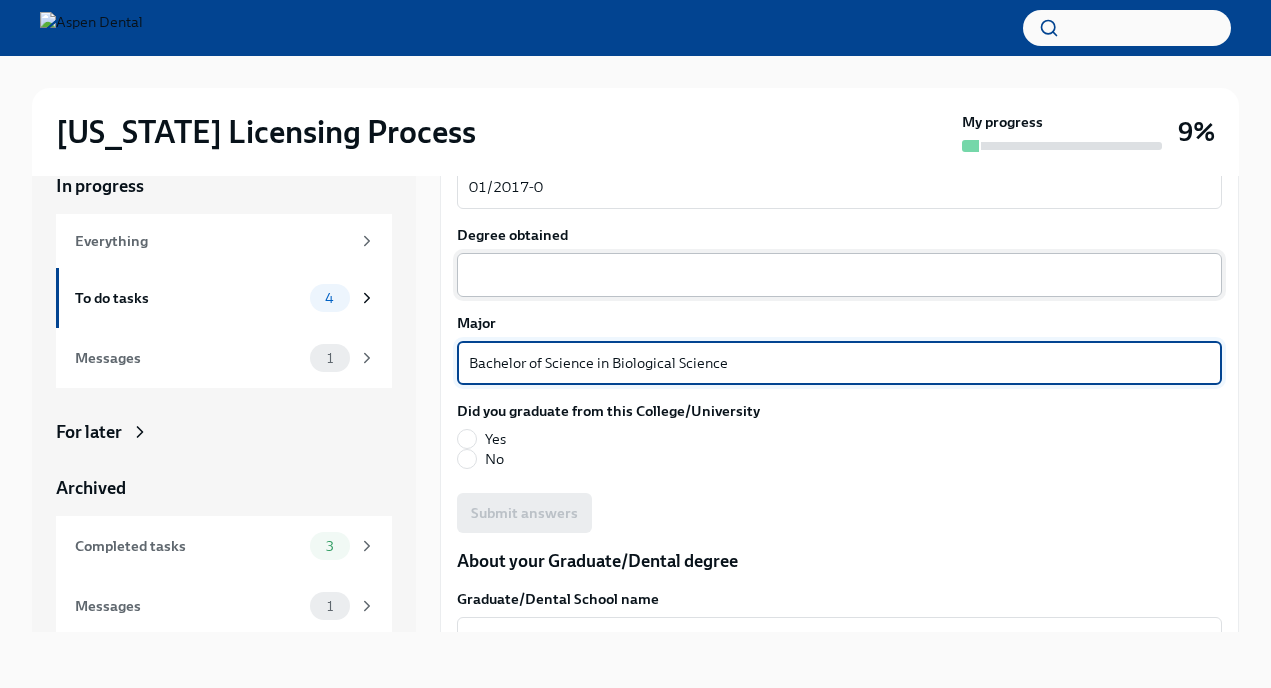 type on "Bachelor of Science in Biological Science" 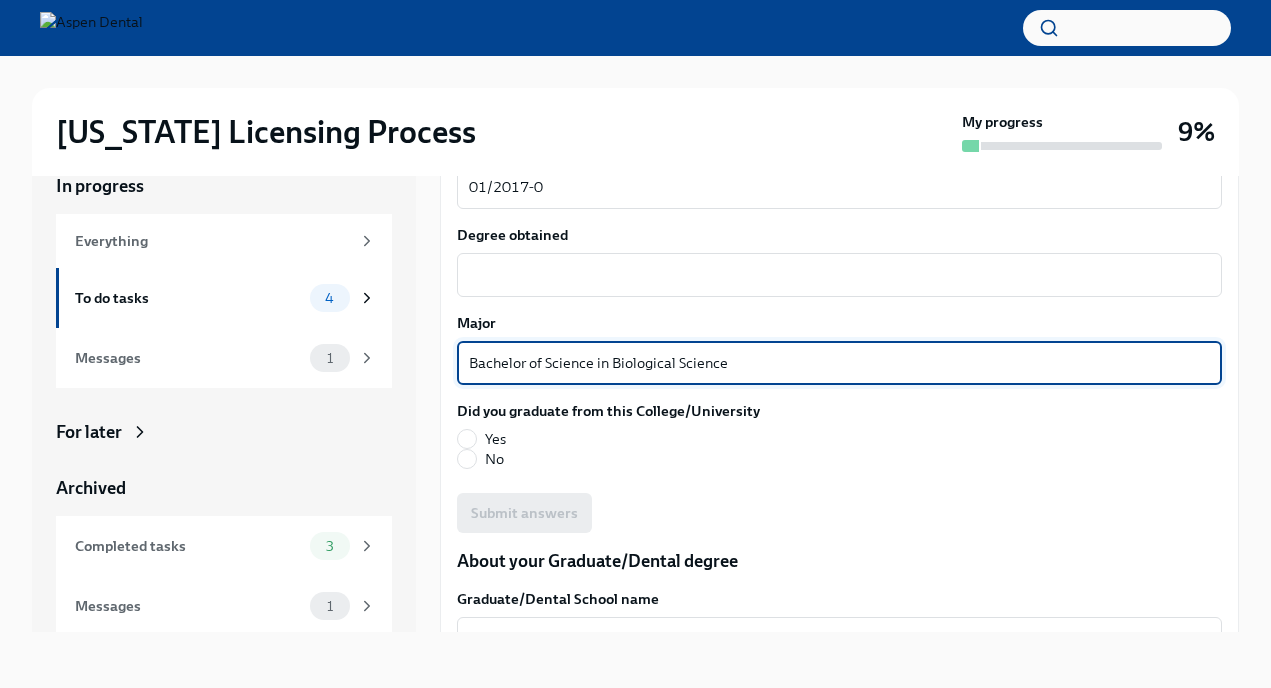 click on "Bachelor of Science in Biological Science" at bounding box center [839, 363] 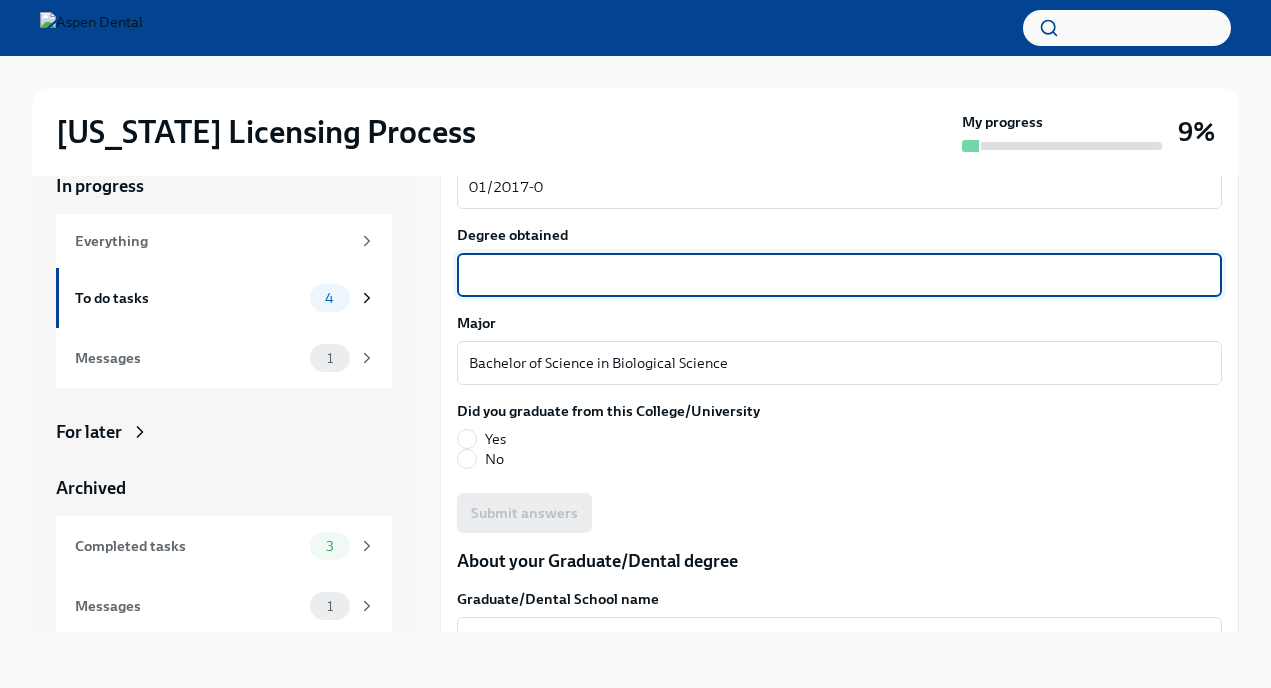 click on "Degree obtained" at bounding box center (839, 275) 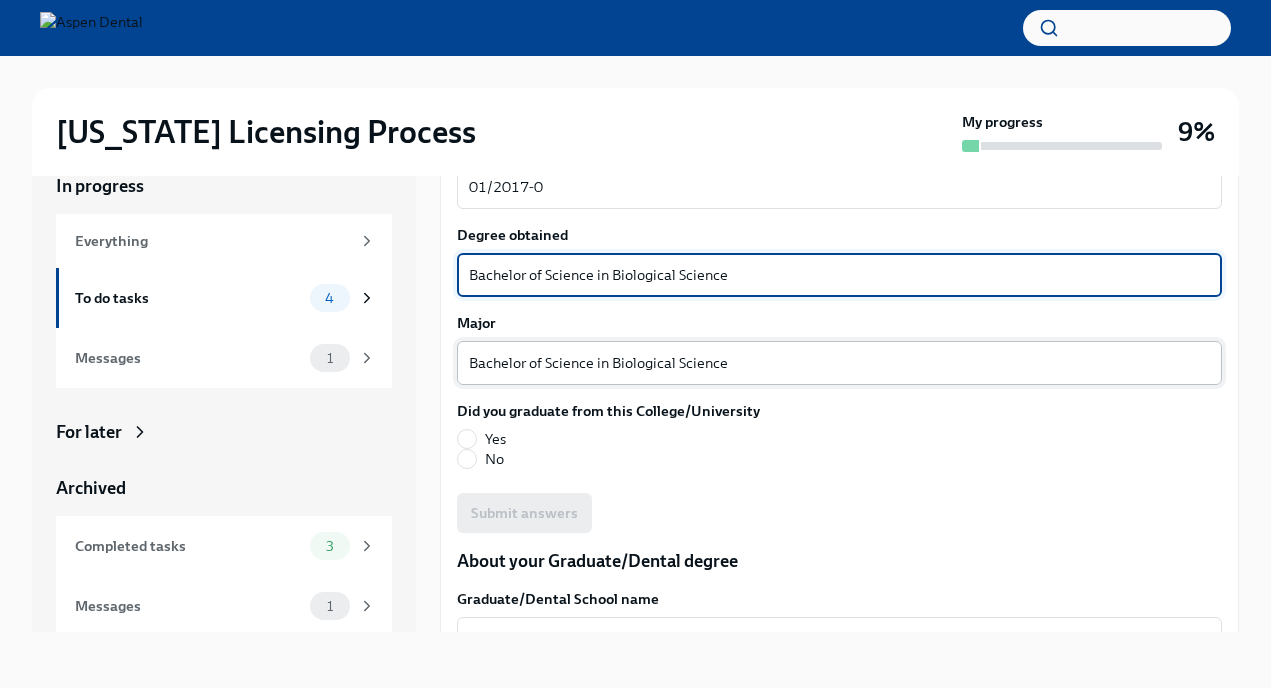 type on "Bachelor of Science in Biological Science" 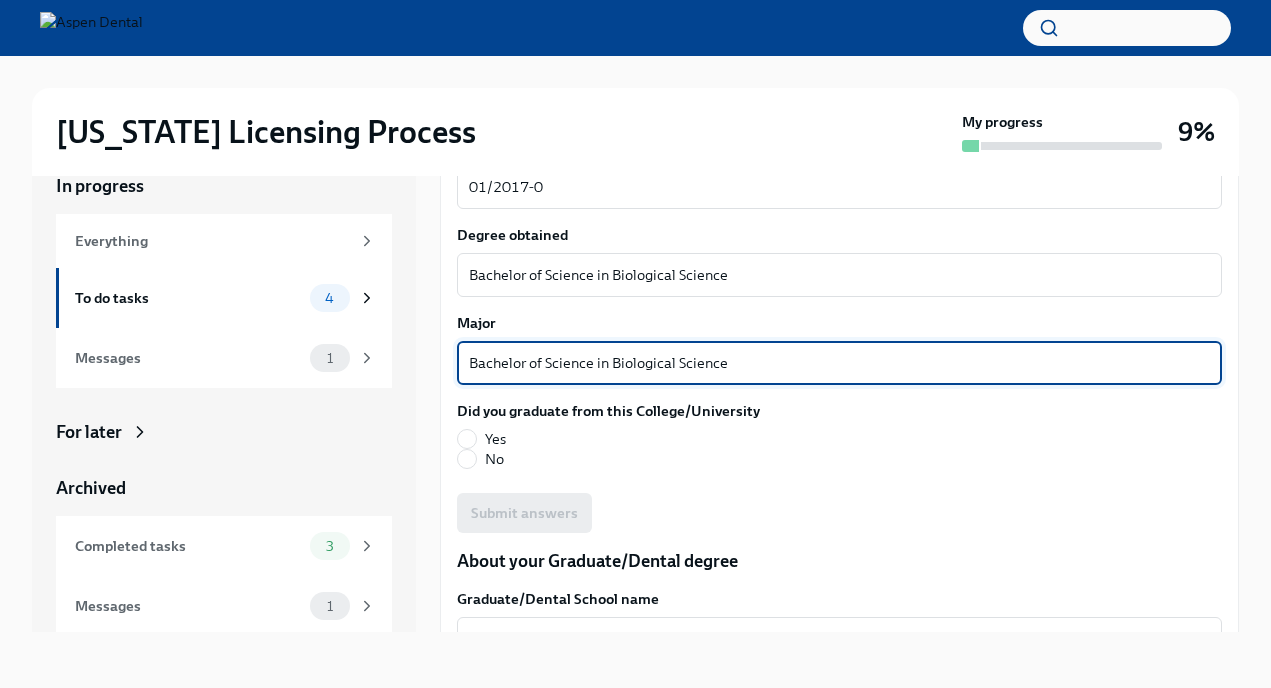 drag, startPoint x: 624, startPoint y: 431, endPoint x: 443, endPoint y: 414, distance: 181.79659 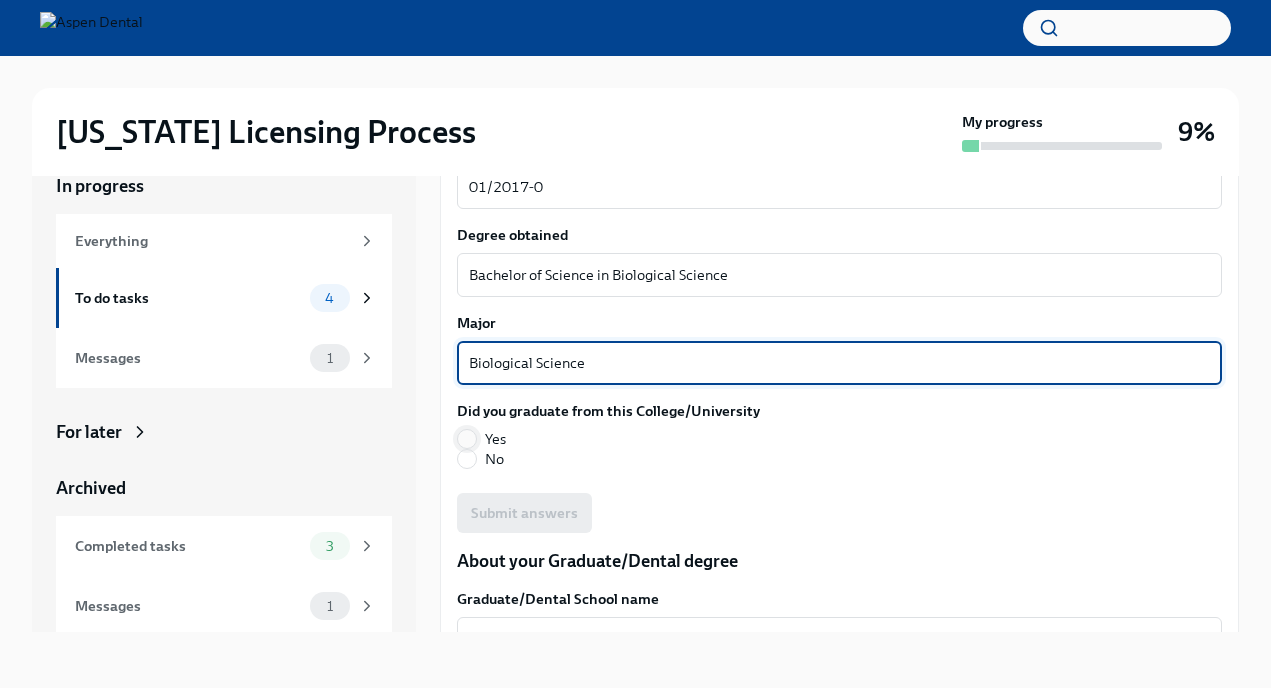 type on "Biological Science" 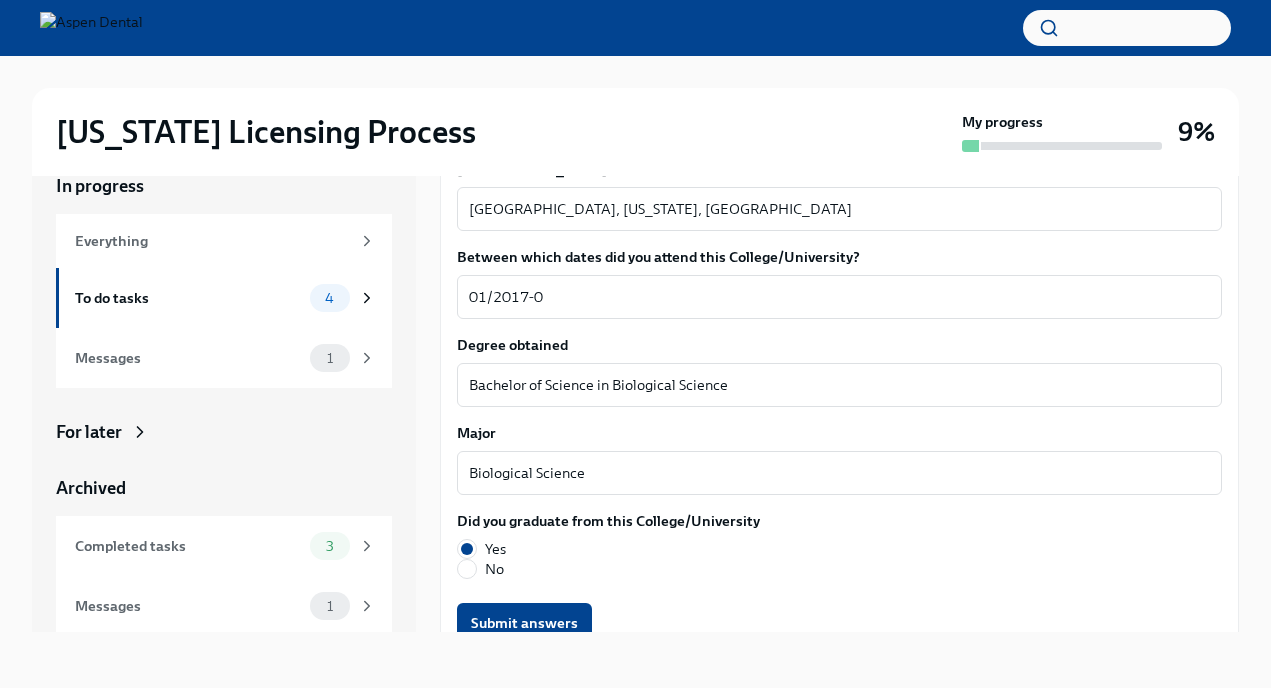 scroll, scrollTop: 1989, scrollLeft: 0, axis: vertical 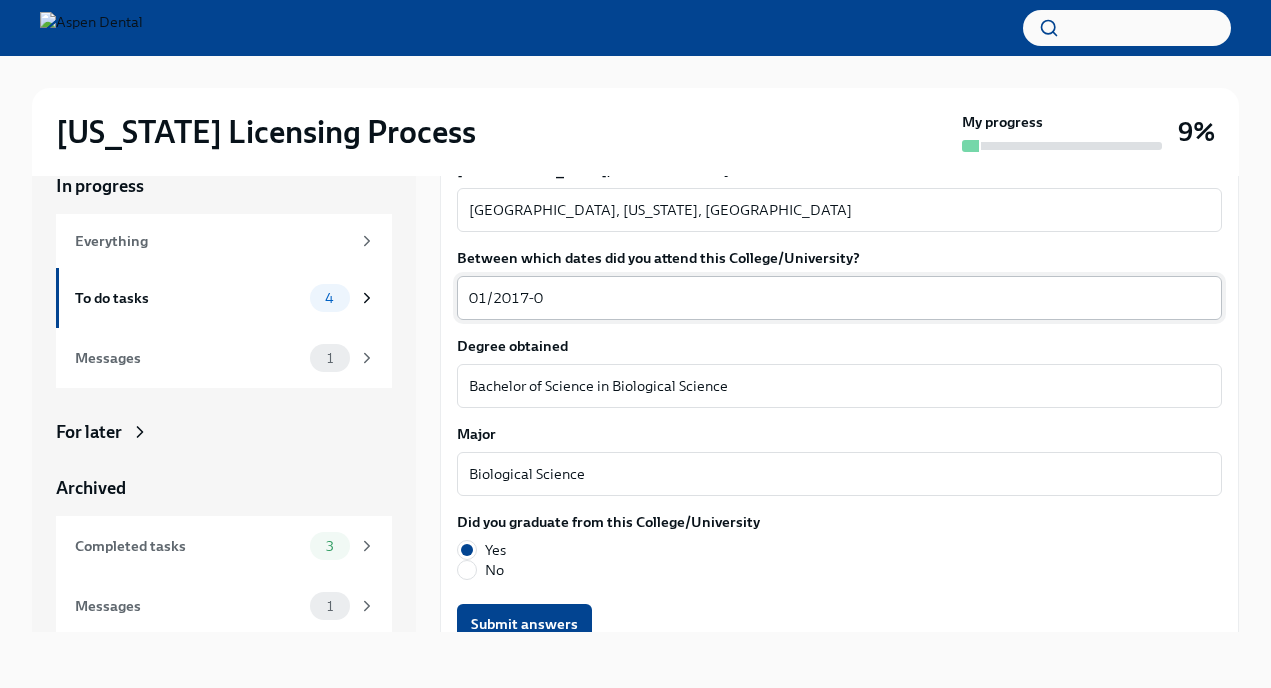 click on "01/2017-0" at bounding box center (839, 298) 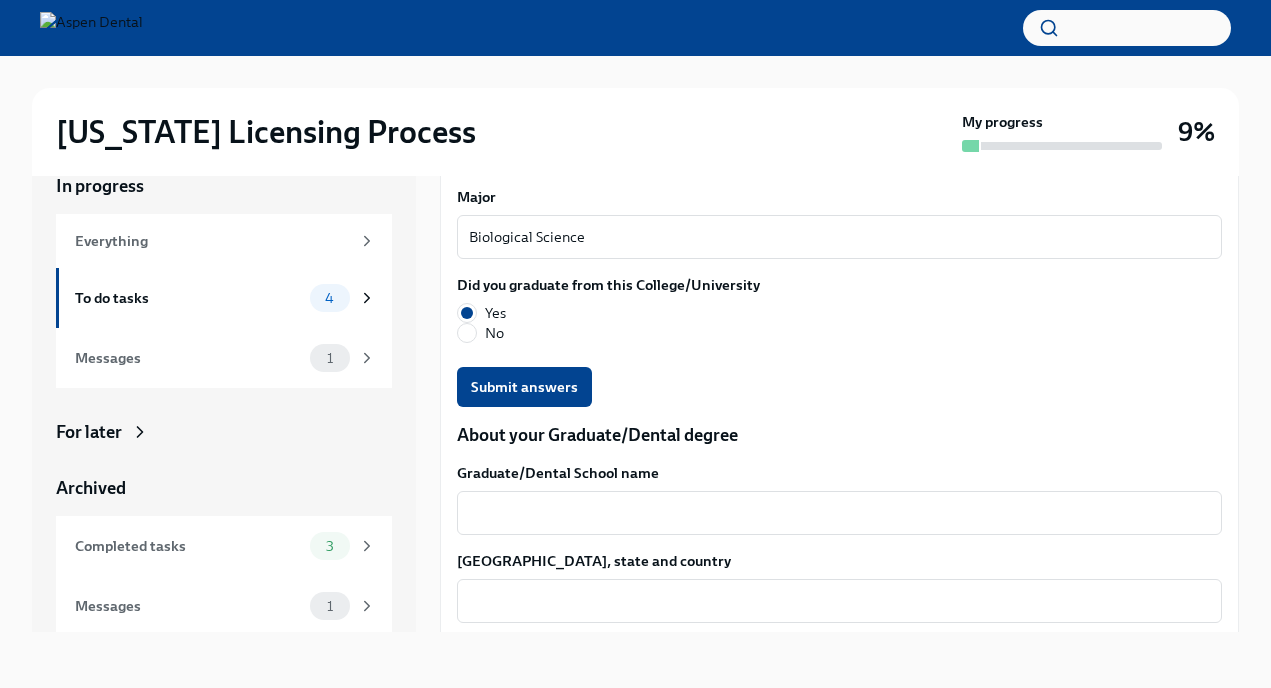 scroll, scrollTop: 2234, scrollLeft: 0, axis: vertical 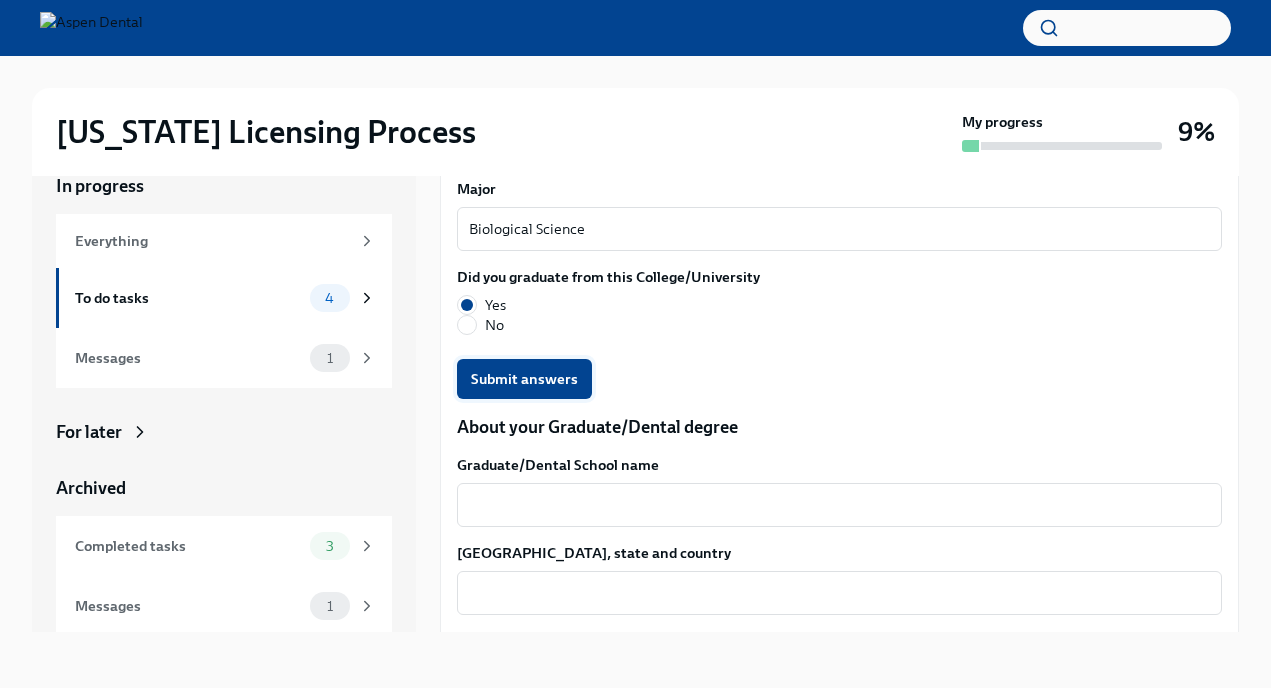 type on "01/2017-08/2019" 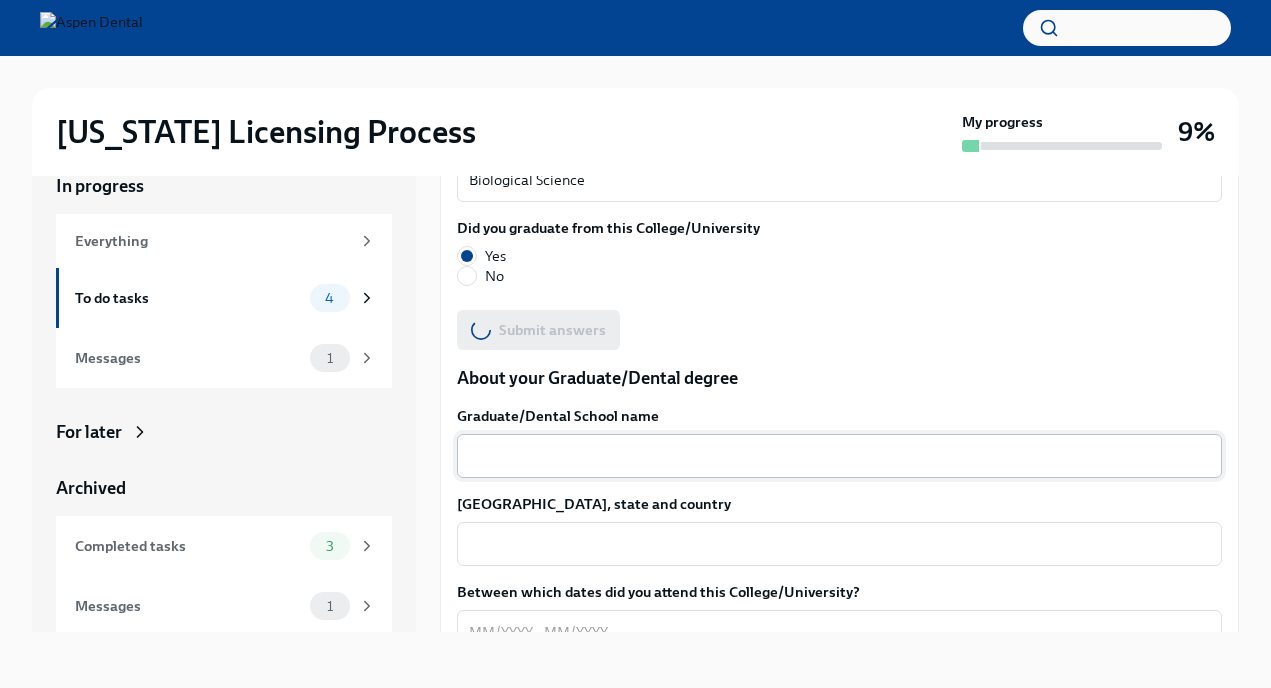 scroll, scrollTop: 2291, scrollLeft: 0, axis: vertical 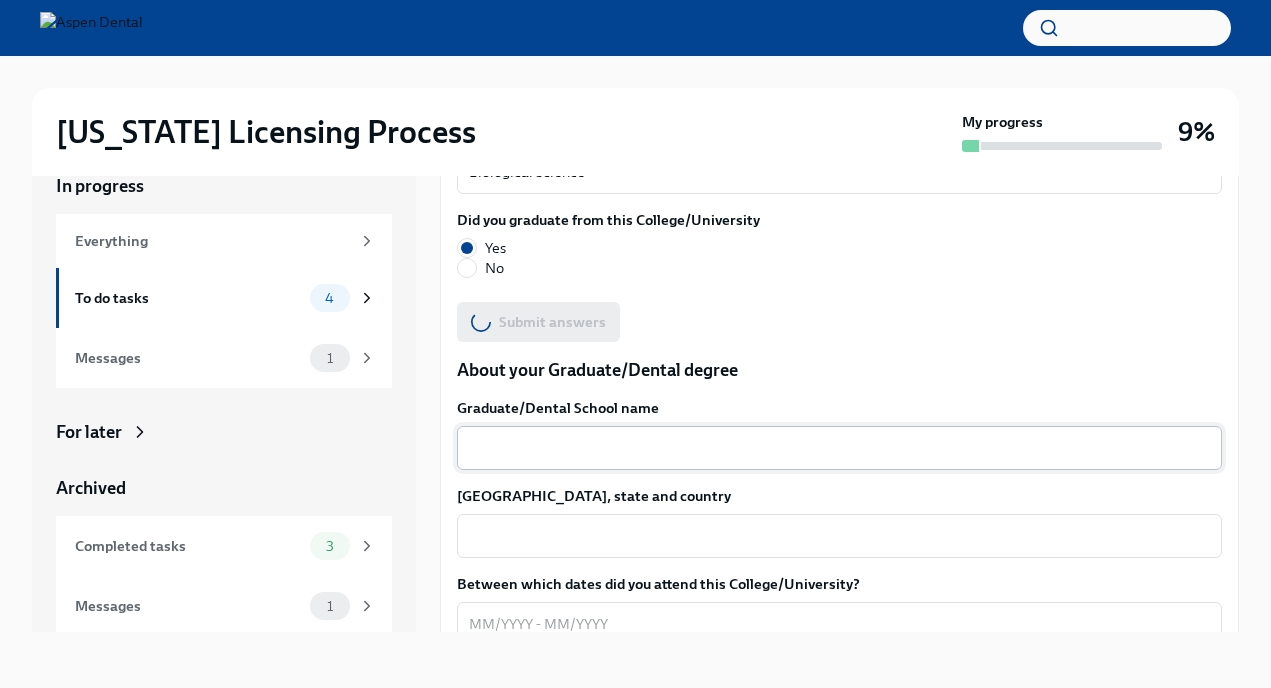 click on "Graduate/Dental School name" at bounding box center [839, 448] 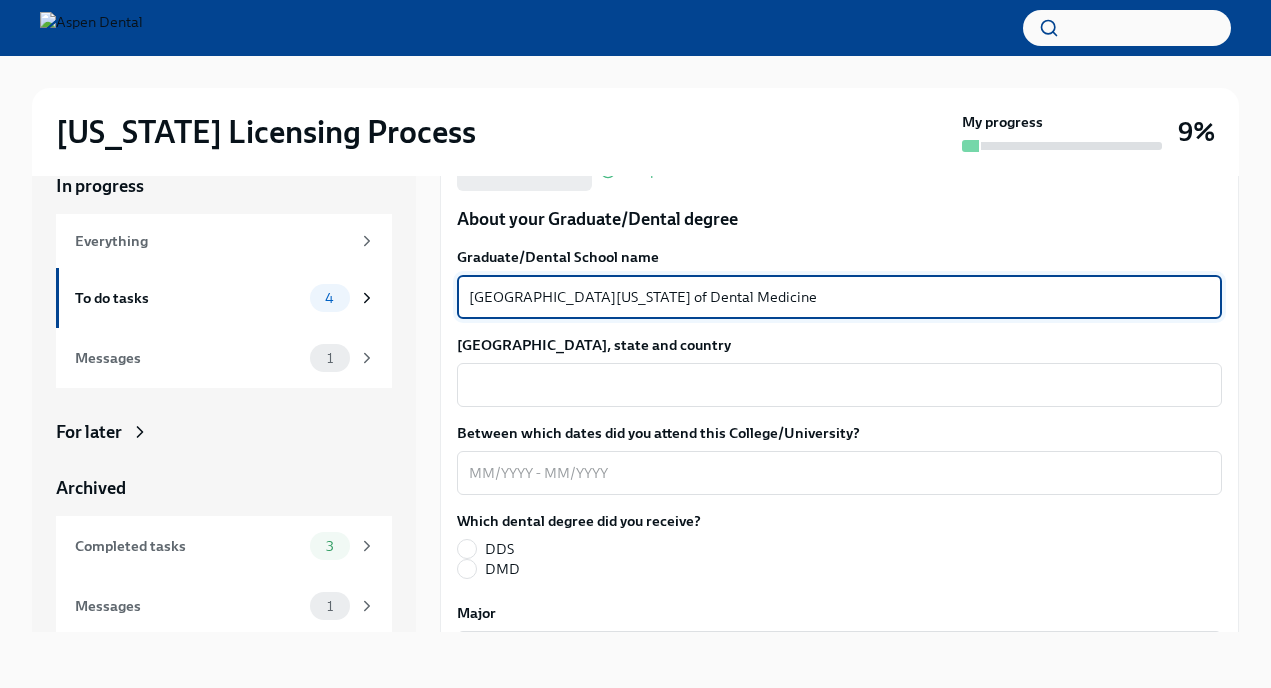 scroll, scrollTop: 2443, scrollLeft: 0, axis: vertical 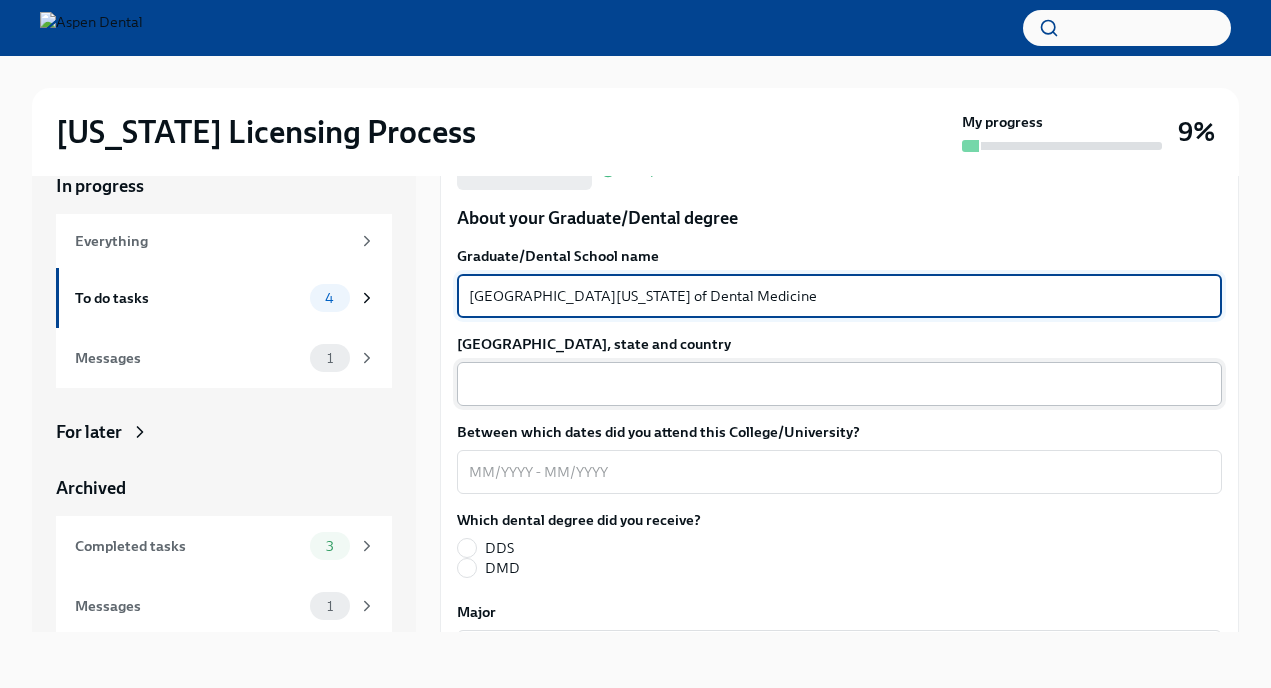 type on "[GEOGRAPHIC_DATA][US_STATE] of Dental Medicine" 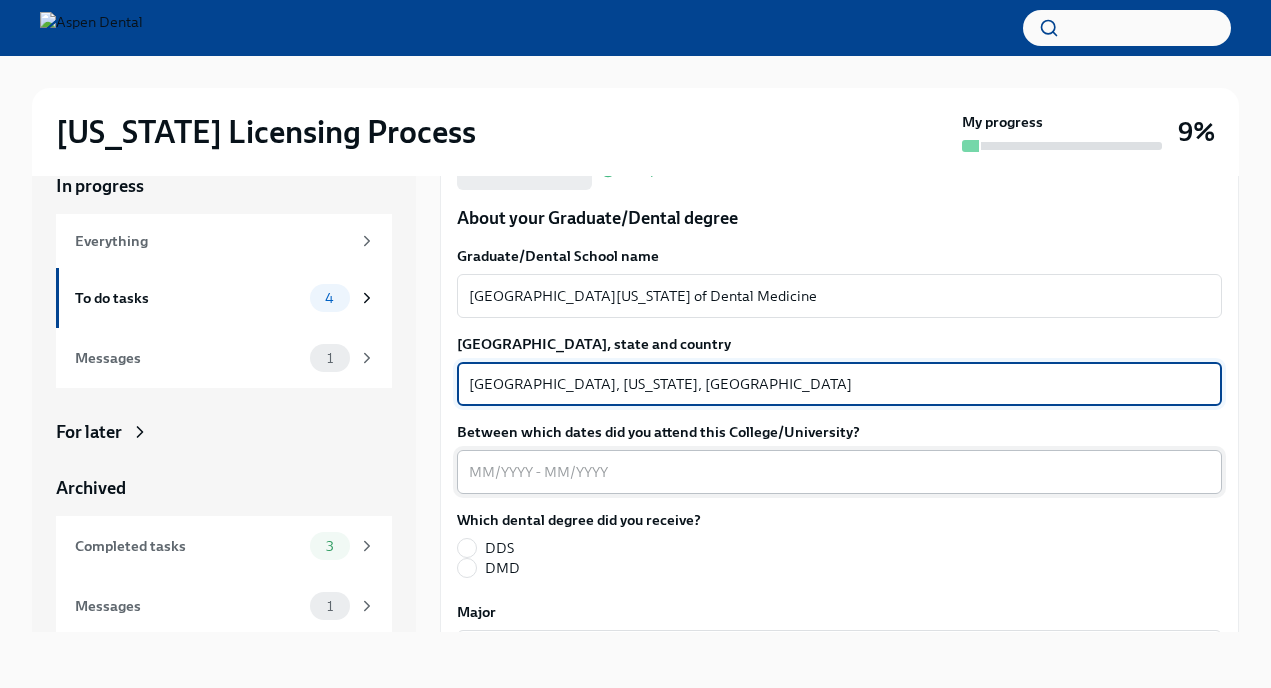 type on "[GEOGRAPHIC_DATA], [US_STATE], [GEOGRAPHIC_DATA]" 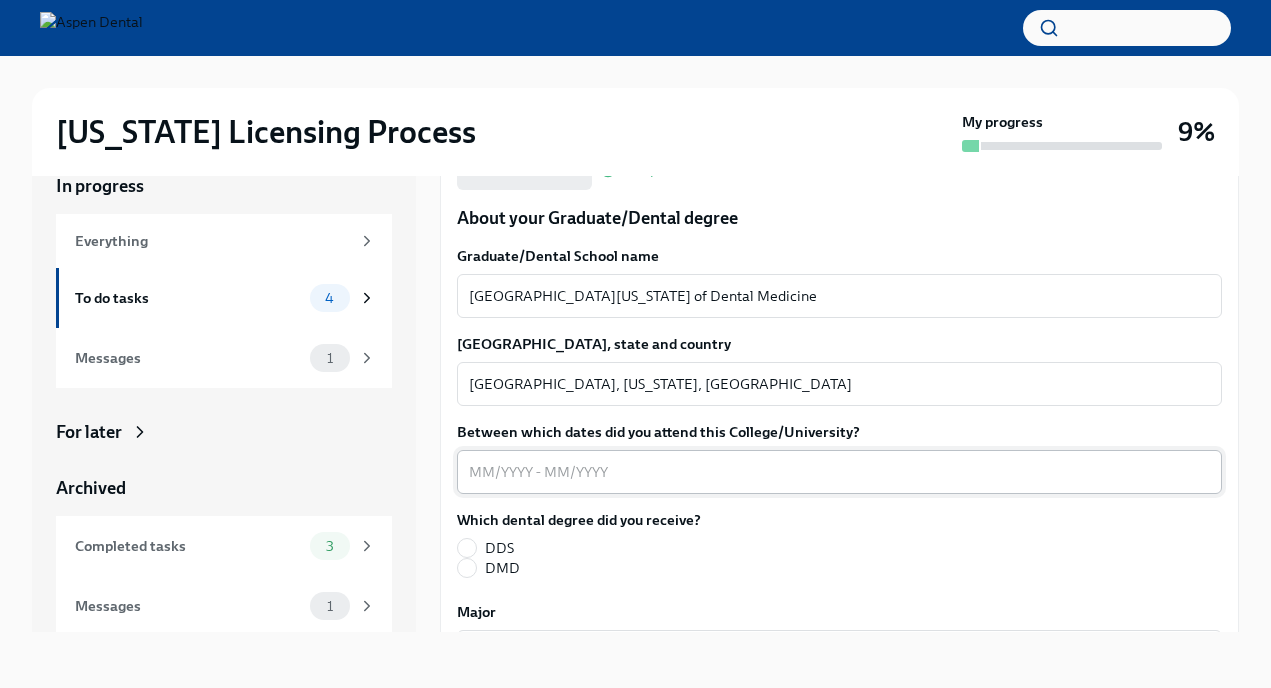 click on "x ​" at bounding box center (839, 472) 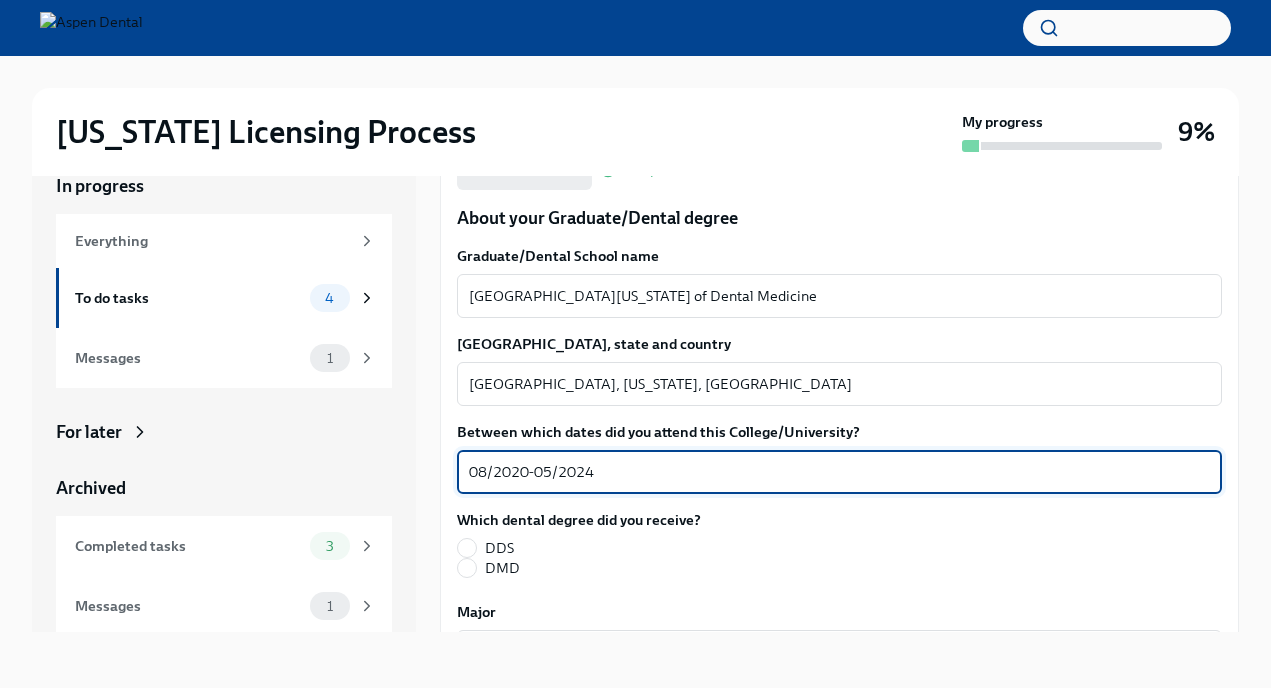 scroll, scrollTop: 9, scrollLeft: 0, axis: vertical 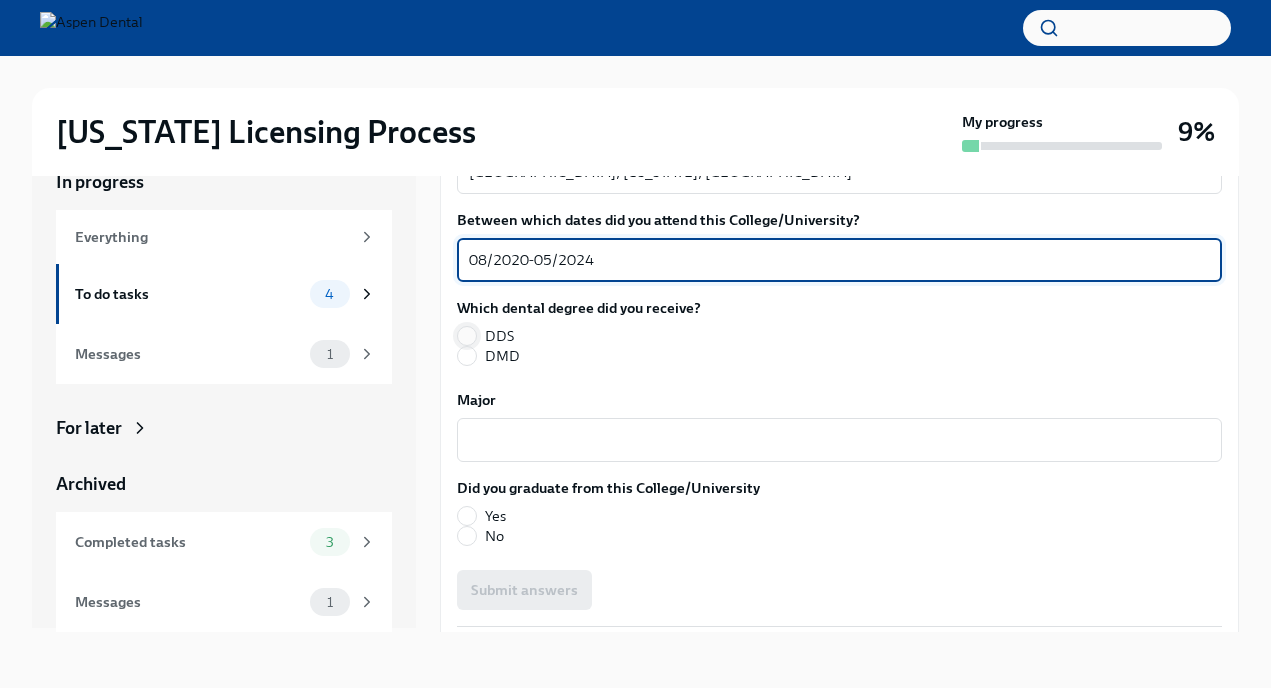 type on "08/2020-05/2024" 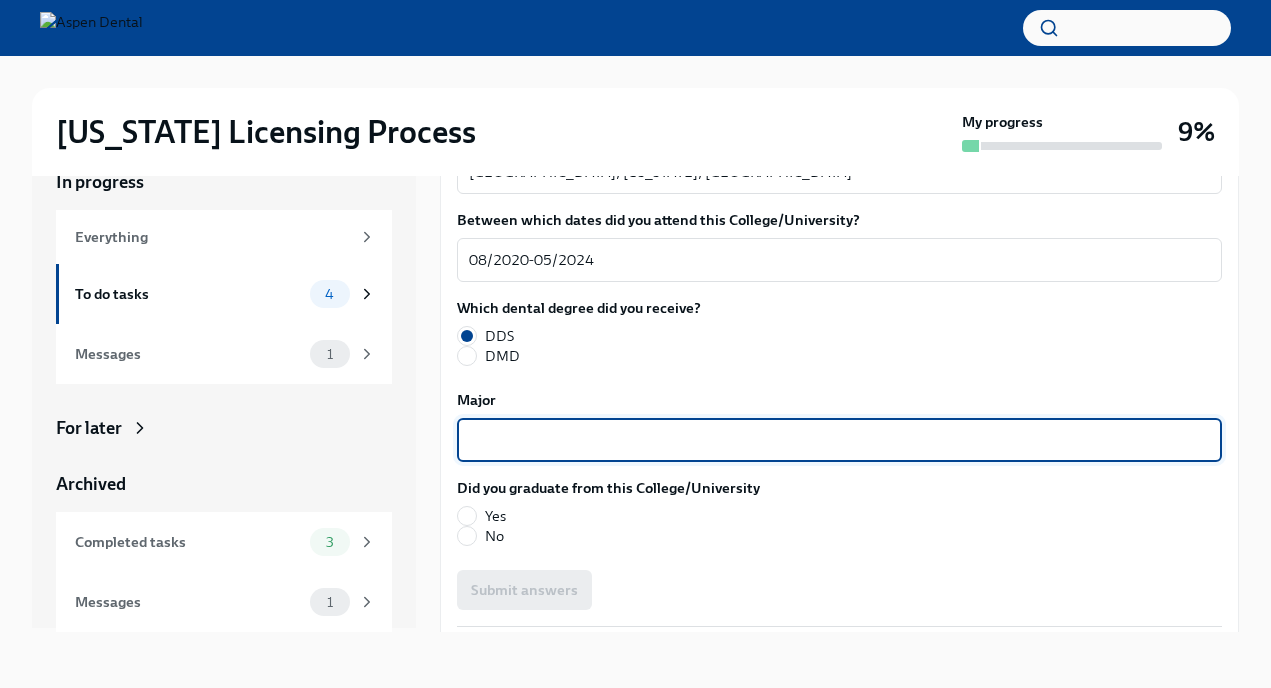 click on "Major" at bounding box center [839, 440] 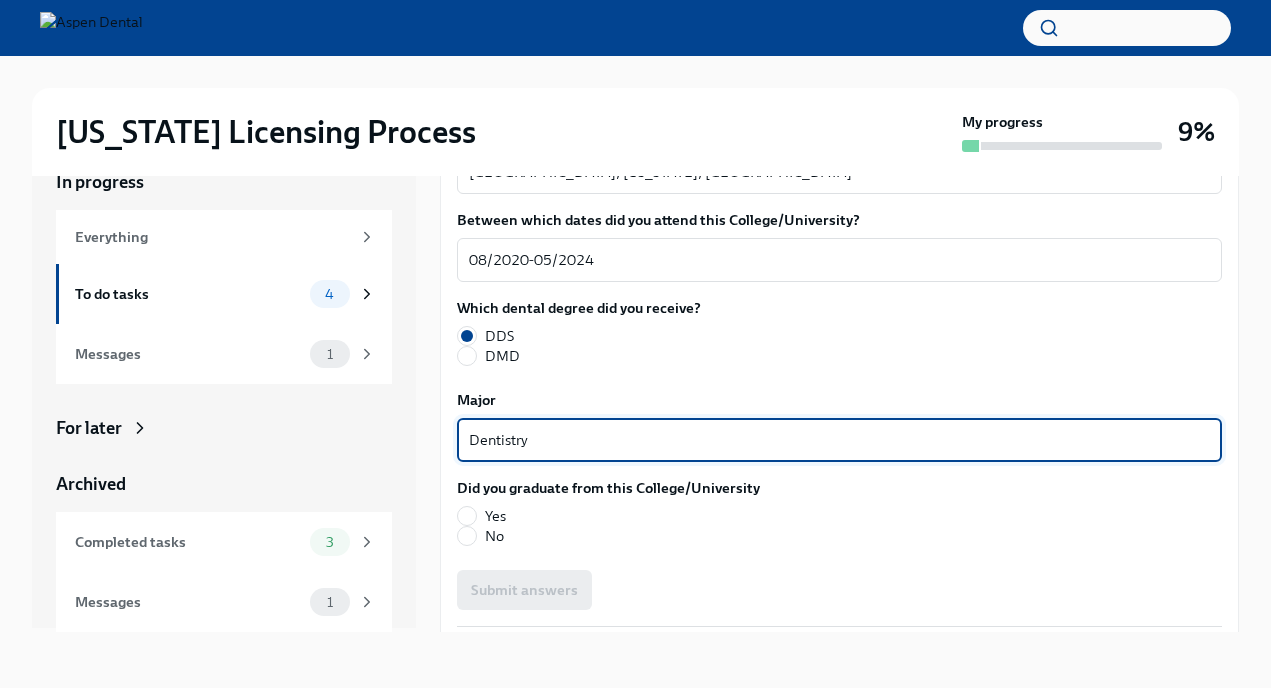 scroll, scrollTop: 2804, scrollLeft: 0, axis: vertical 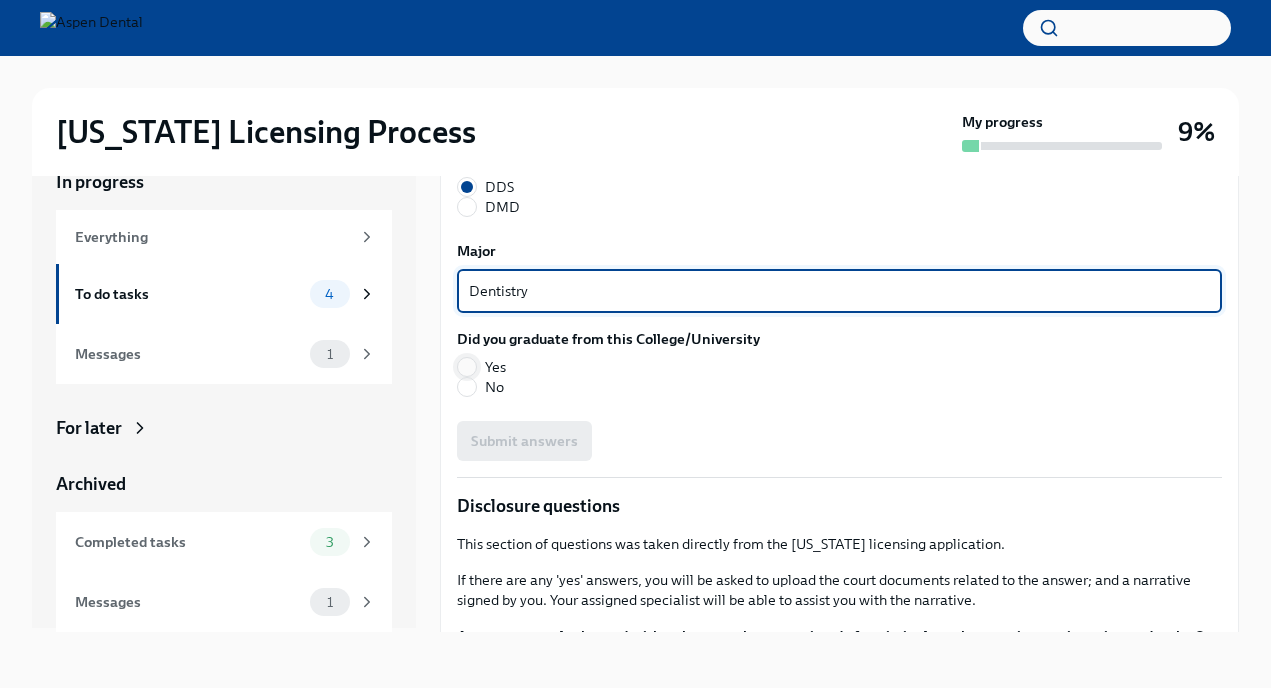 type on "Dentistry" 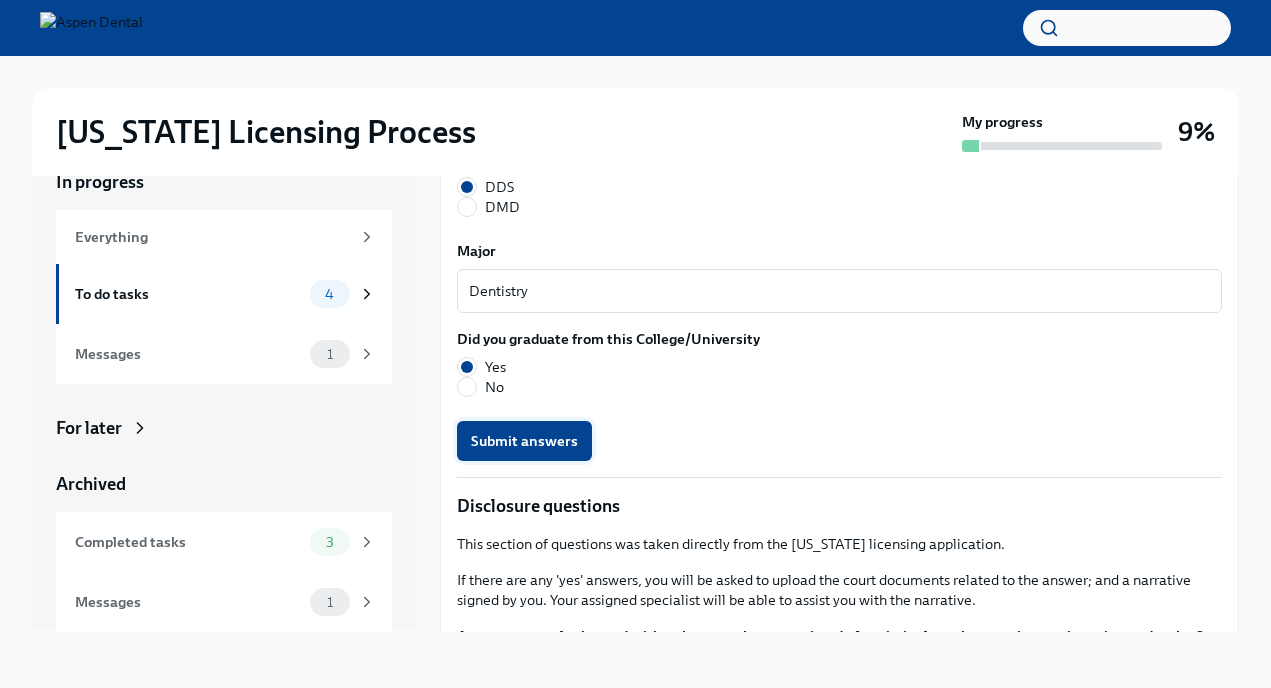 click on "Submit answers" at bounding box center (524, 441) 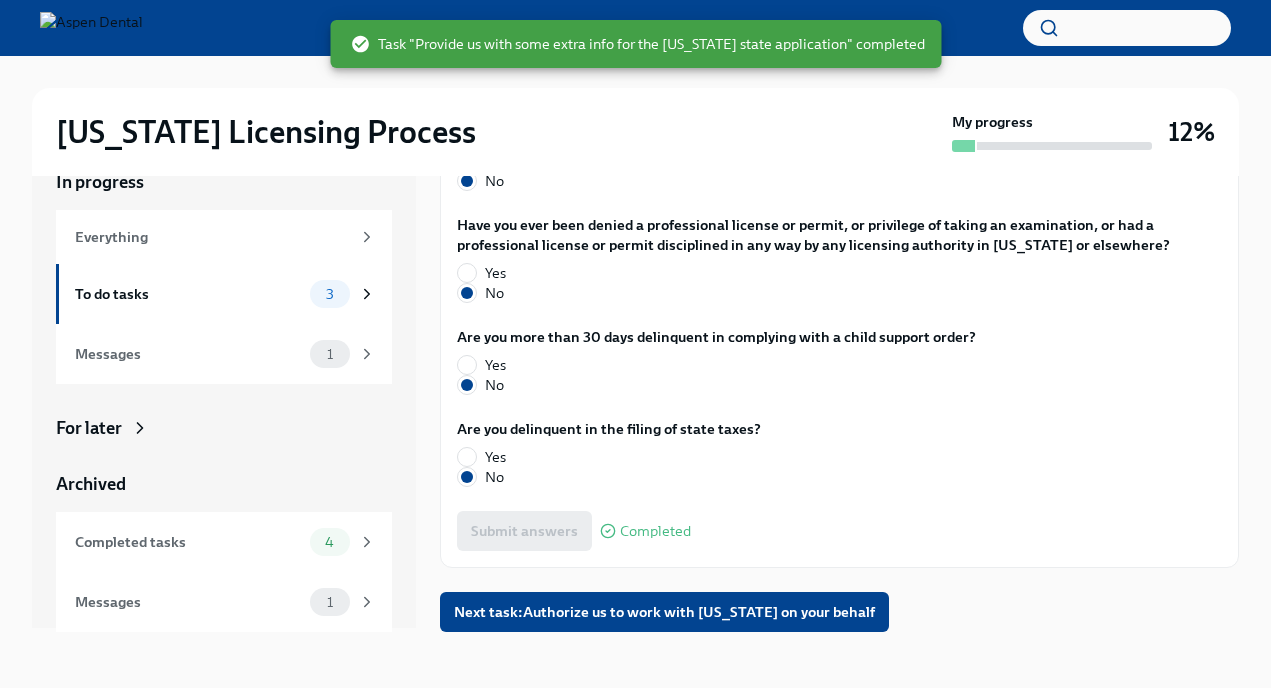 scroll, scrollTop: 4200, scrollLeft: 0, axis: vertical 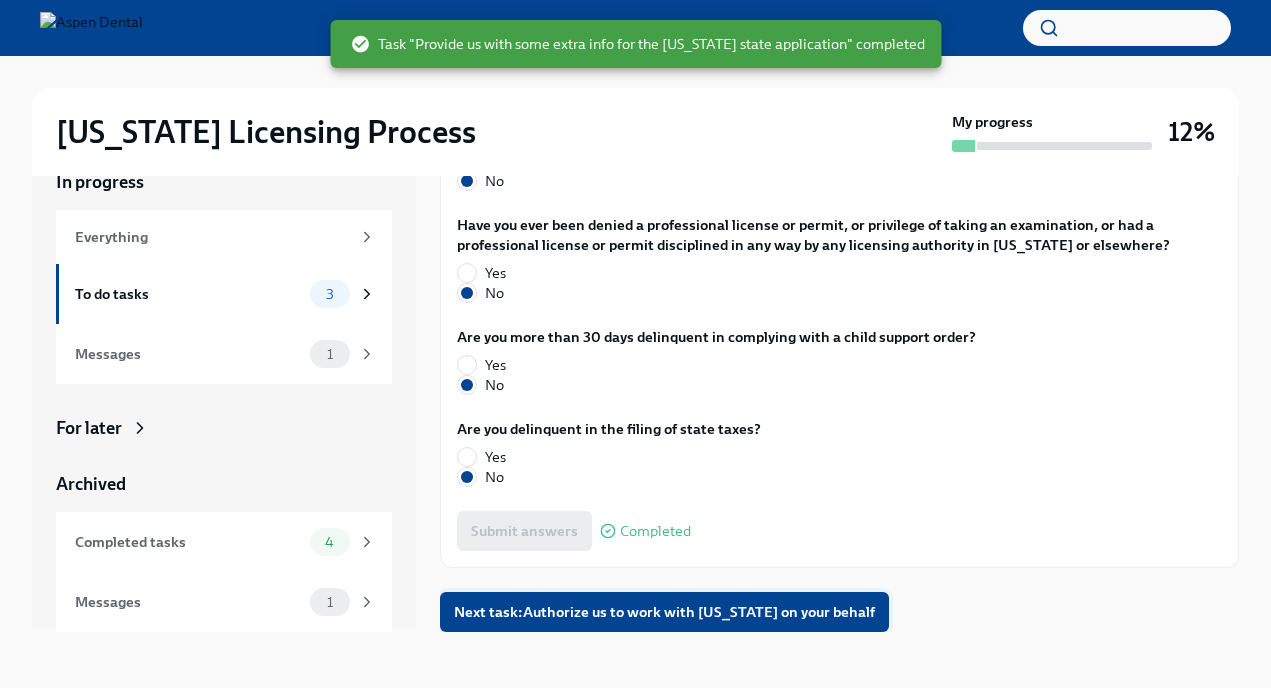 click on "Next task :  Authorize us to work with [US_STATE] on your behalf" at bounding box center [664, 612] 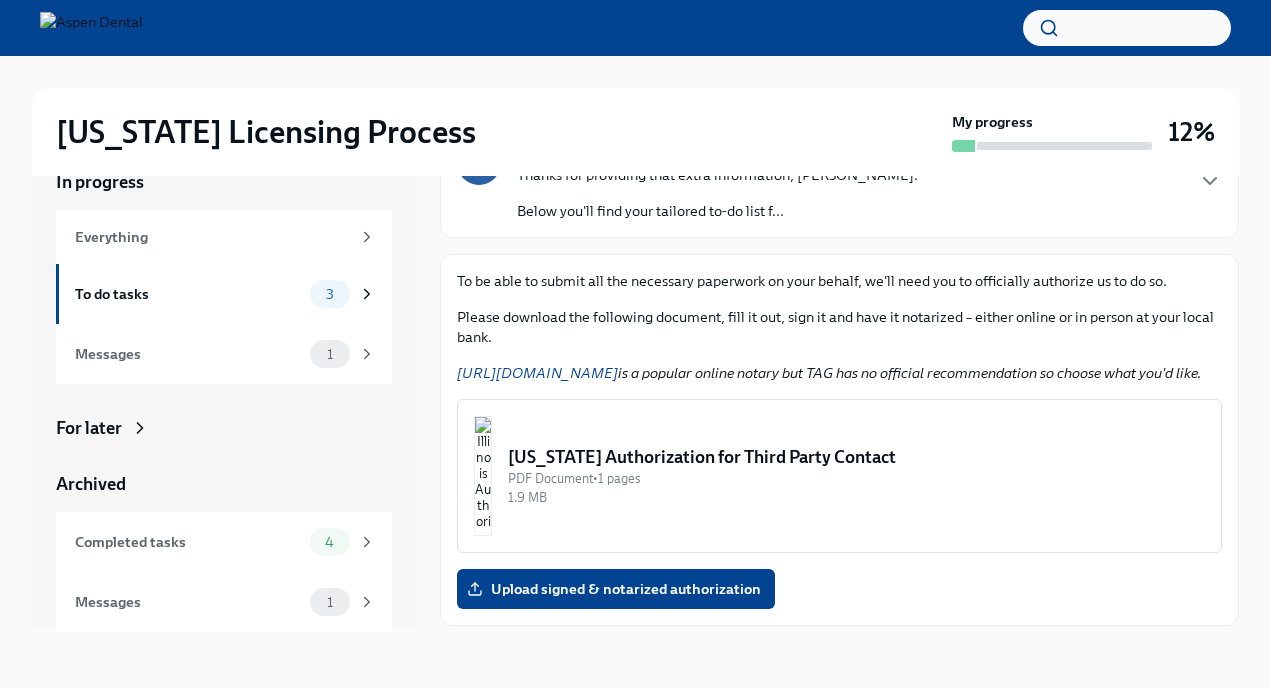 scroll, scrollTop: 252, scrollLeft: 0, axis: vertical 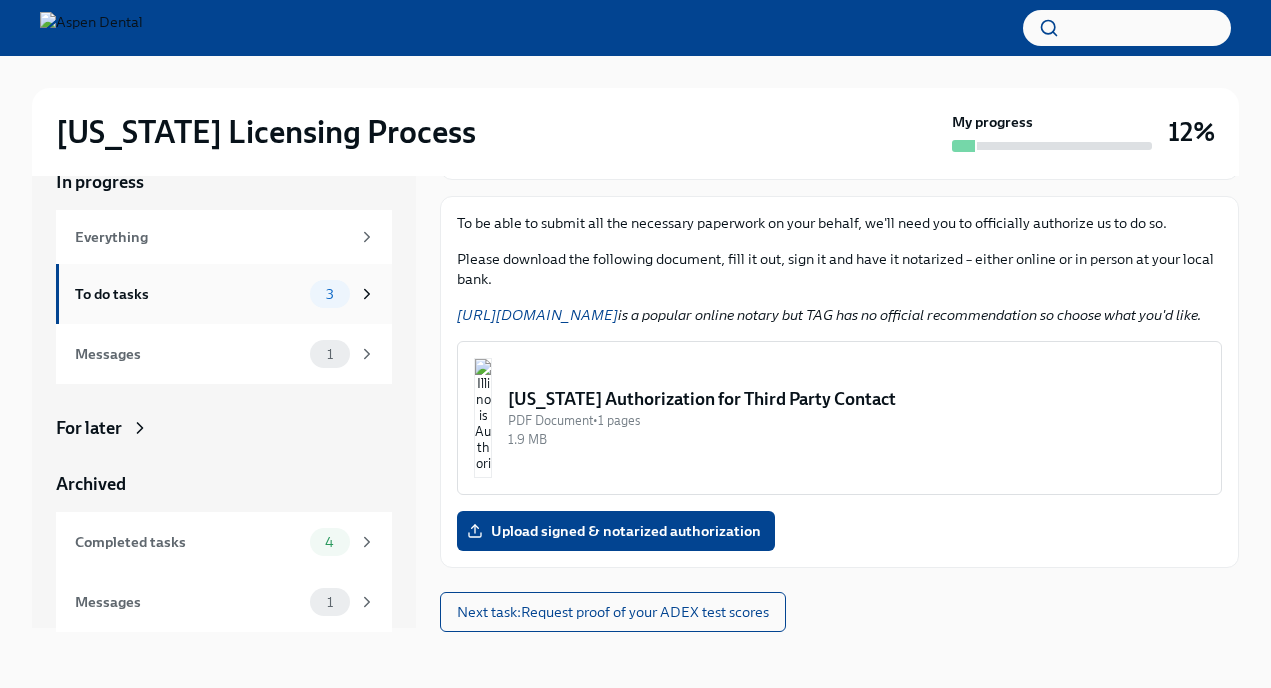 click on "To do tasks" at bounding box center [188, 294] 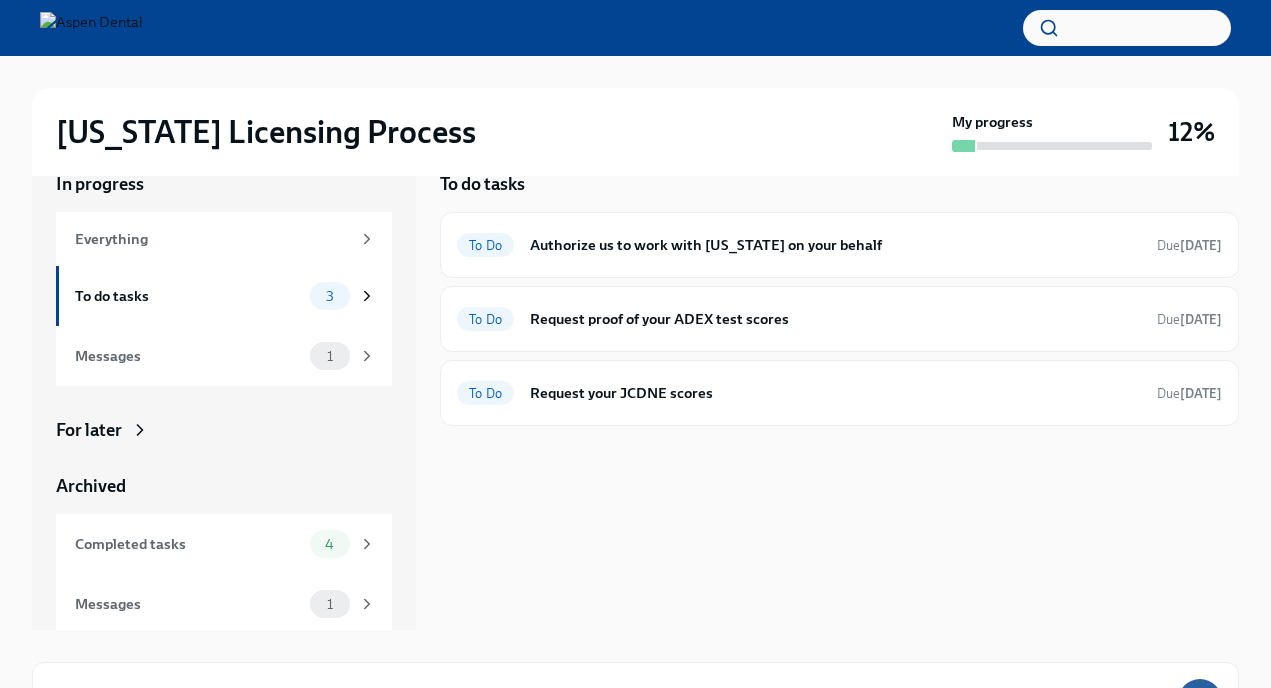 scroll, scrollTop: 9, scrollLeft: 0, axis: vertical 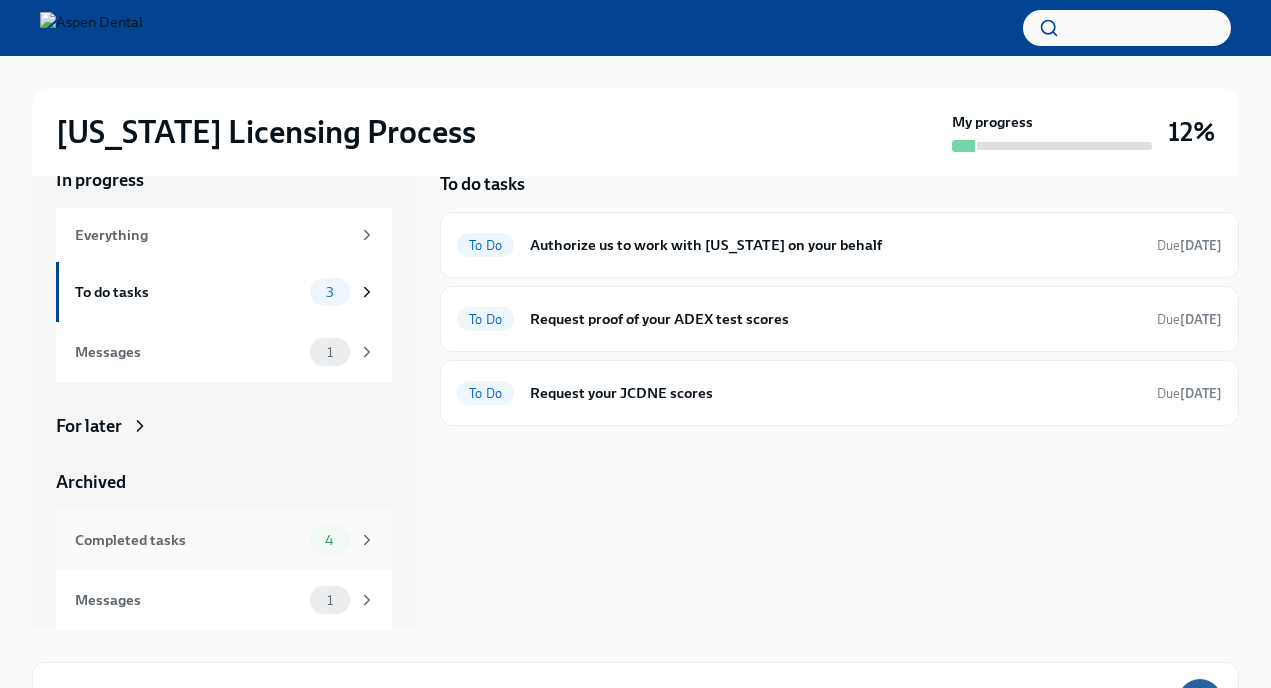 click on "Completed tasks 4" at bounding box center [225, 540] 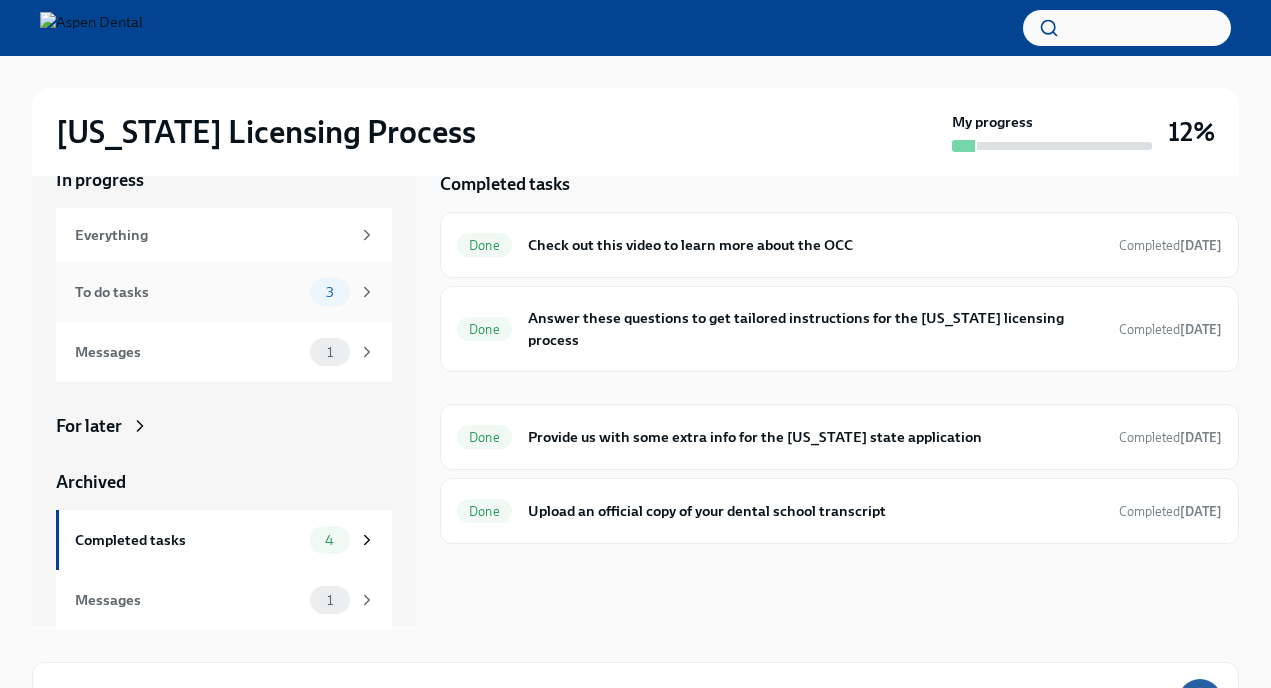 click on "To do tasks" at bounding box center (188, 292) 